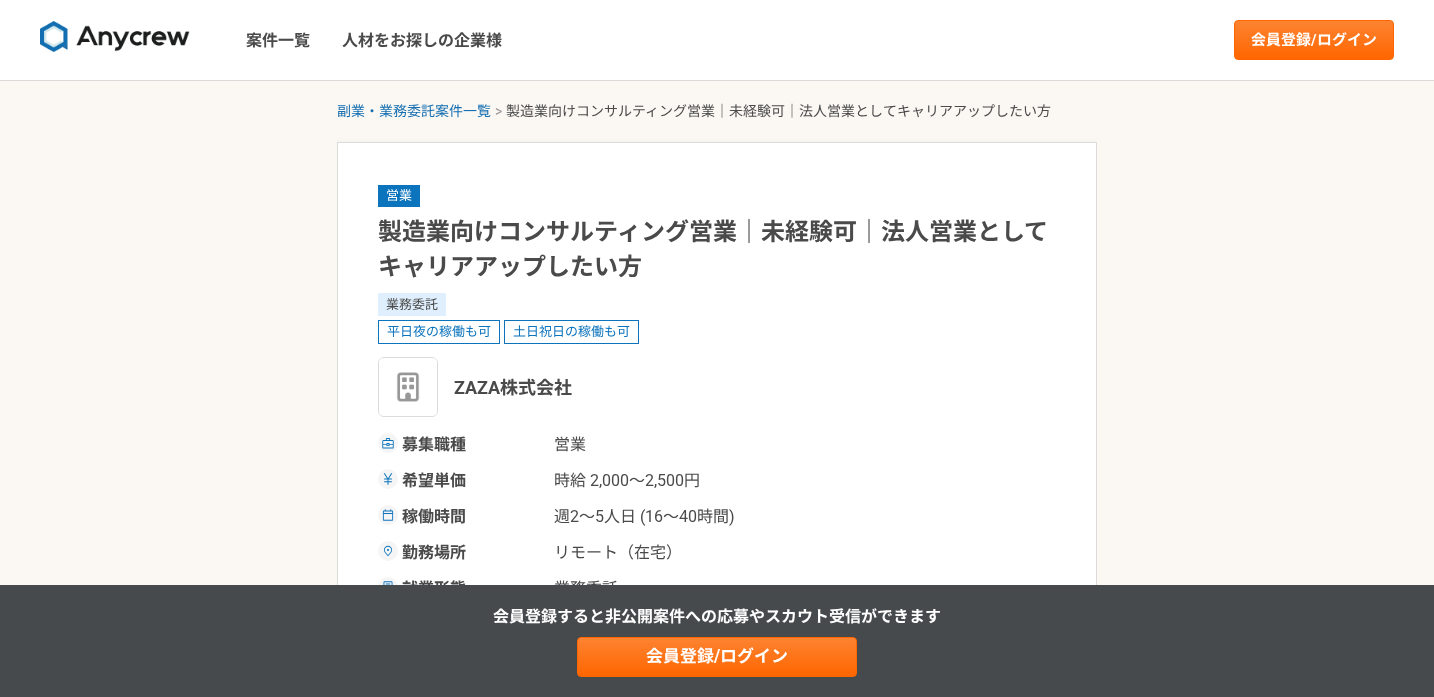 scroll, scrollTop: 0, scrollLeft: 0, axis: both 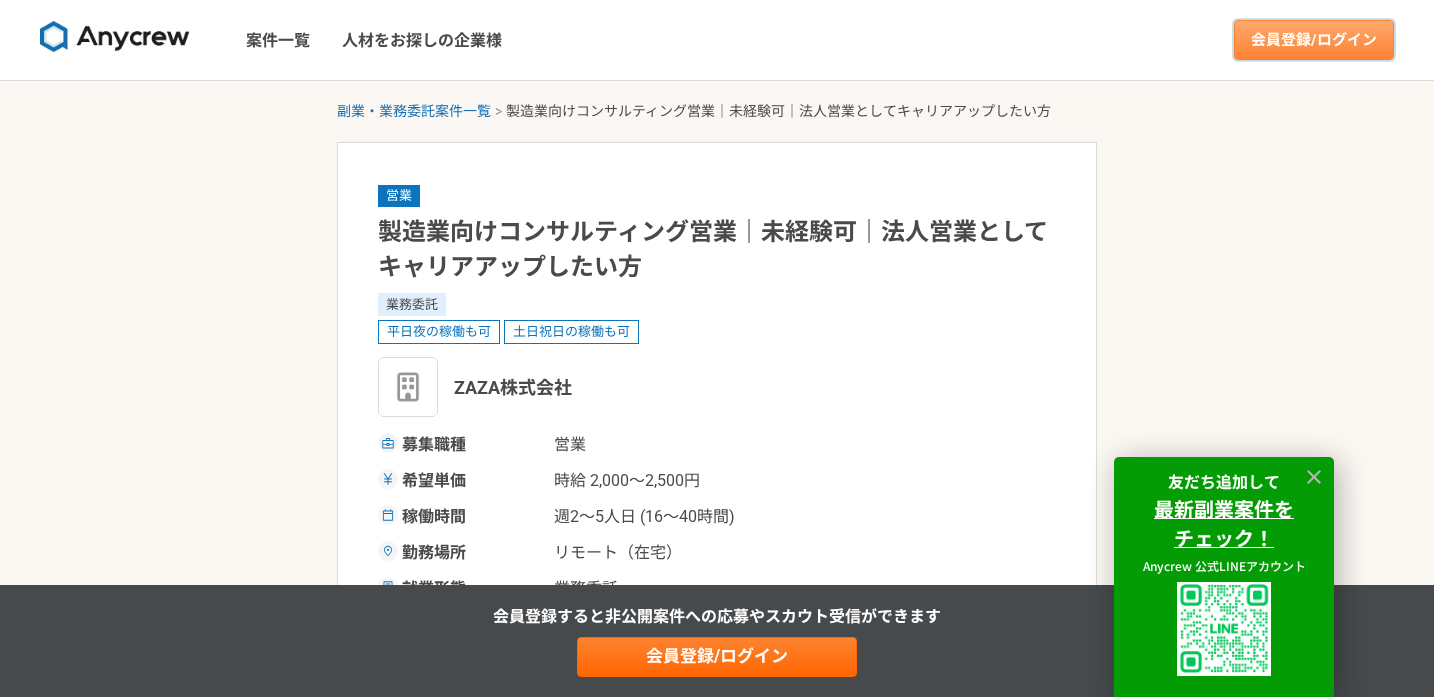 click on "会員登録/ログイン" at bounding box center [1314, 40] 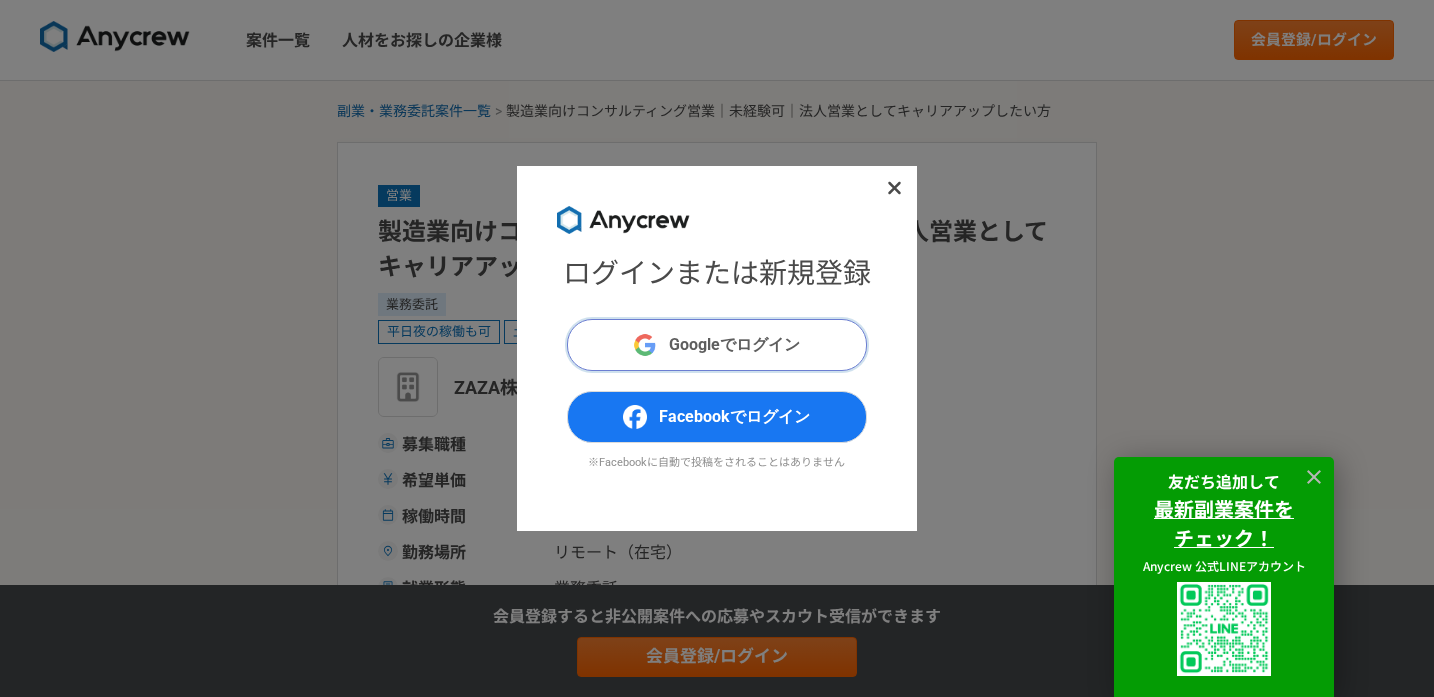 click on "Googleでログイン" at bounding box center (734, 345) 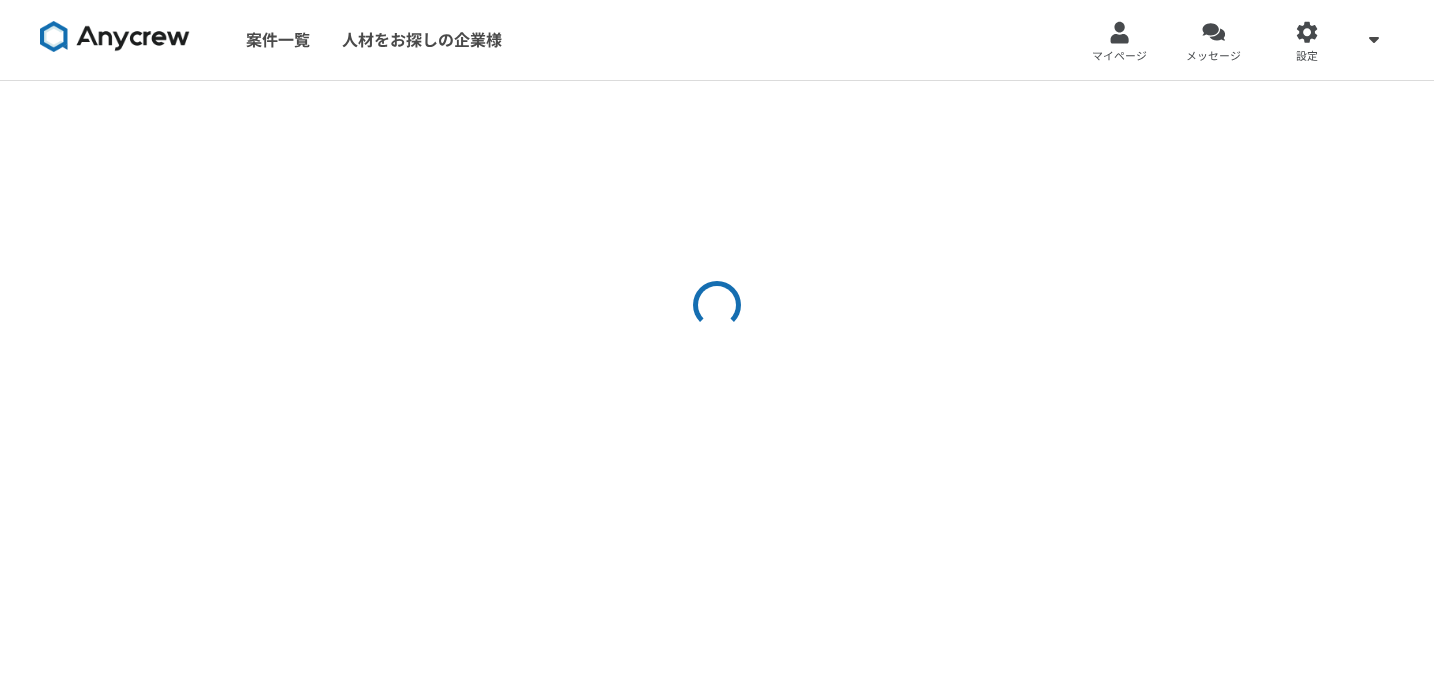 scroll, scrollTop: 0, scrollLeft: 0, axis: both 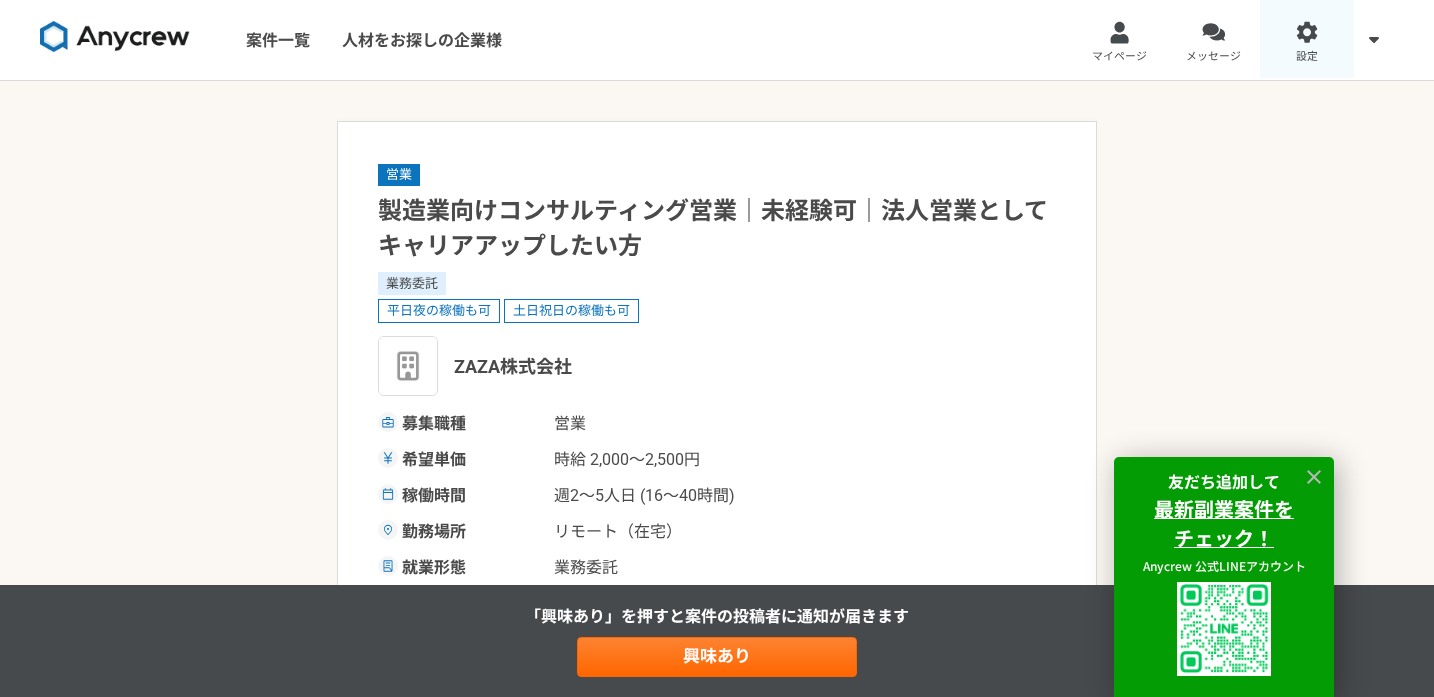click on "設定" at bounding box center (1307, 40) 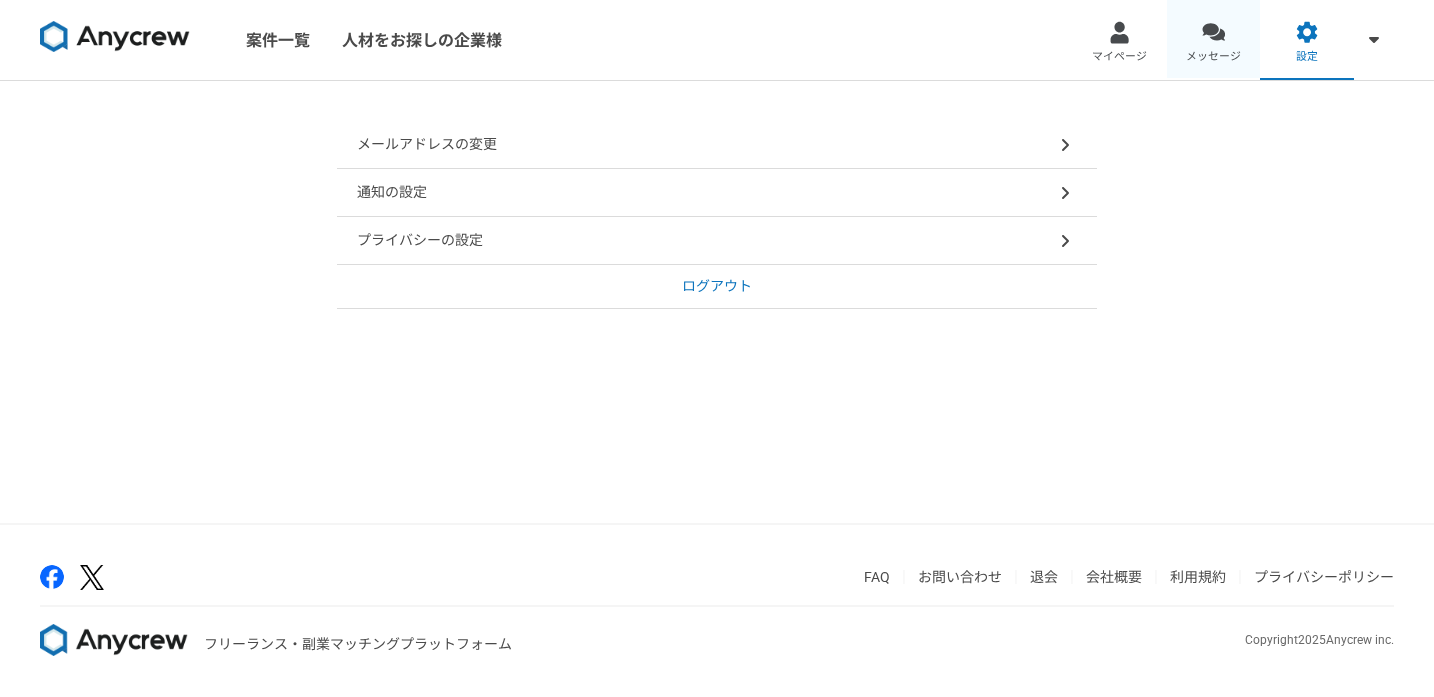 click on "メッセージ" at bounding box center [1213, 57] 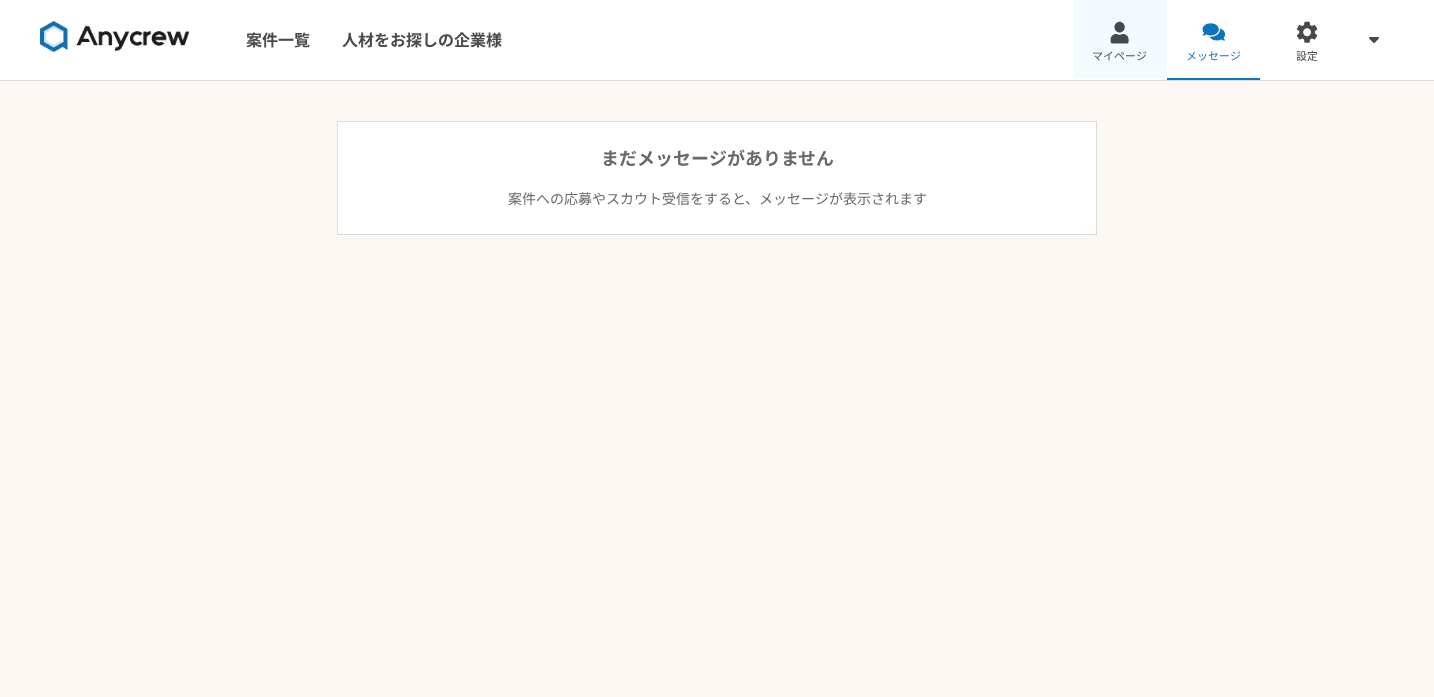 click on "マイページ" at bounding box center [1119, 57] 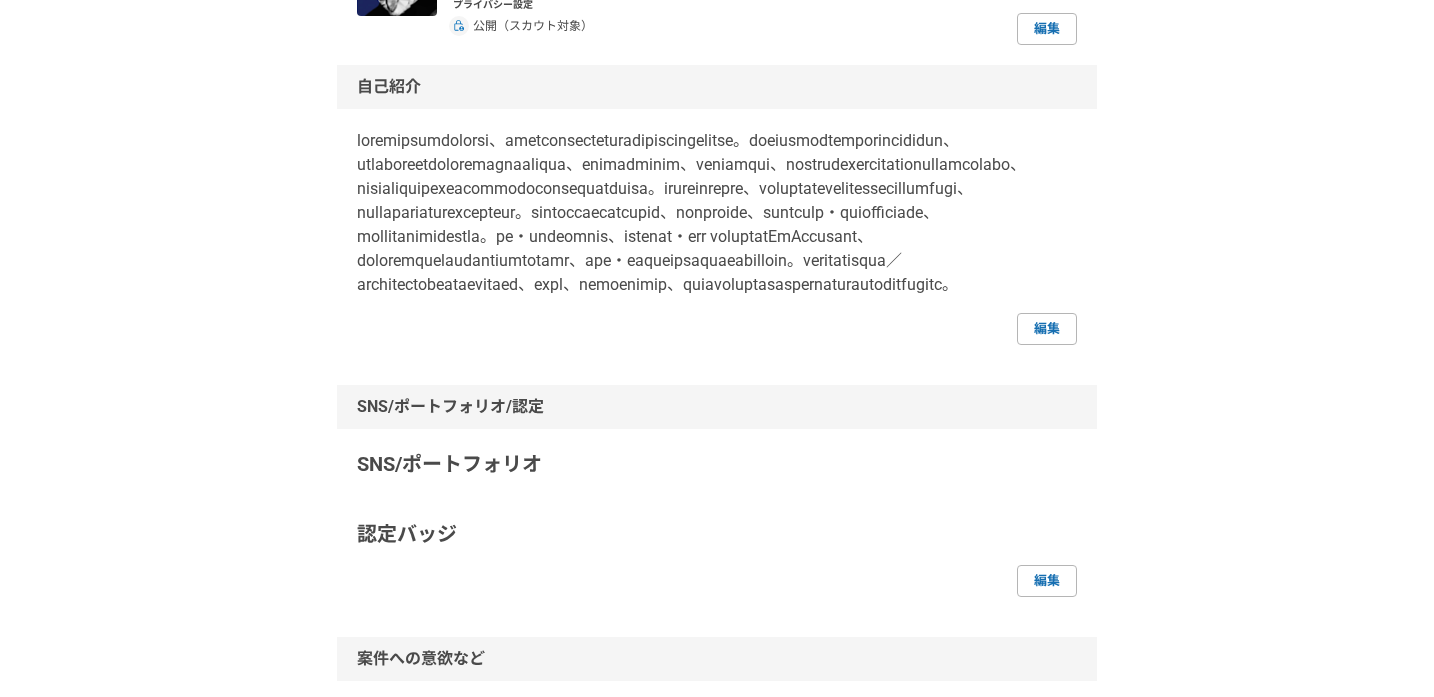 scroll, scrollTop: 122, scrollLeft: 0, axis: vertical 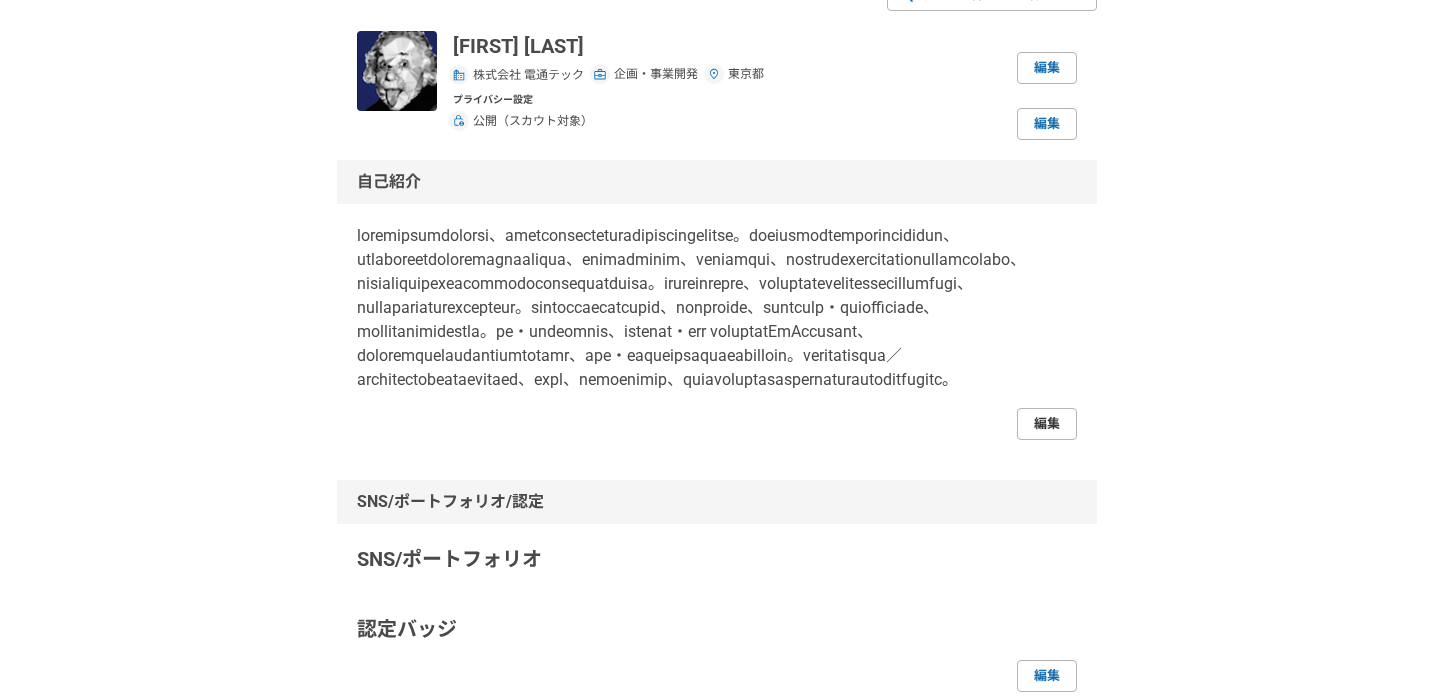 click on "編集" at bounding box center [1047, 424] 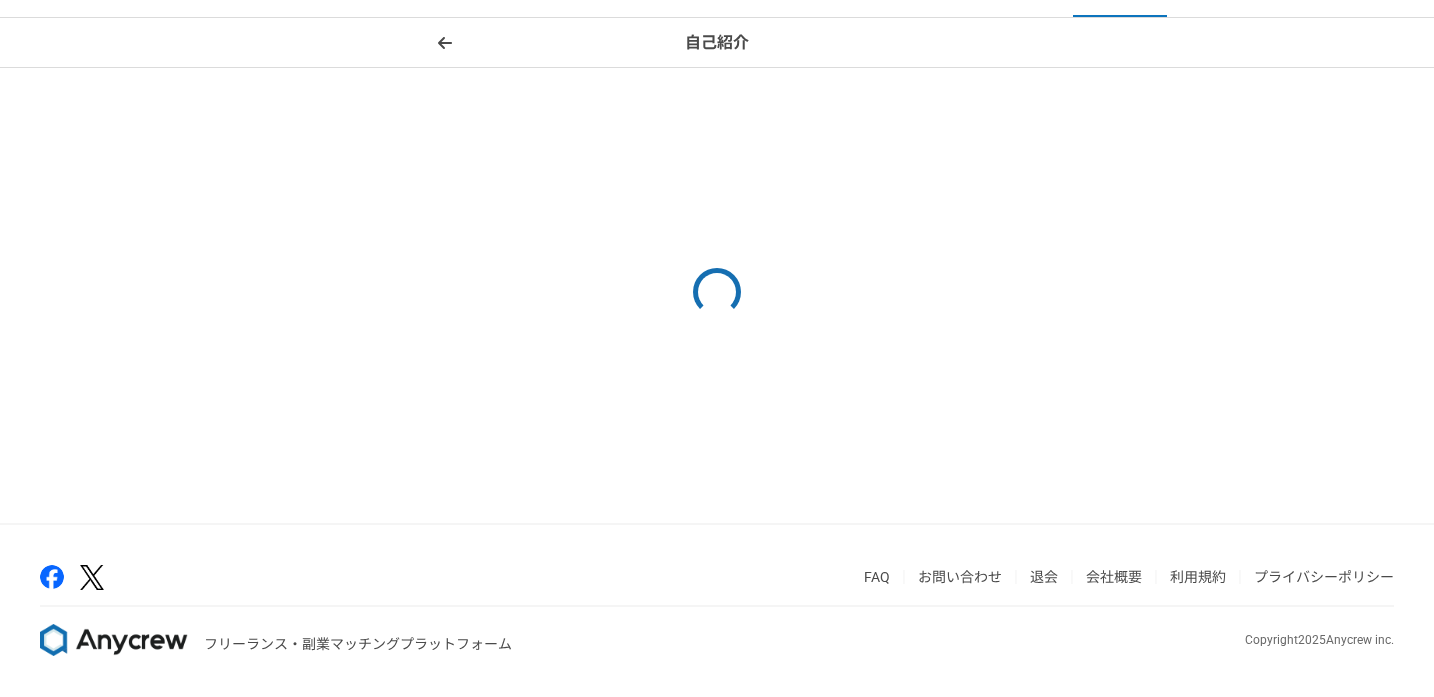 scroll, scrollTop: 0, scrollLeft: 0, axis: both 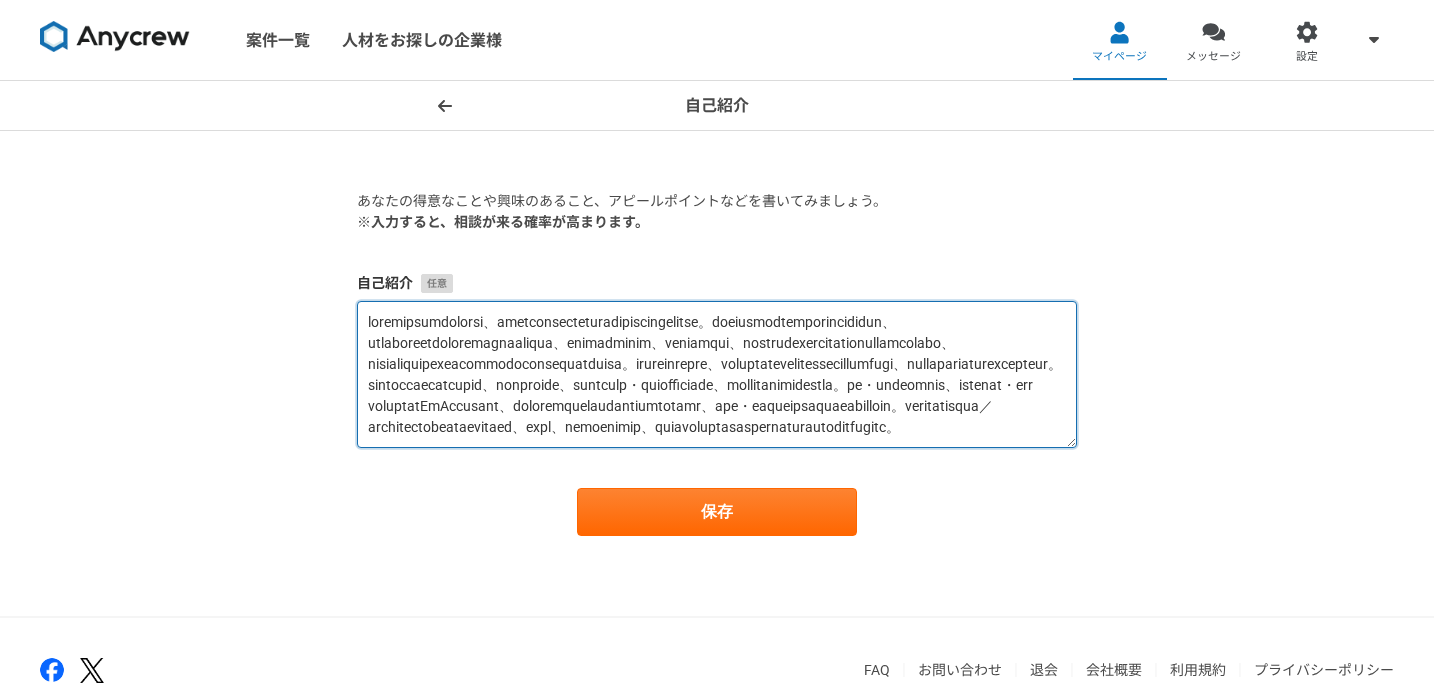 drag, startPoint x: 366, startPoint y: 319, endPoint x: 820, endPoint y: 479, distance: 481.3689 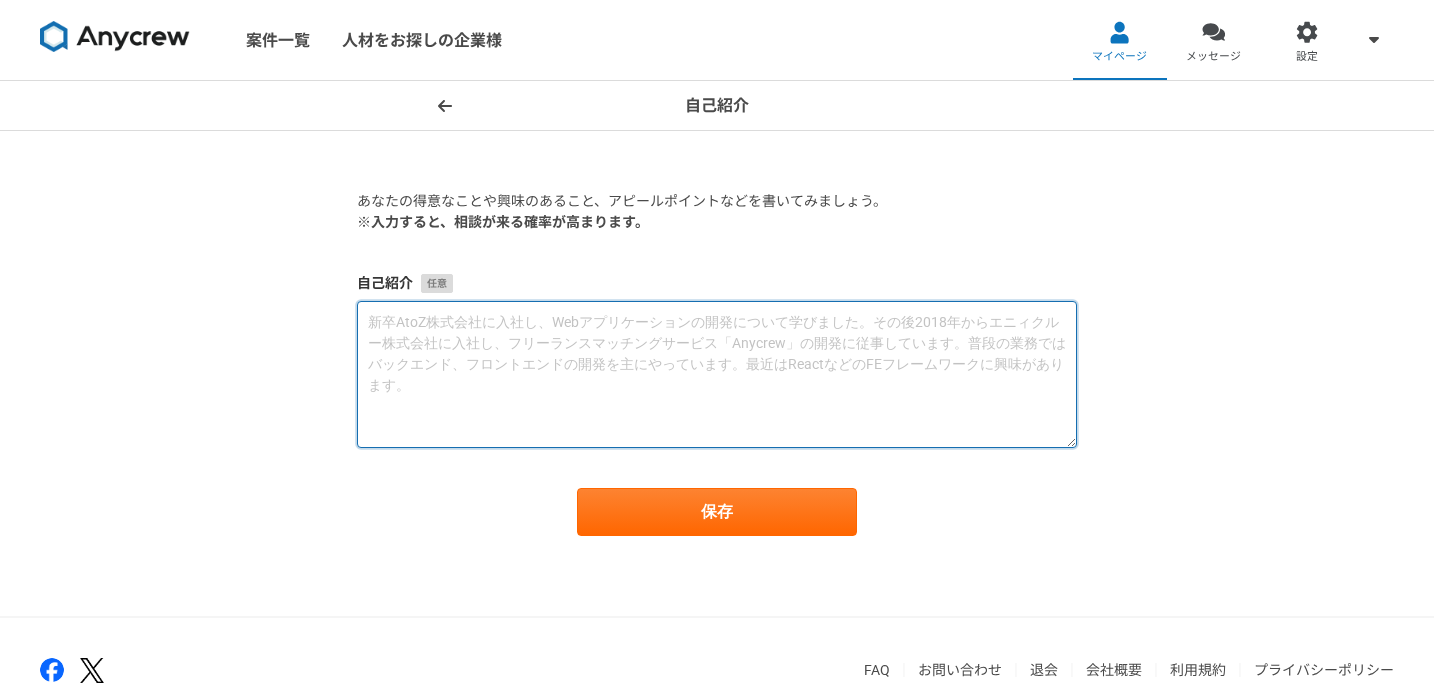 scroll, scrollTop: 0, scrollLeft: 0, axis: both 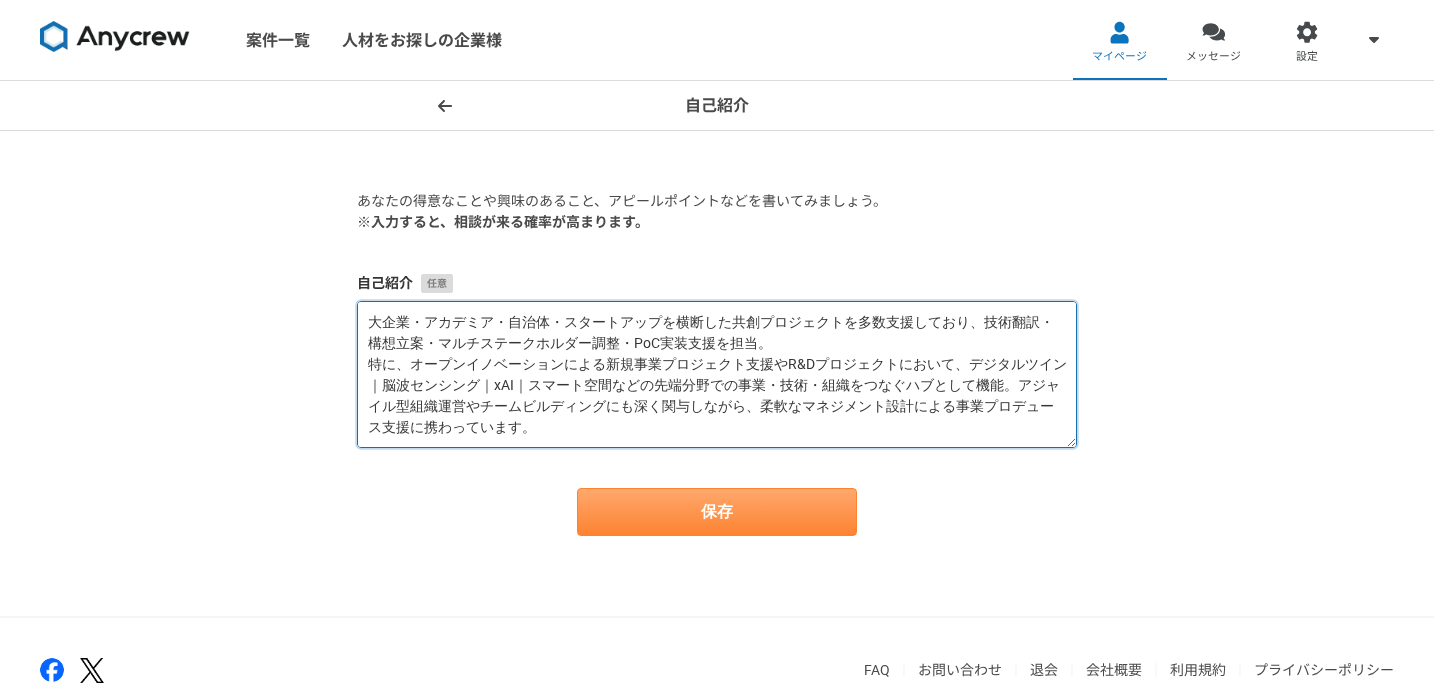 type on "チーフプランナー｜新規事業・テクノロジー実装領域
生成AI・スマートシティ・ニューロテック等の先端領域におけるPoC設計〜社会実装フェーズまでを伴走支援しています。
大企業・アカデミア・自治体・スタートアップを横断した共創プロジェクトを多数支援しており、技術翻訳・構想立案・マルチステークホルダー調整・PoC実装支援を担当。
特に、オープンイノベーションによる新規事業プロジェクト支援やR&Dプロジェクトにおいて、デジタルツイン｜脳波センシング｜xAI｜スマート空間などの先端分野での事業・技術・組織をつなぐハブとして機能。アジャイル型組織運営やチームビルディングにも深く関与しながら、柔軟なマネジメント設計による事業プロデュース支援に携わっています。" 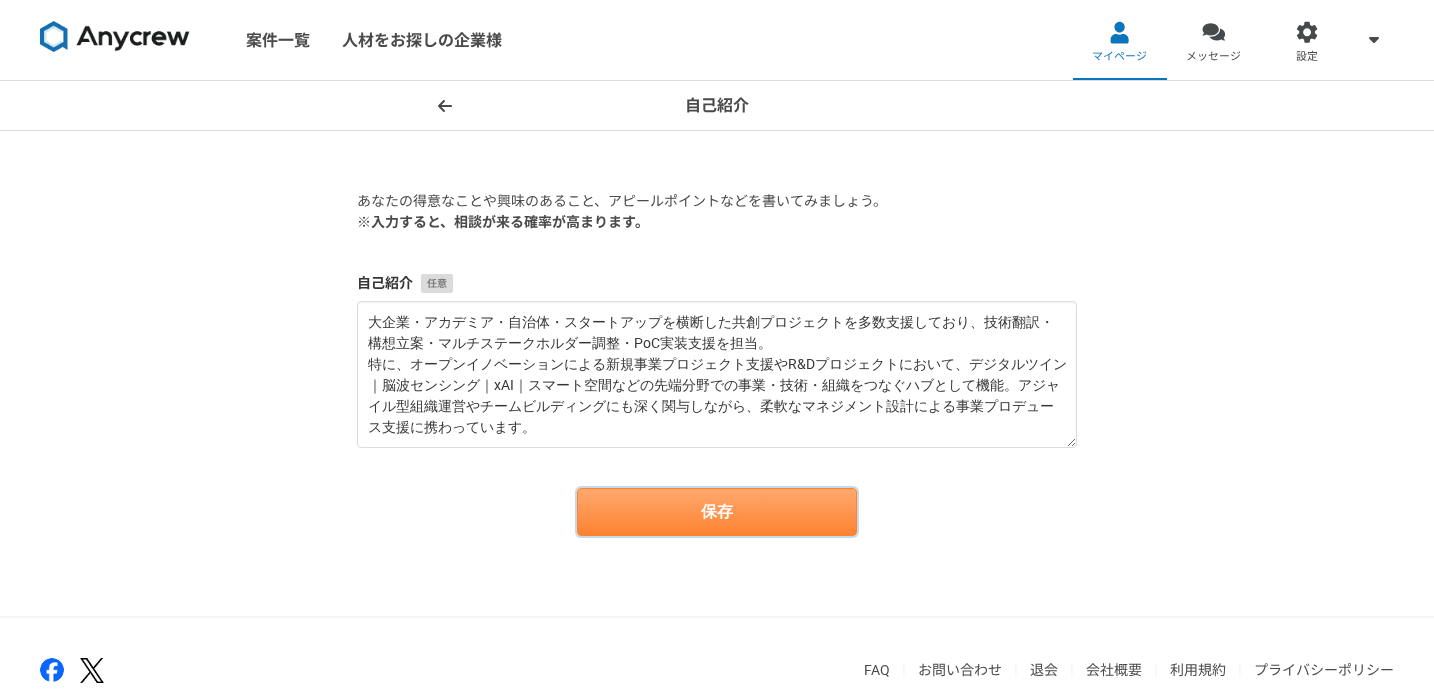 click on "保存" at bounding box center (717, 512) 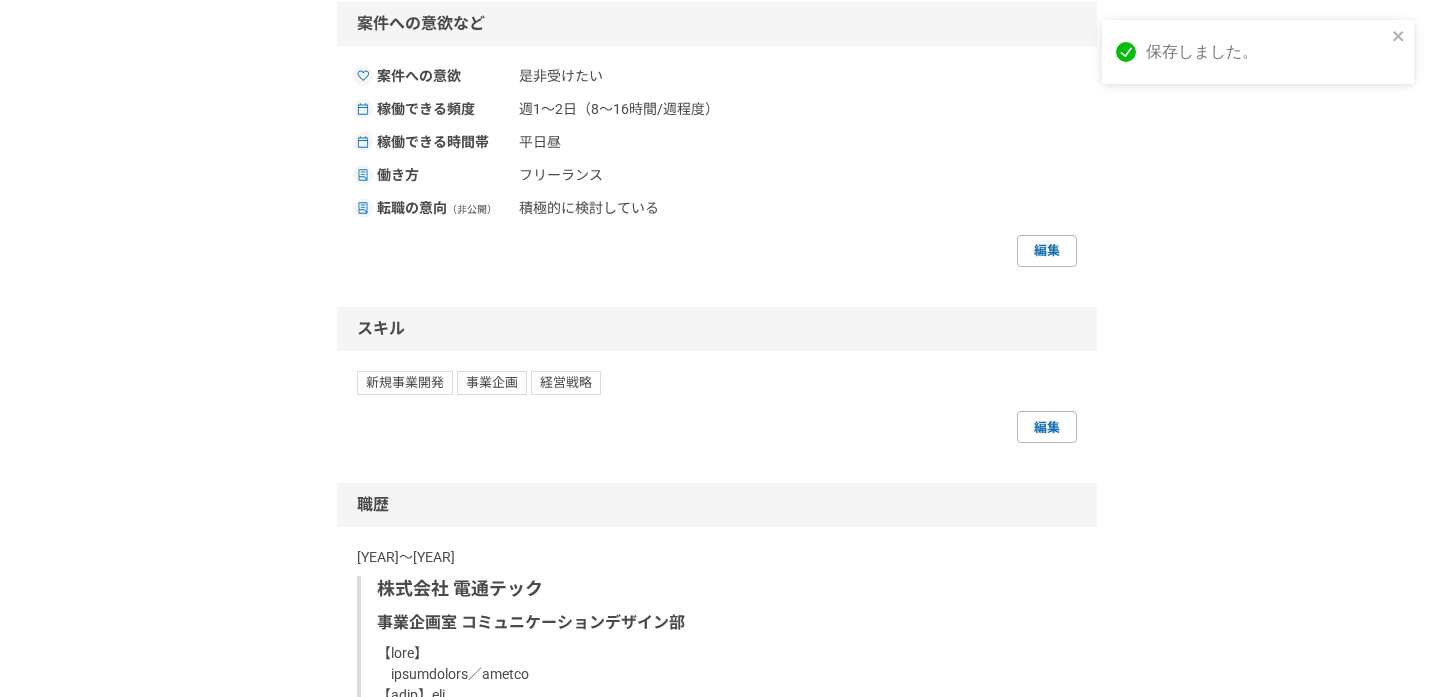 scroll, scrollTop: 950, scrollLeft: 0, axis: vertical 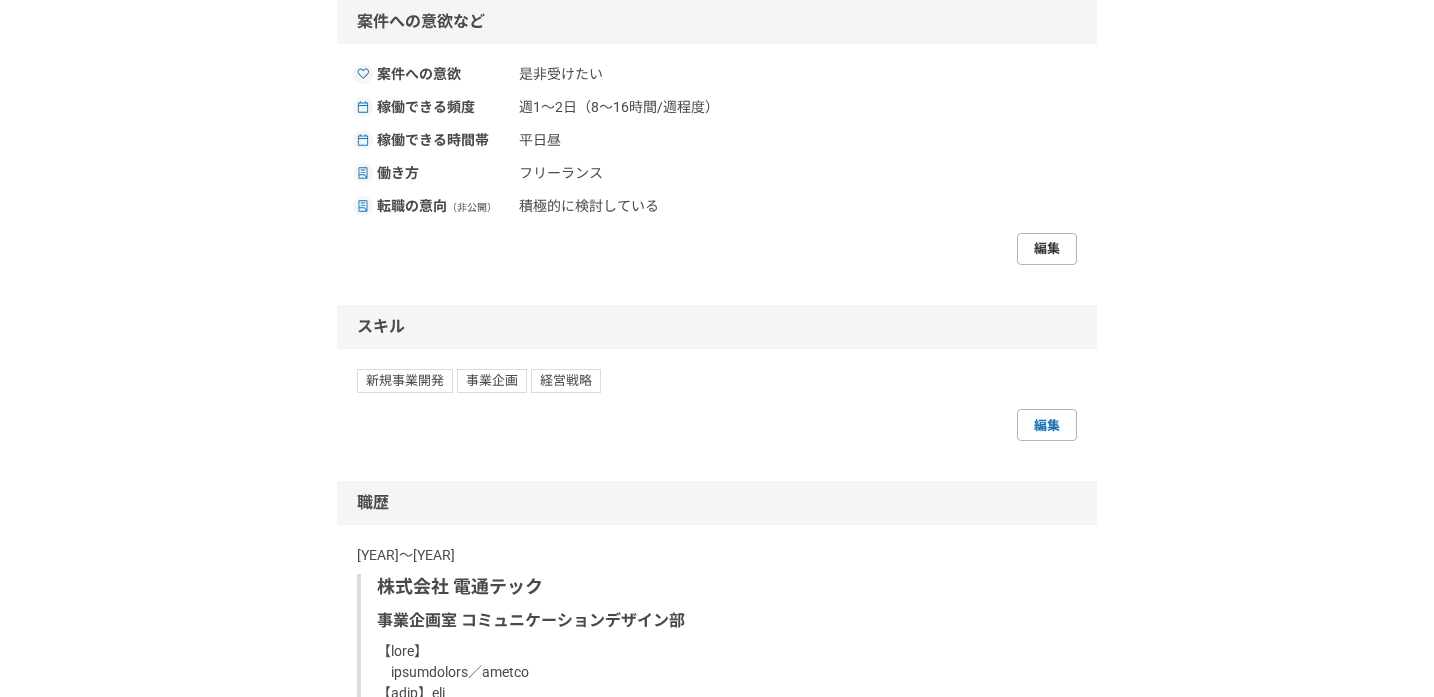 click on "編集" at bounding box center [1047, 249] 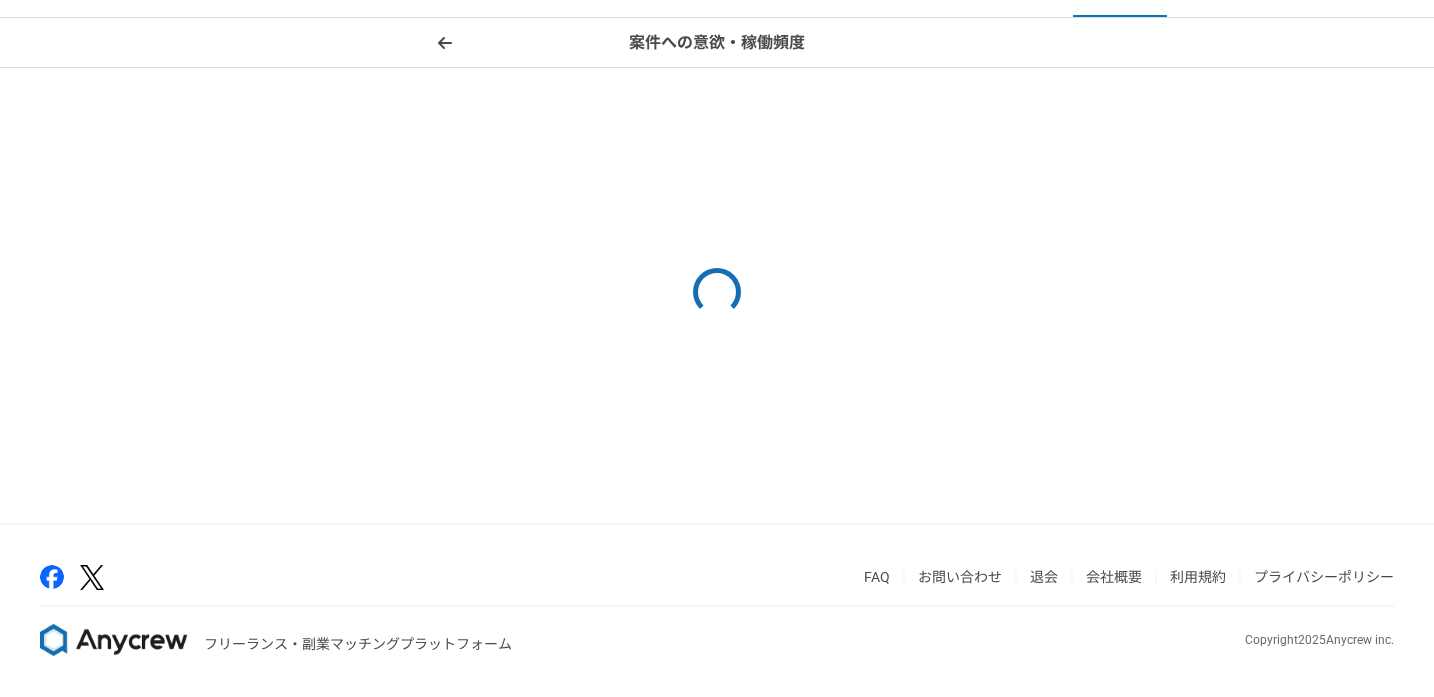 scroll, scrollTop: 0, scrollLeft: 0, axis: both 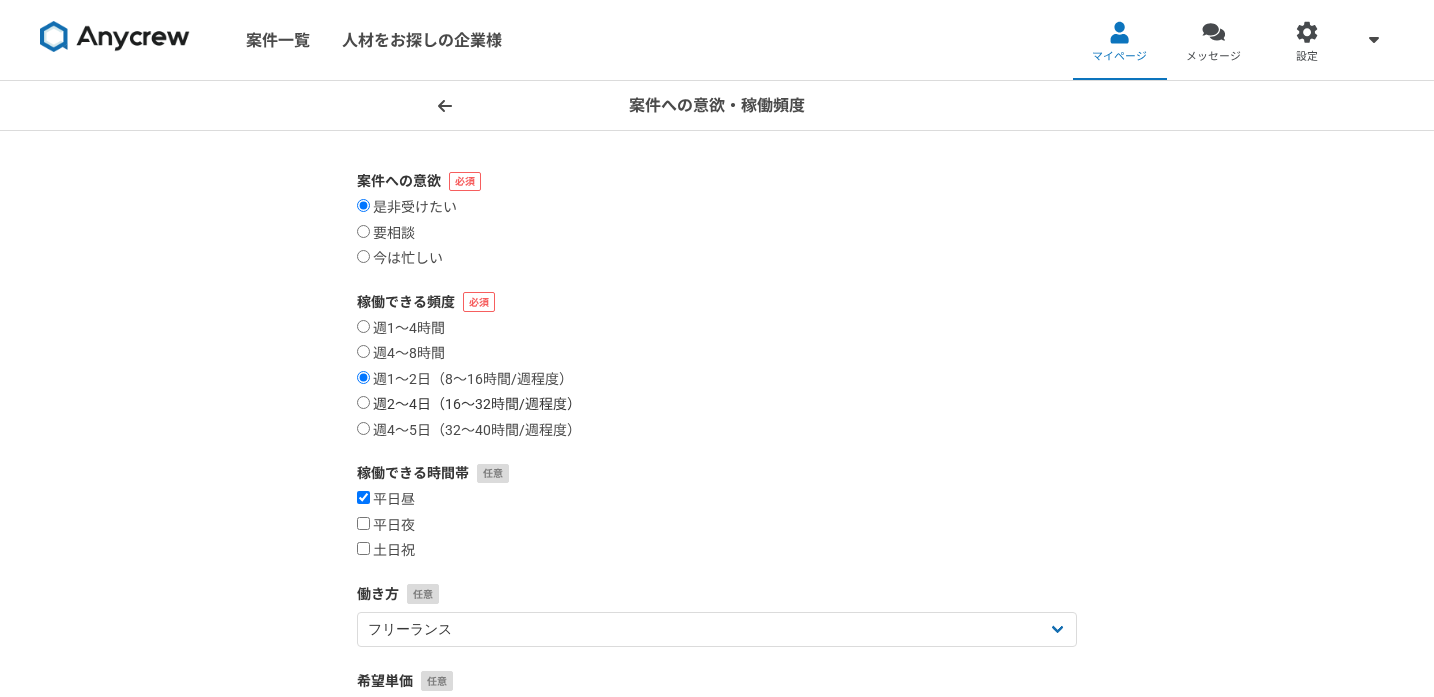 click on "週2〜4日（16〜32時間/週程度）" at bounding box center (363, 402) 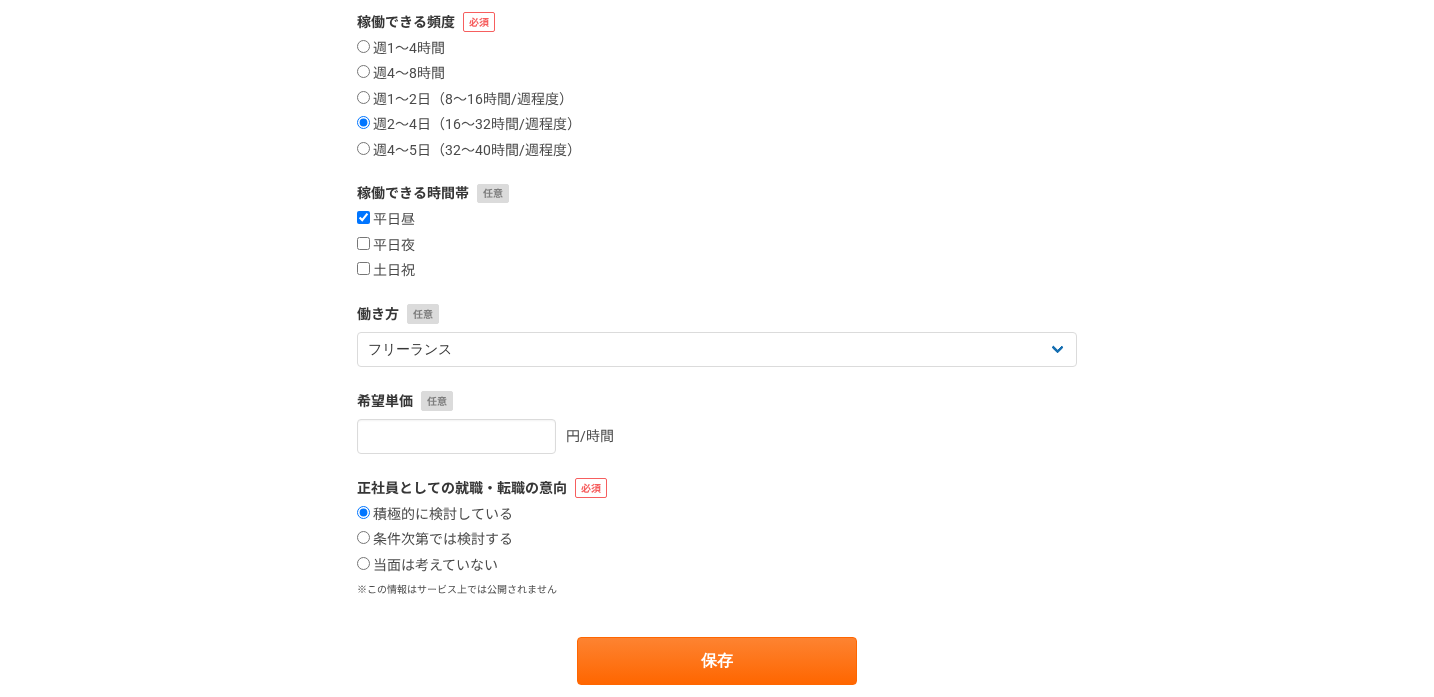 scroll, scrollTop: 282, scrollLeft: 0, axis: vertical 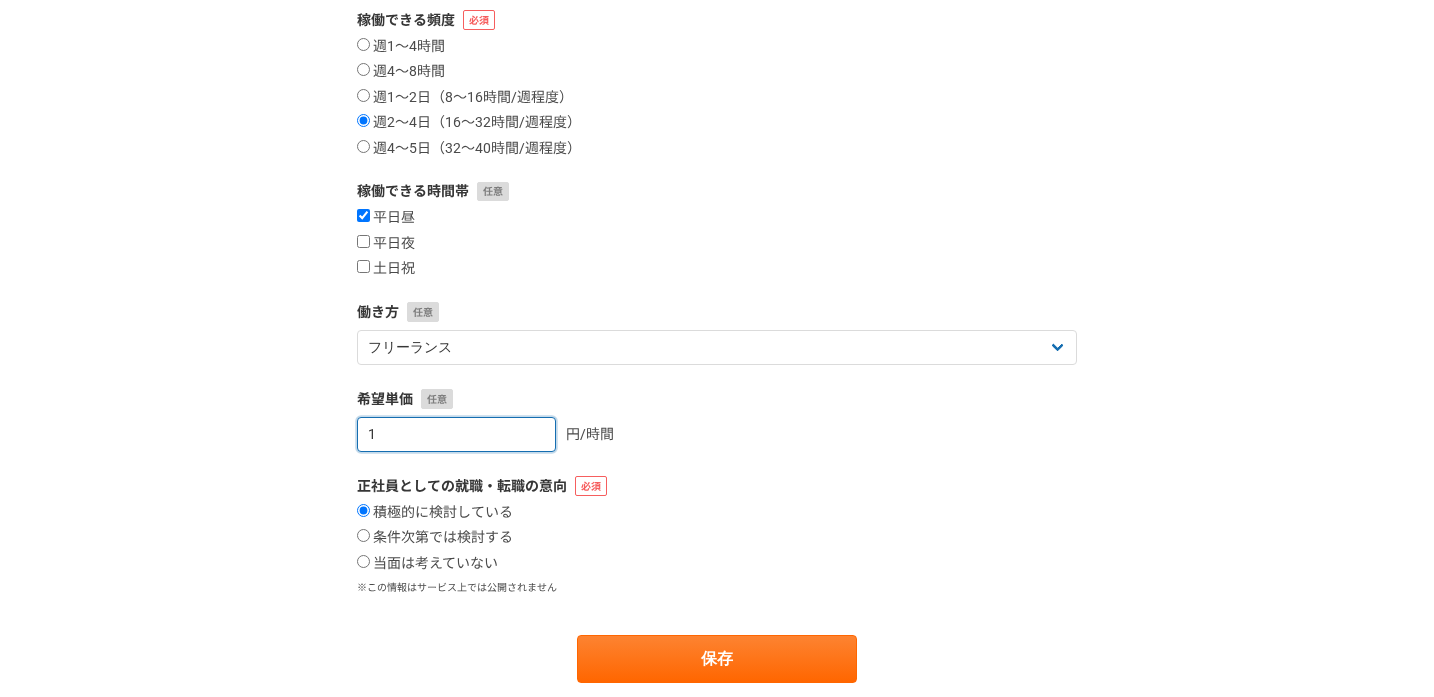 click on "1" at bounding box center [456, 434] 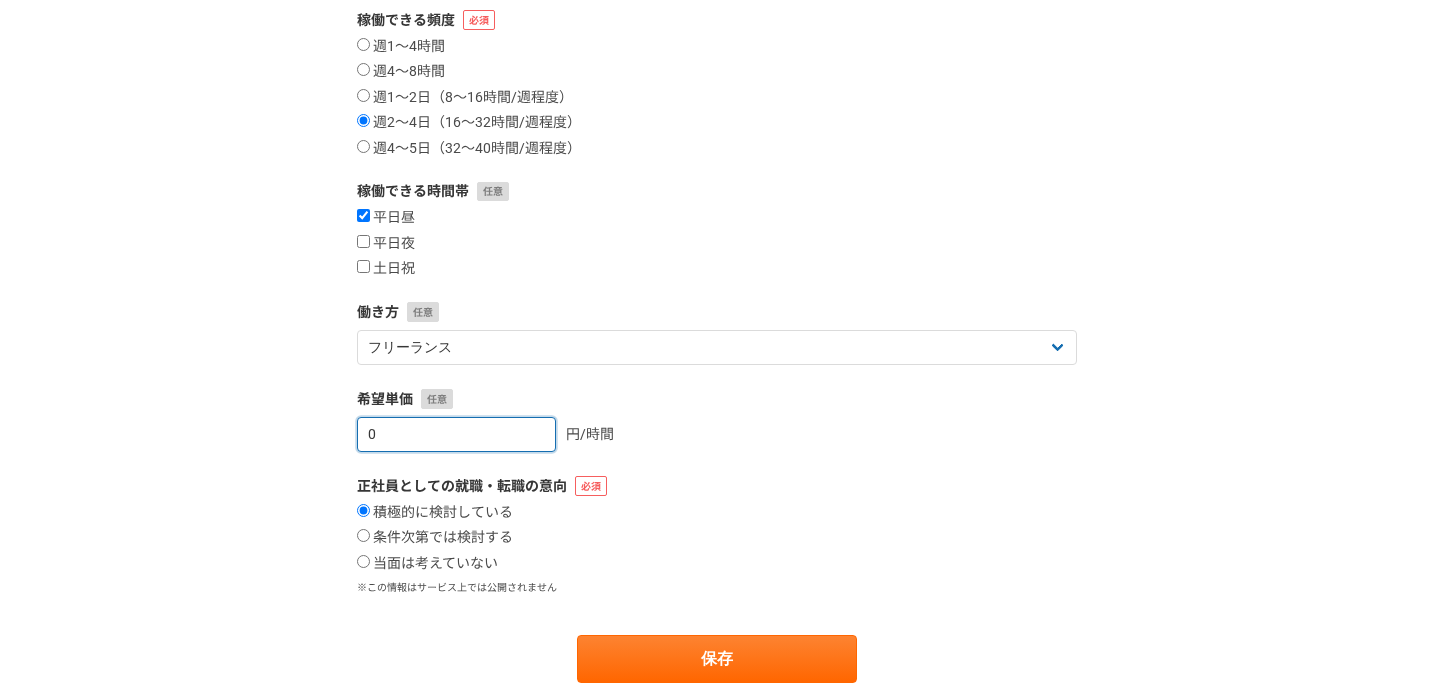 click on "0" at bounding box center (456, 434) 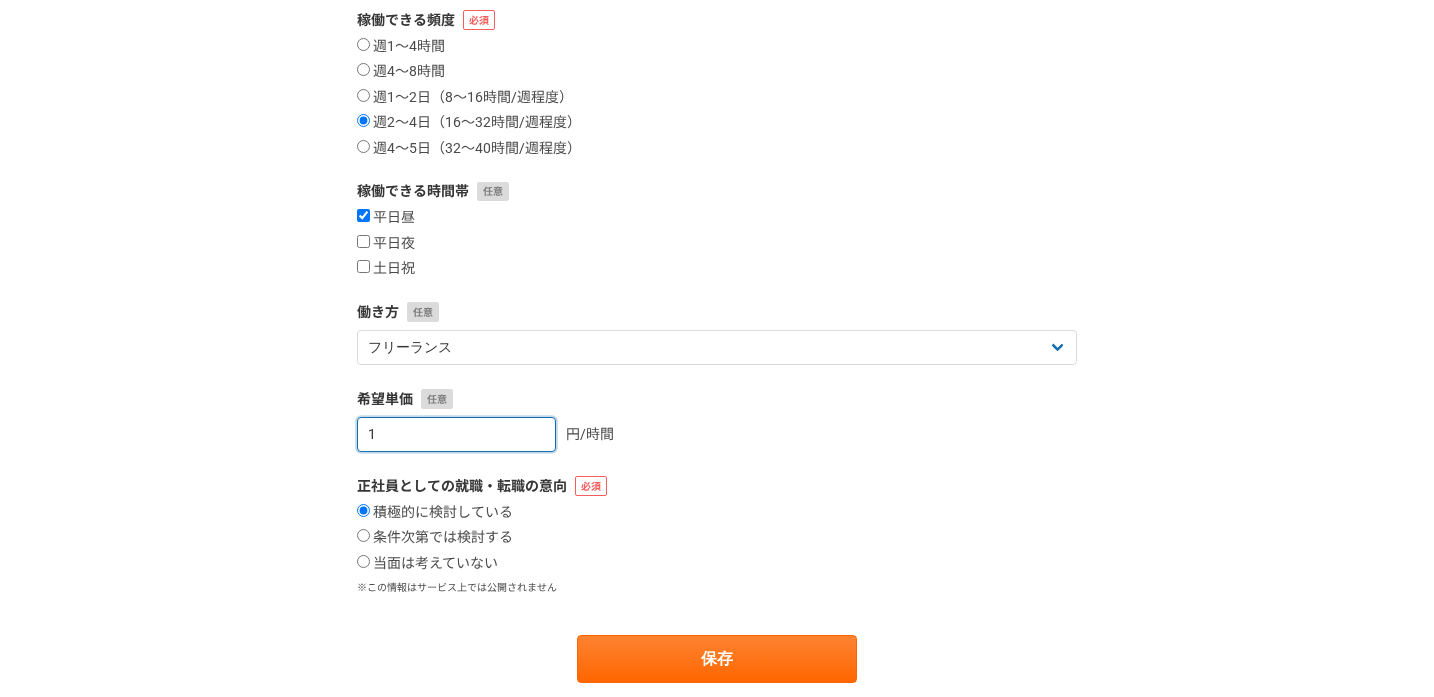 type on "1" 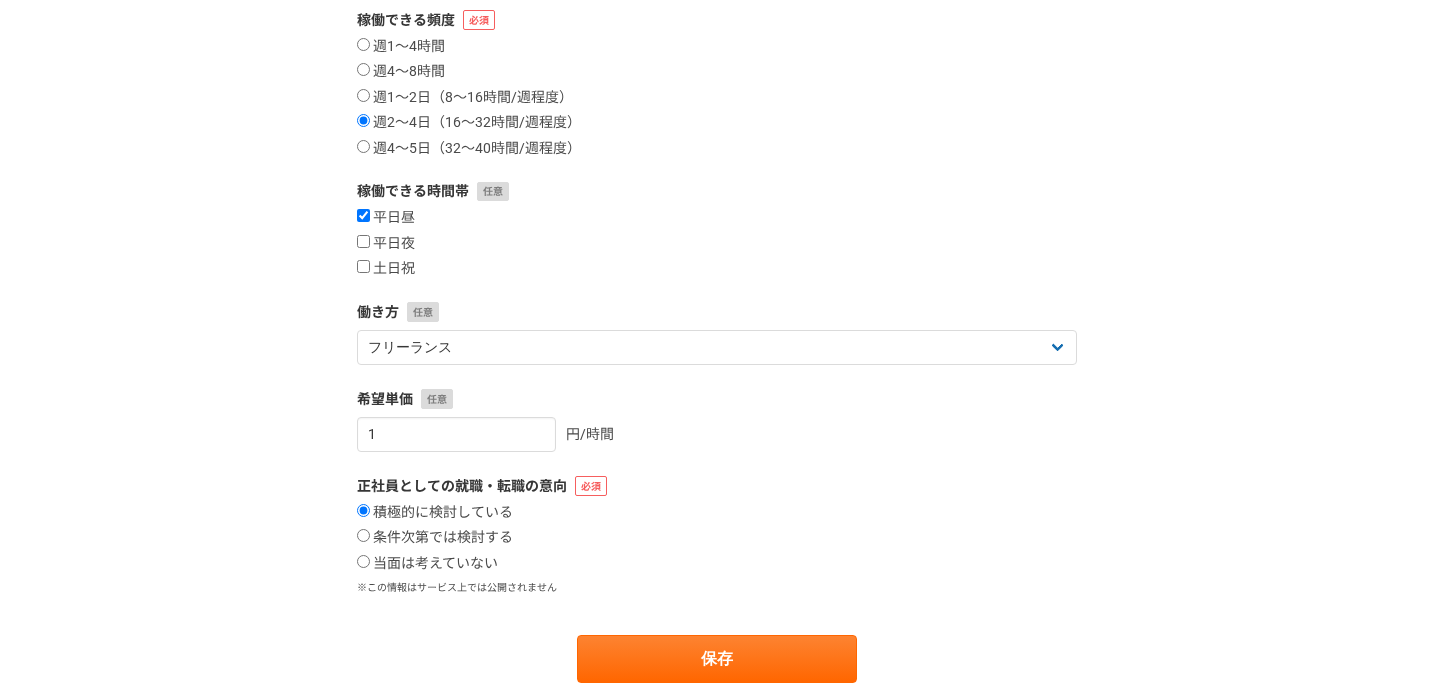 click on "1 円/時間" at bounding box center (717, 434) 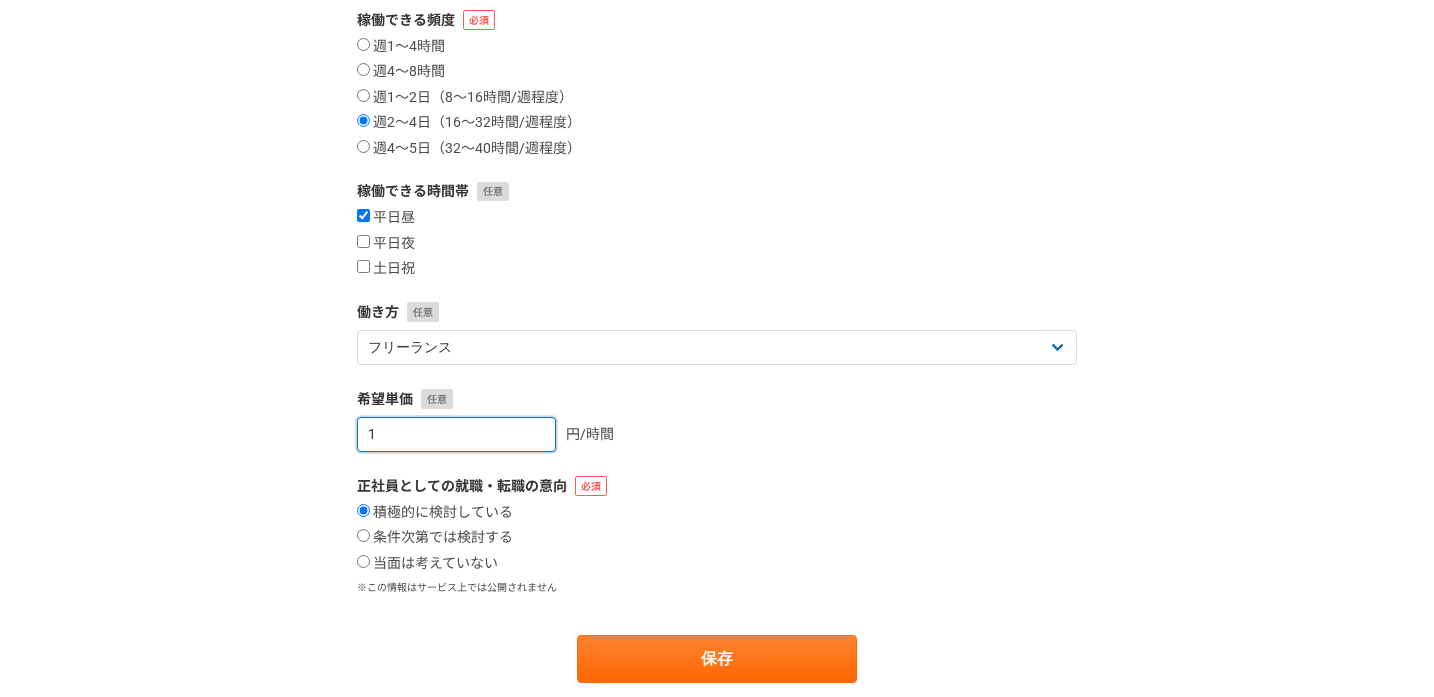 click on "1" at bounding box center [456, 434] 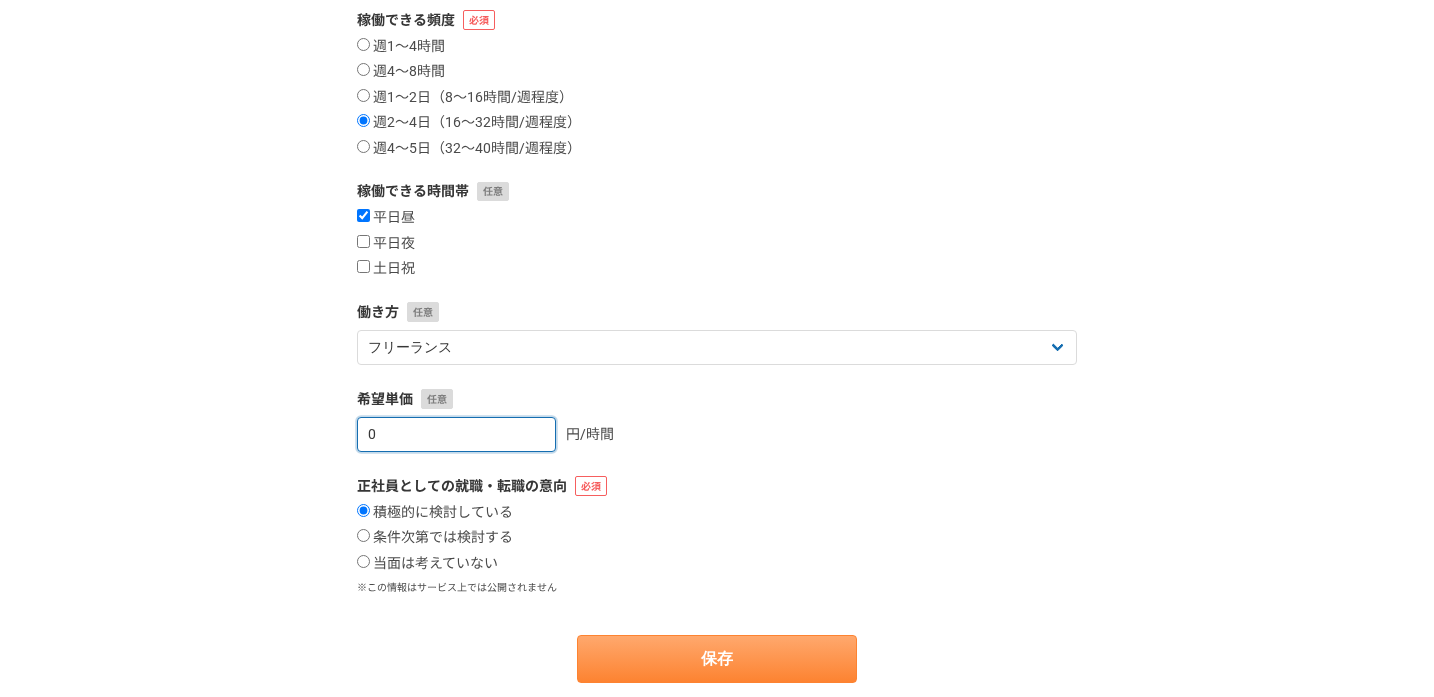 type on "0" 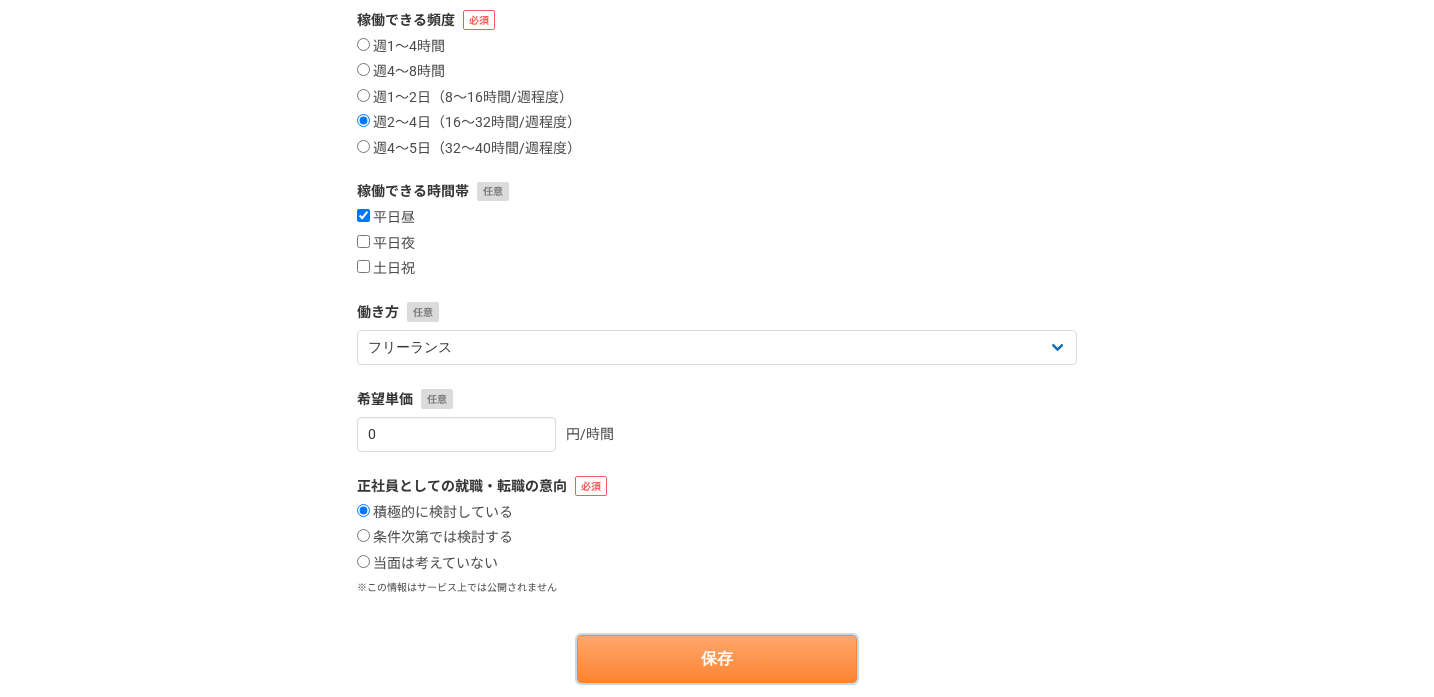 click on "保存" at bounding box center (717, 659) 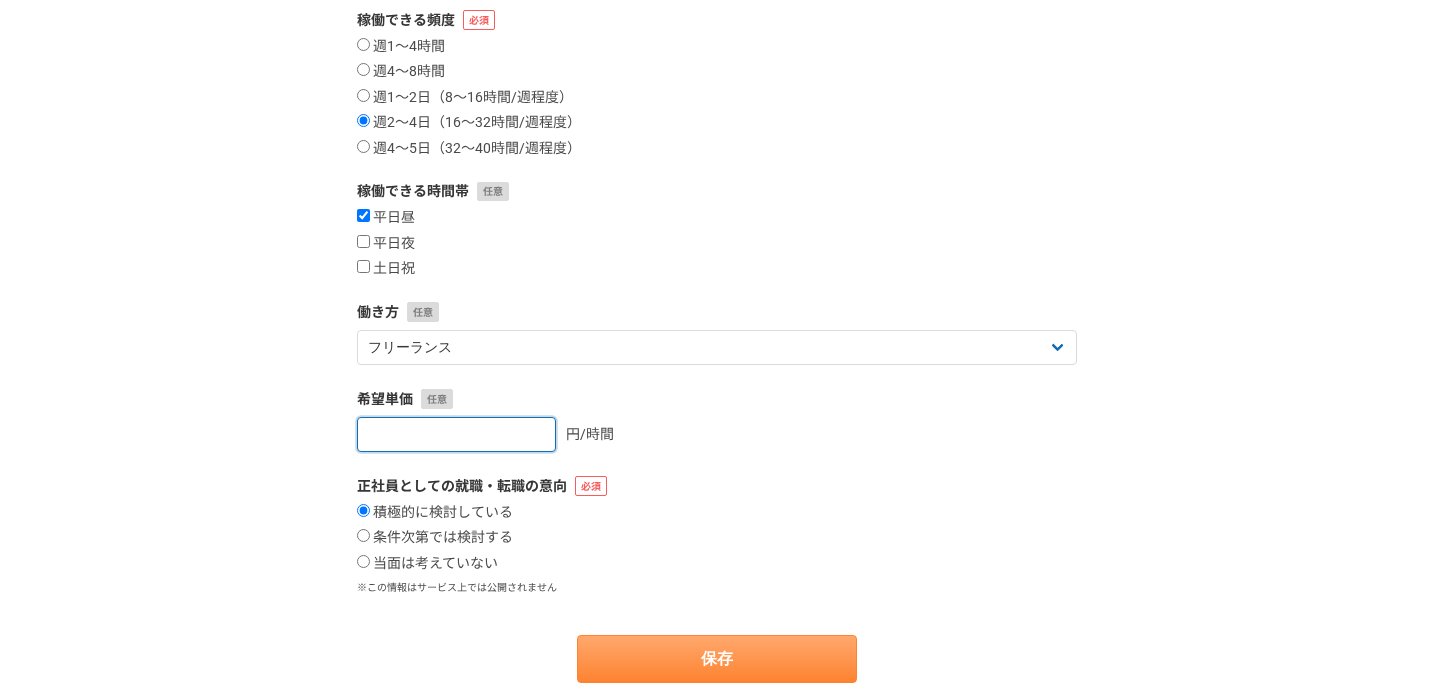 type 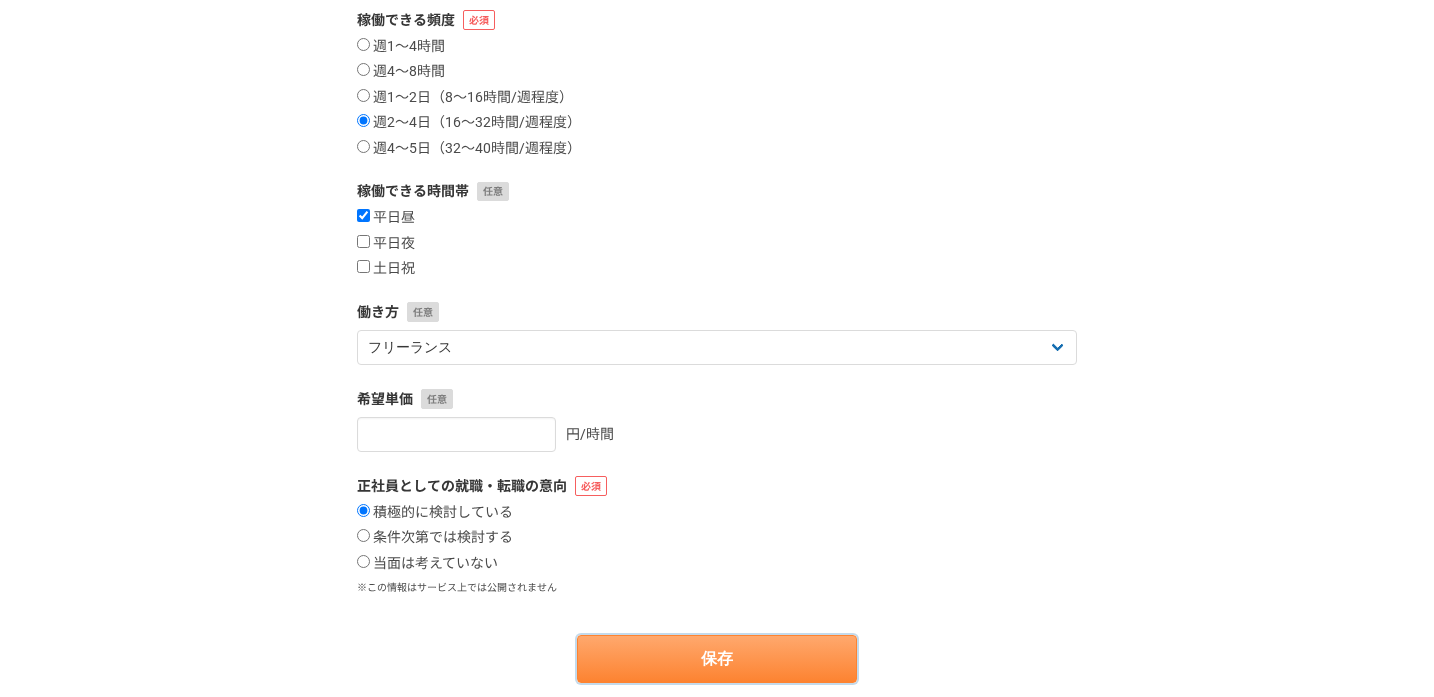 click on "保存" at bounding box center [717, 659] 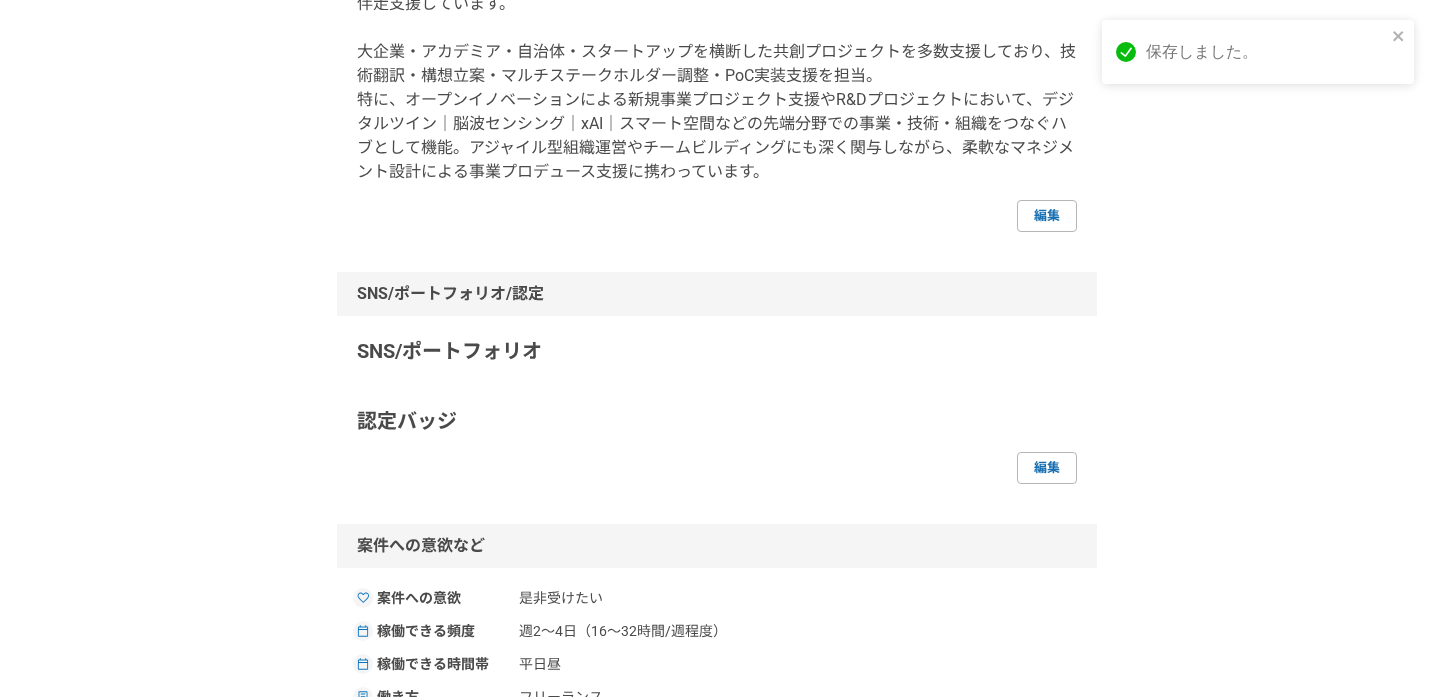 scroll, scrollTop: 431, scrollLeft: 0, axis: vertical 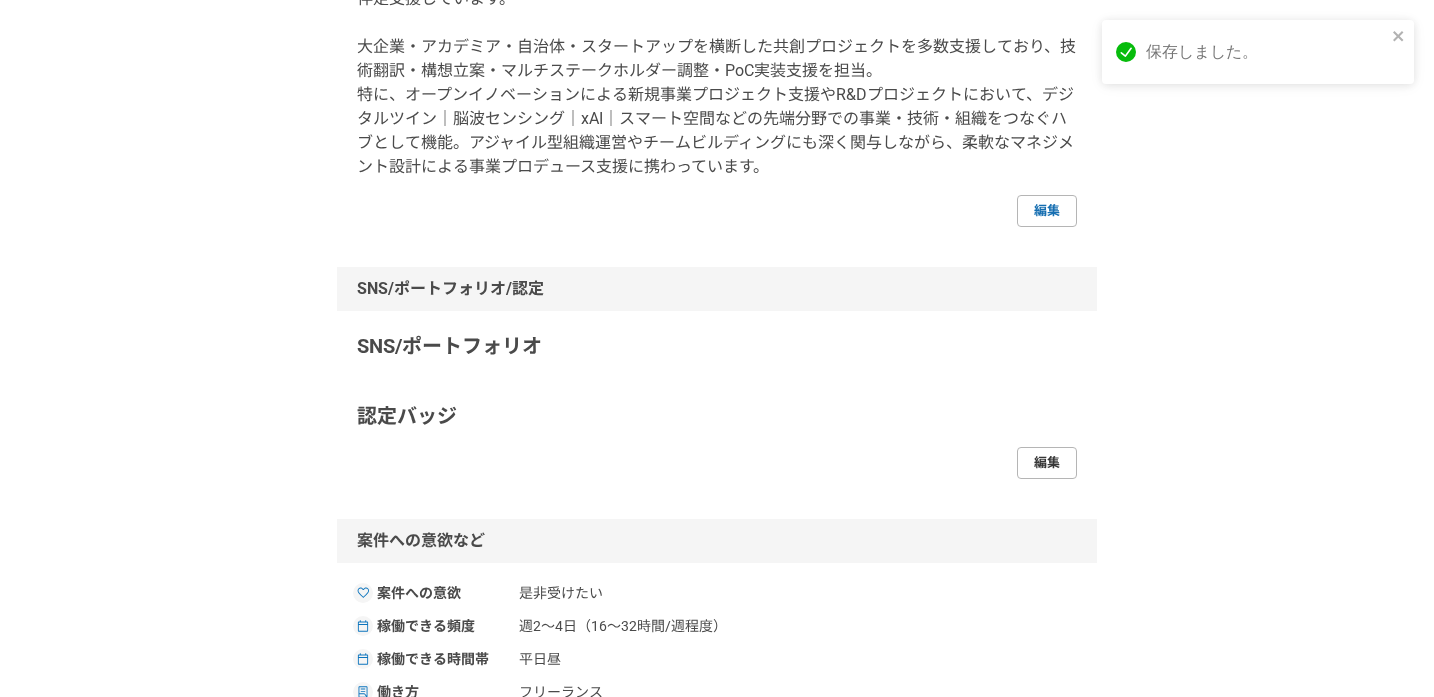 click on "編集" at bounding box center [1047, 463] 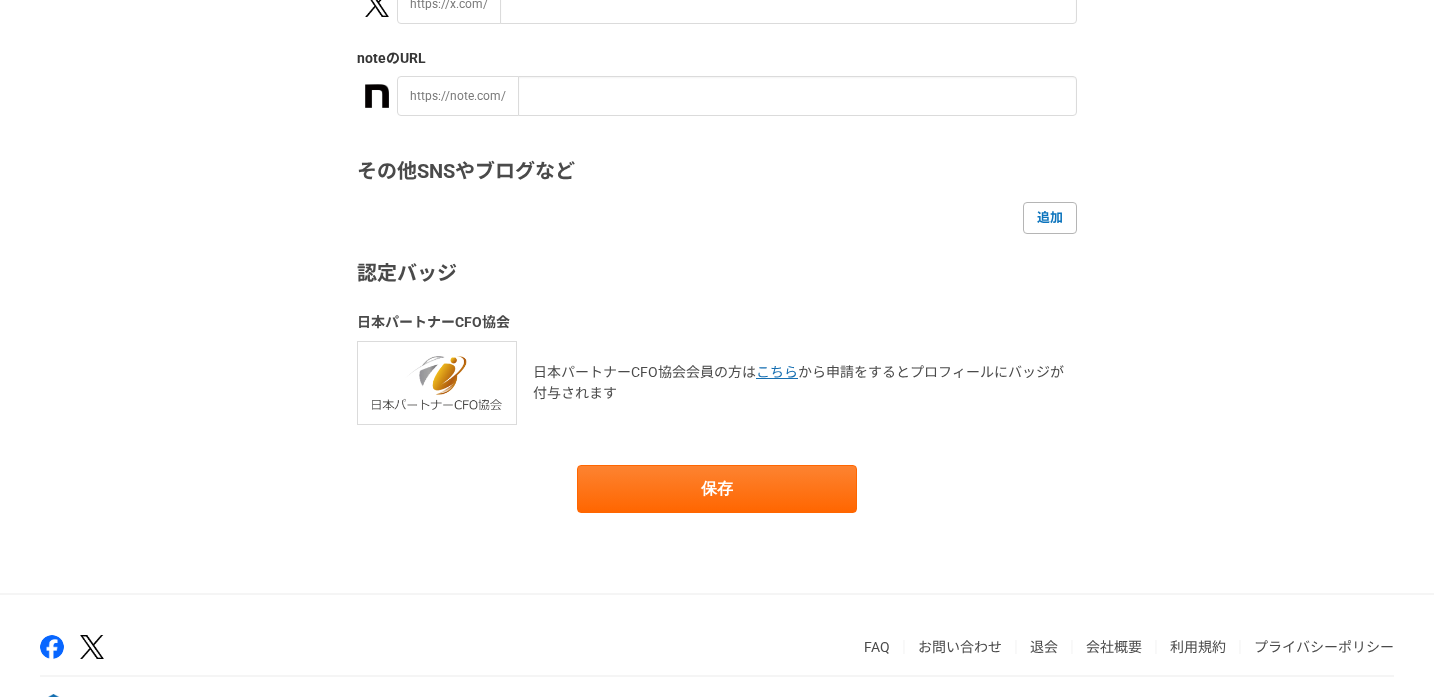scroll, scrollTop: 442, scrollLeft: 0, axis: vertical 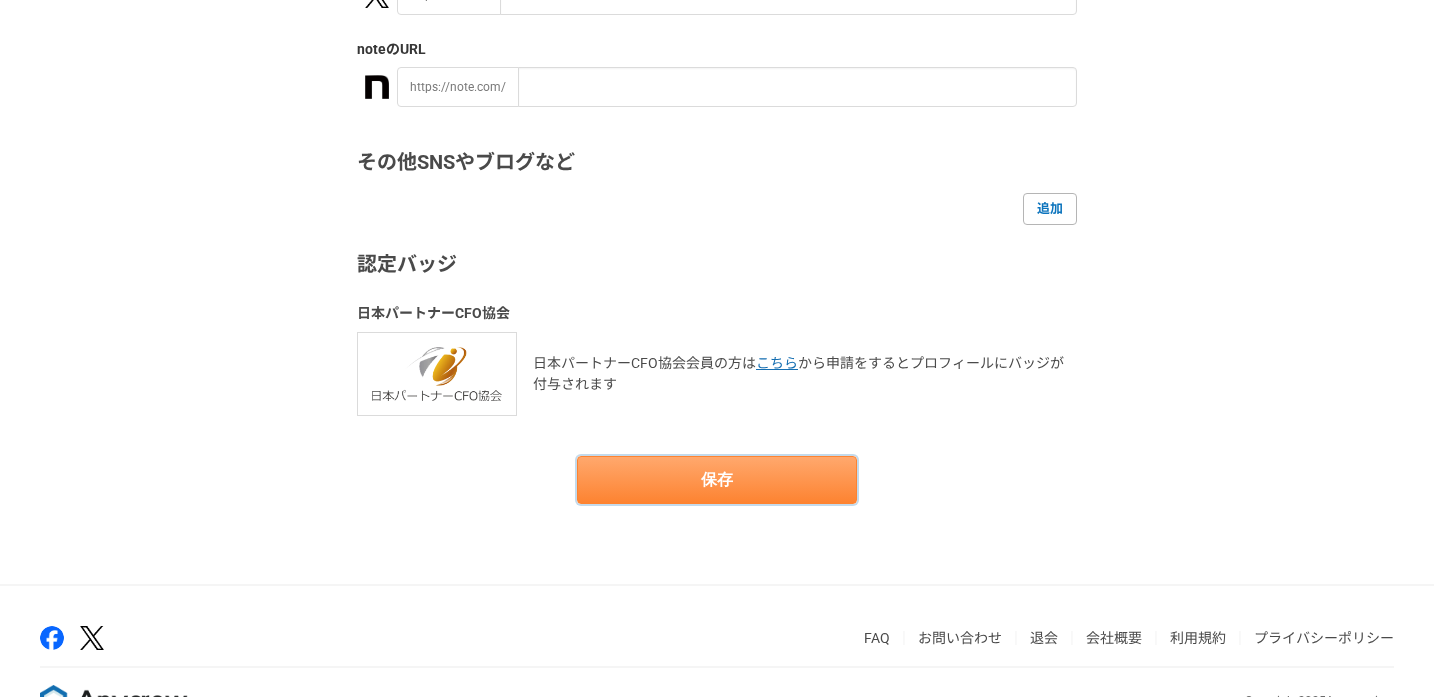 click on "保存" at bounding box center (717, 480) 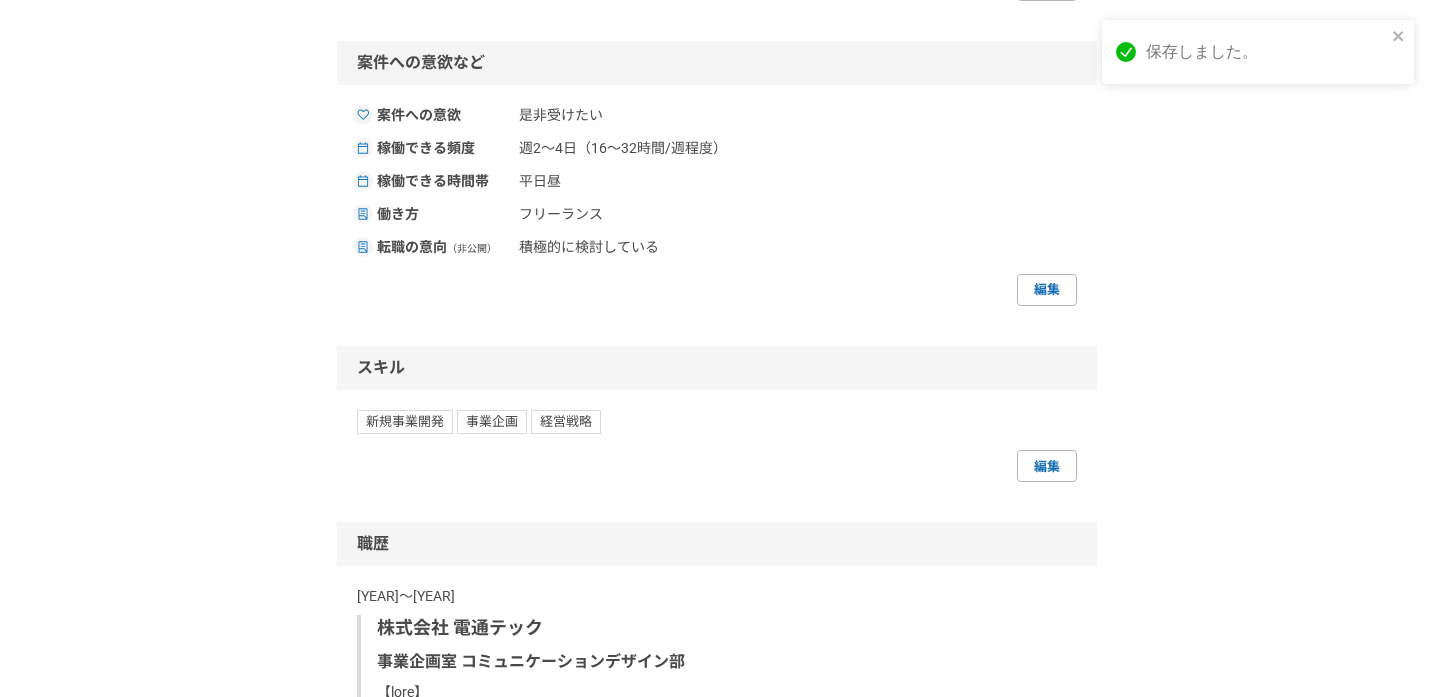 scroll, scrollTop: 910, scrollLeft: 0, axis: vertical 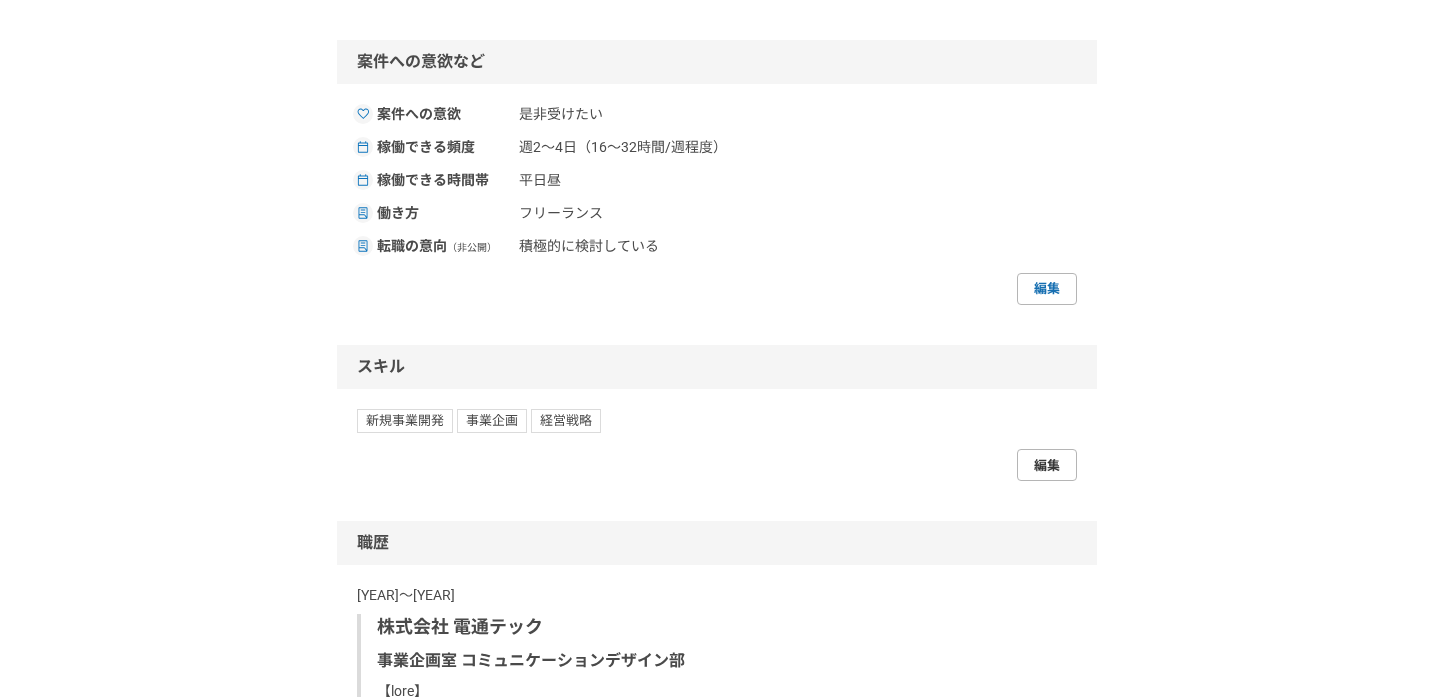 click on "編集" at bounding box center [1047, 465] 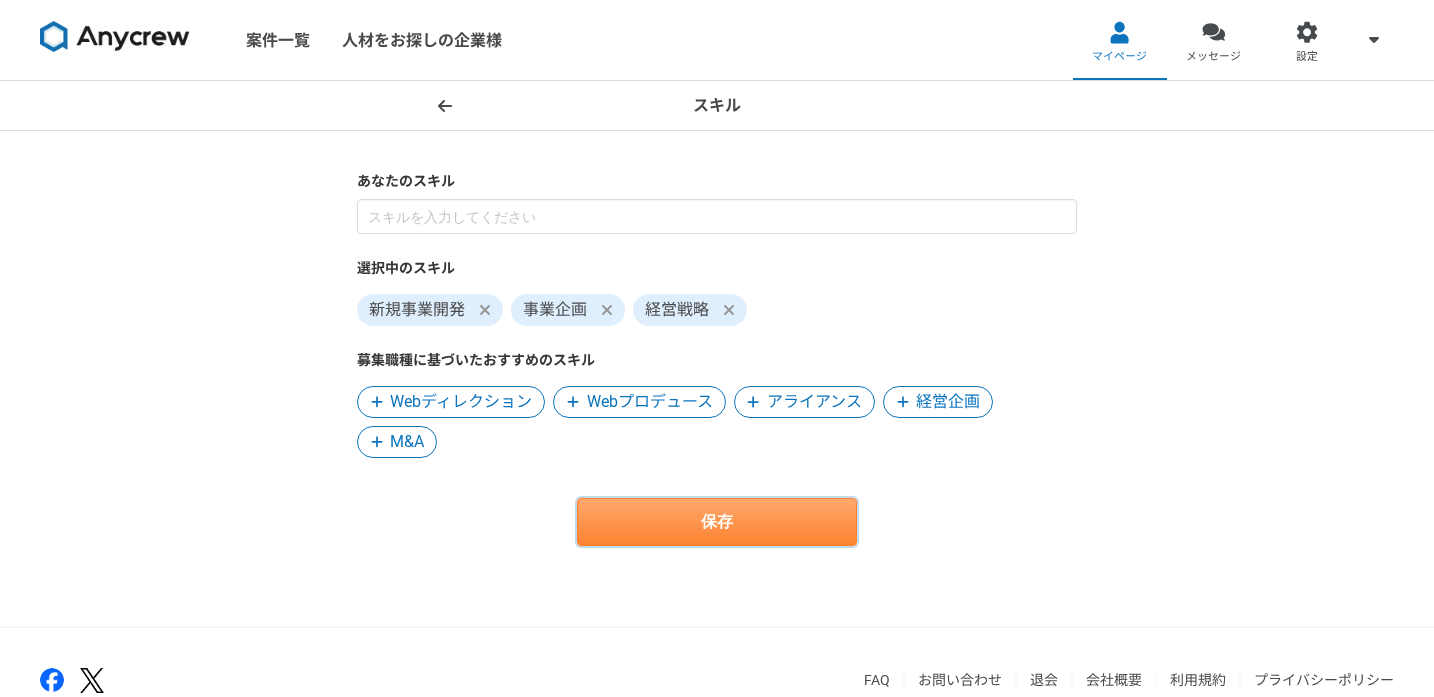 click on "保存" at bounding box center (717, 522) 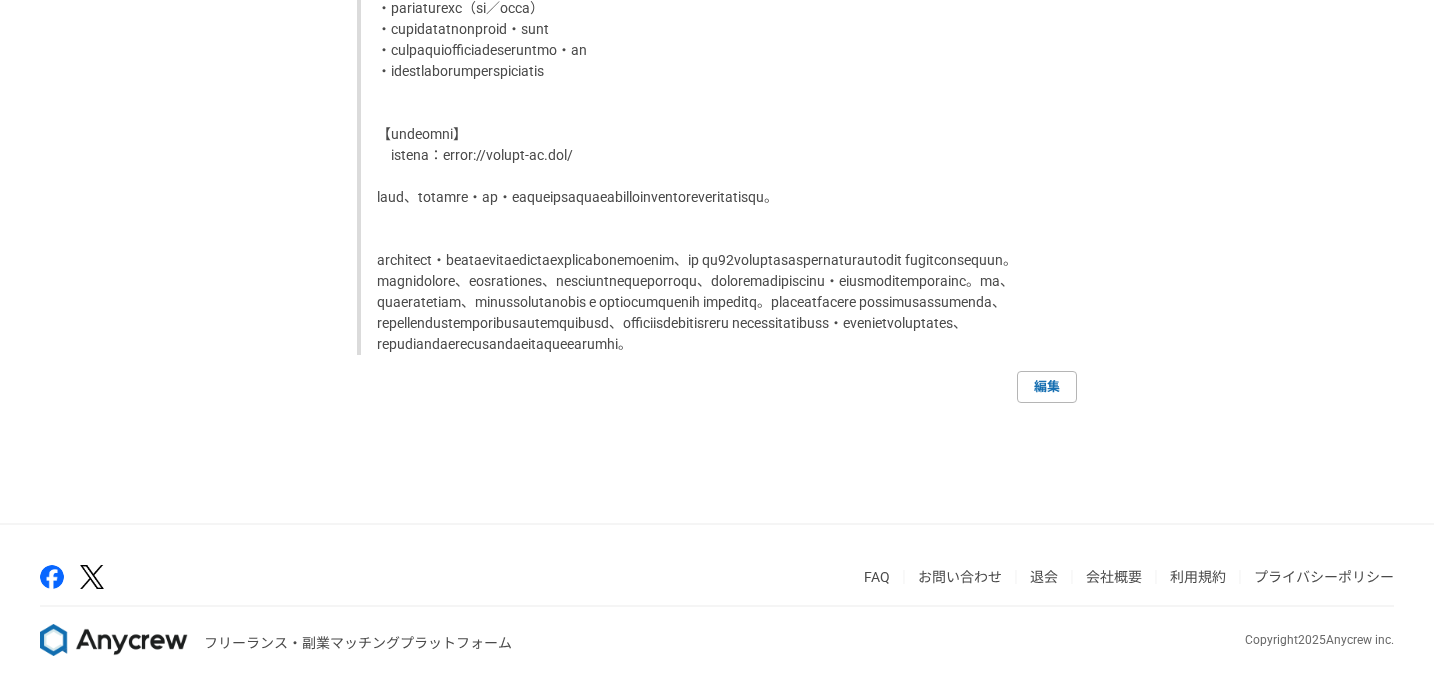 scroll, scrollTop: 2528, scrollLeft: 0, axis: vertical 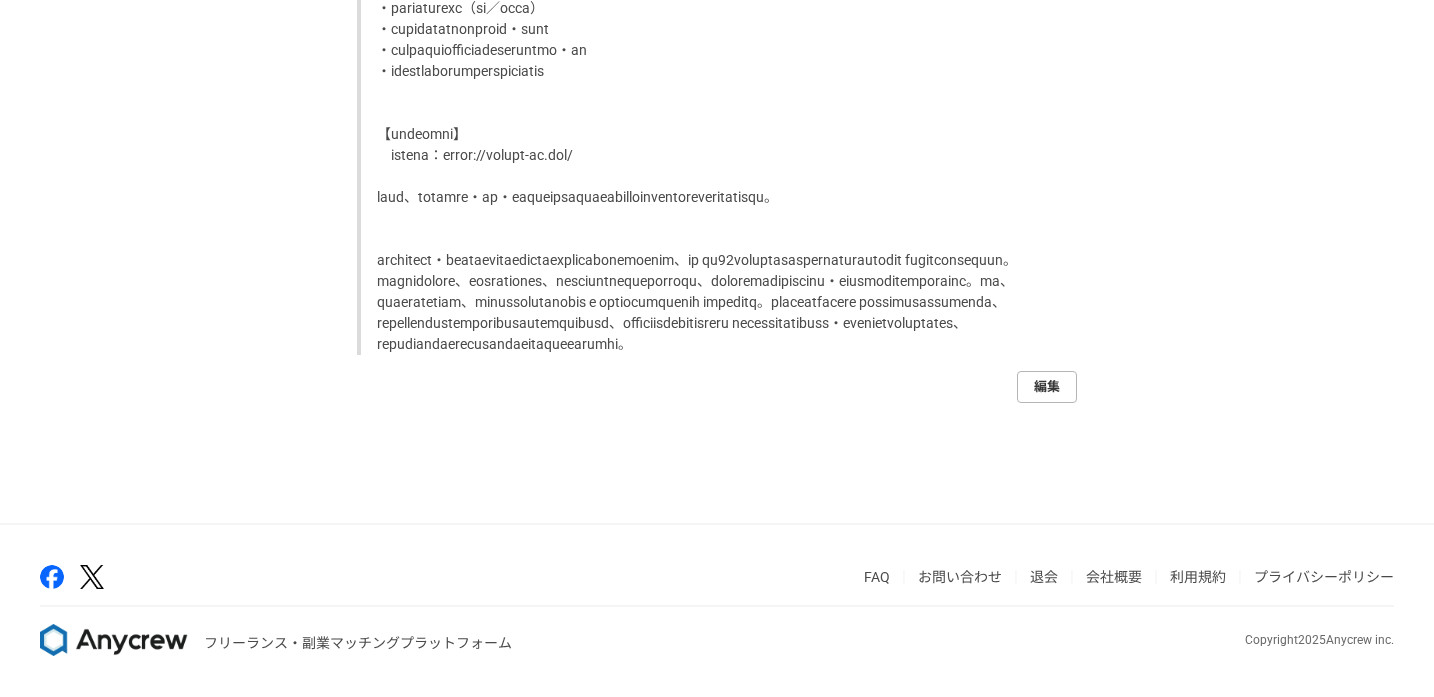 click on "編集" at bounding box center (1047, 387) 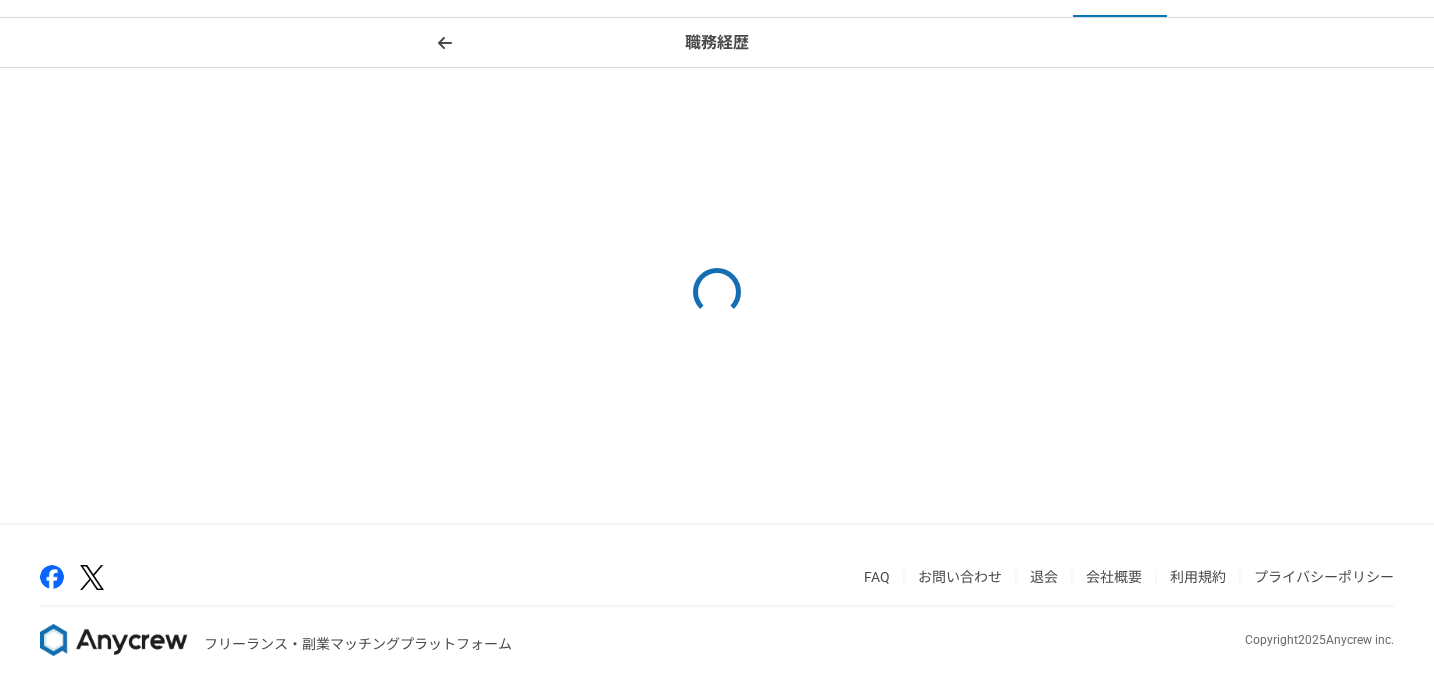 scroll, scrollTop: 0, scrollLeft: 0, axis: both 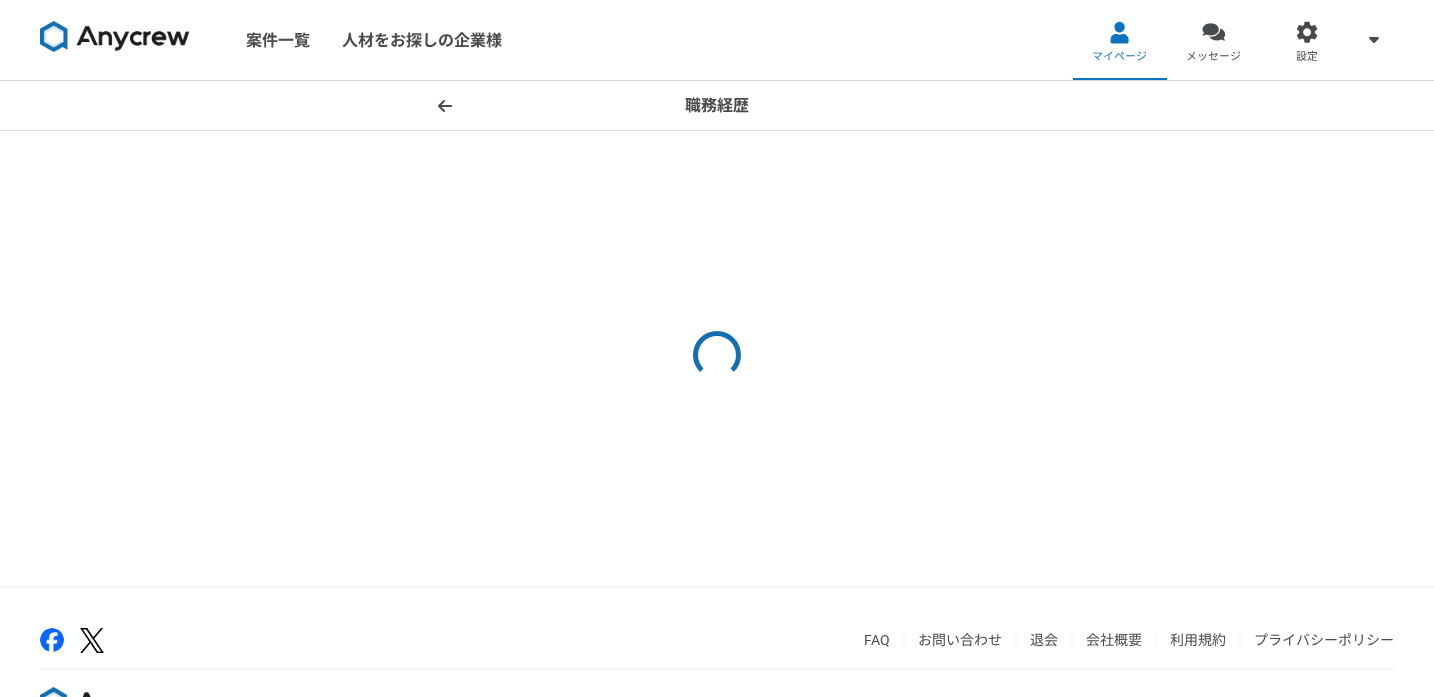 select on "2015" 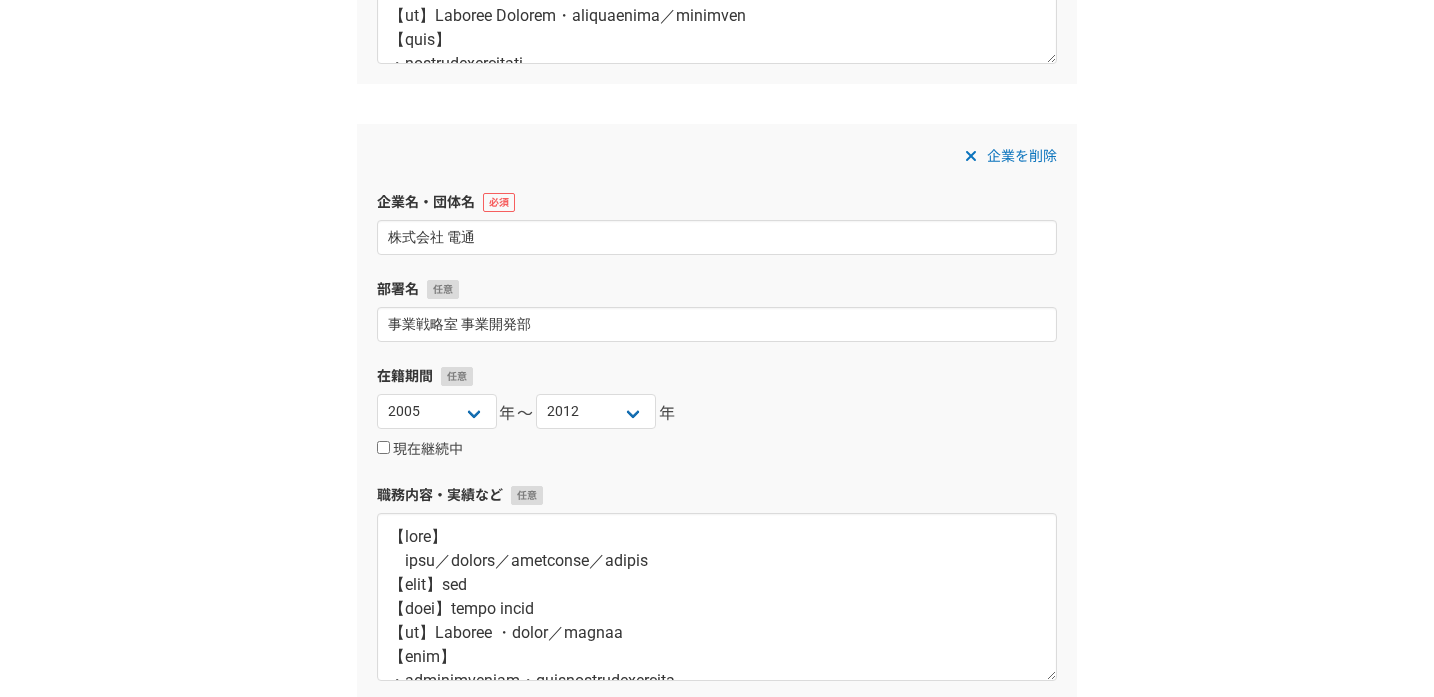 scroll, scrollTop: 733, scrollLeft: 0, axis: vertical 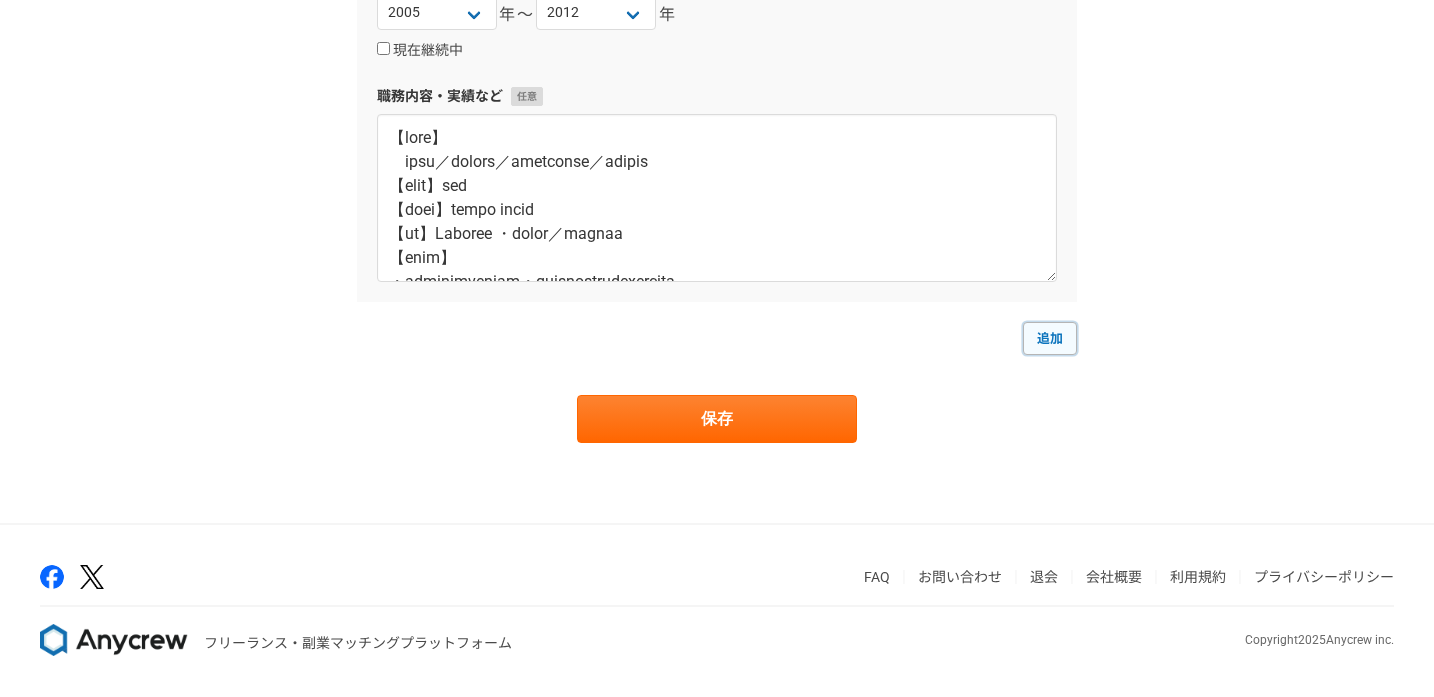 click on "追加" at bounding box center (1050, 338) 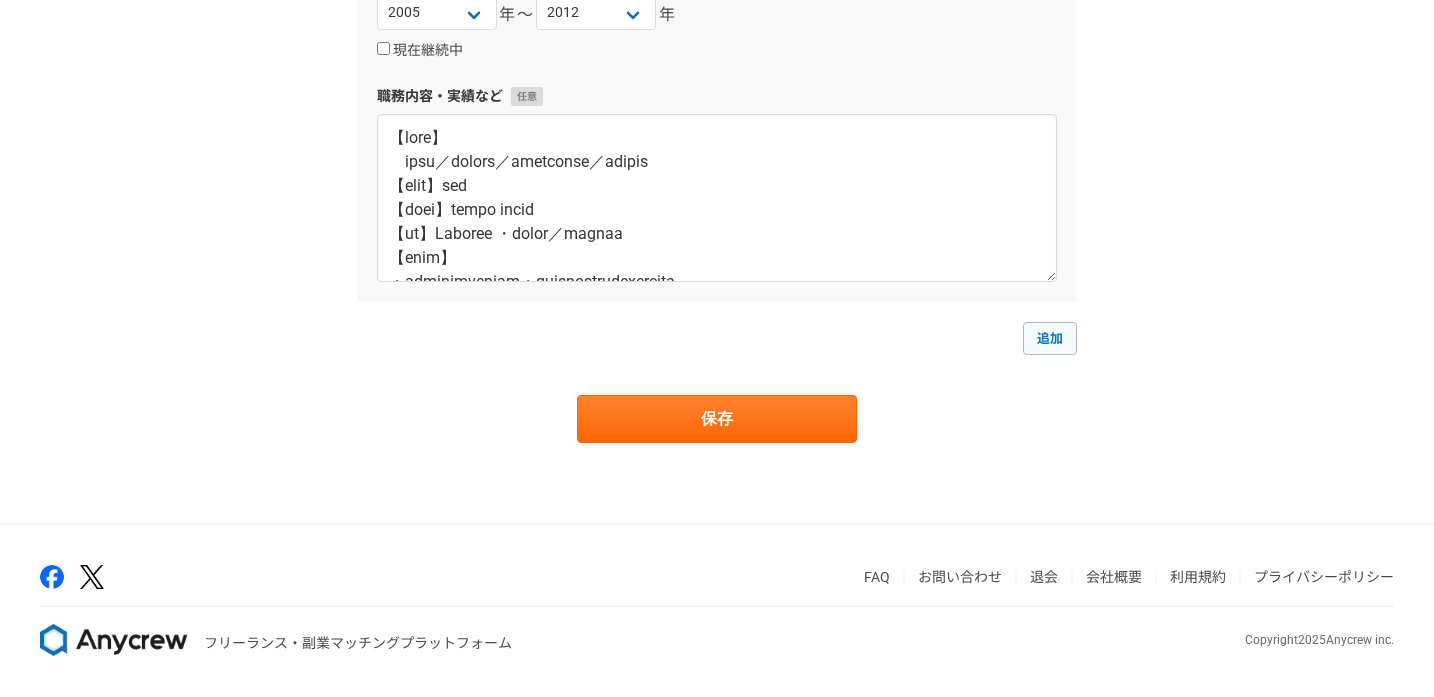 select 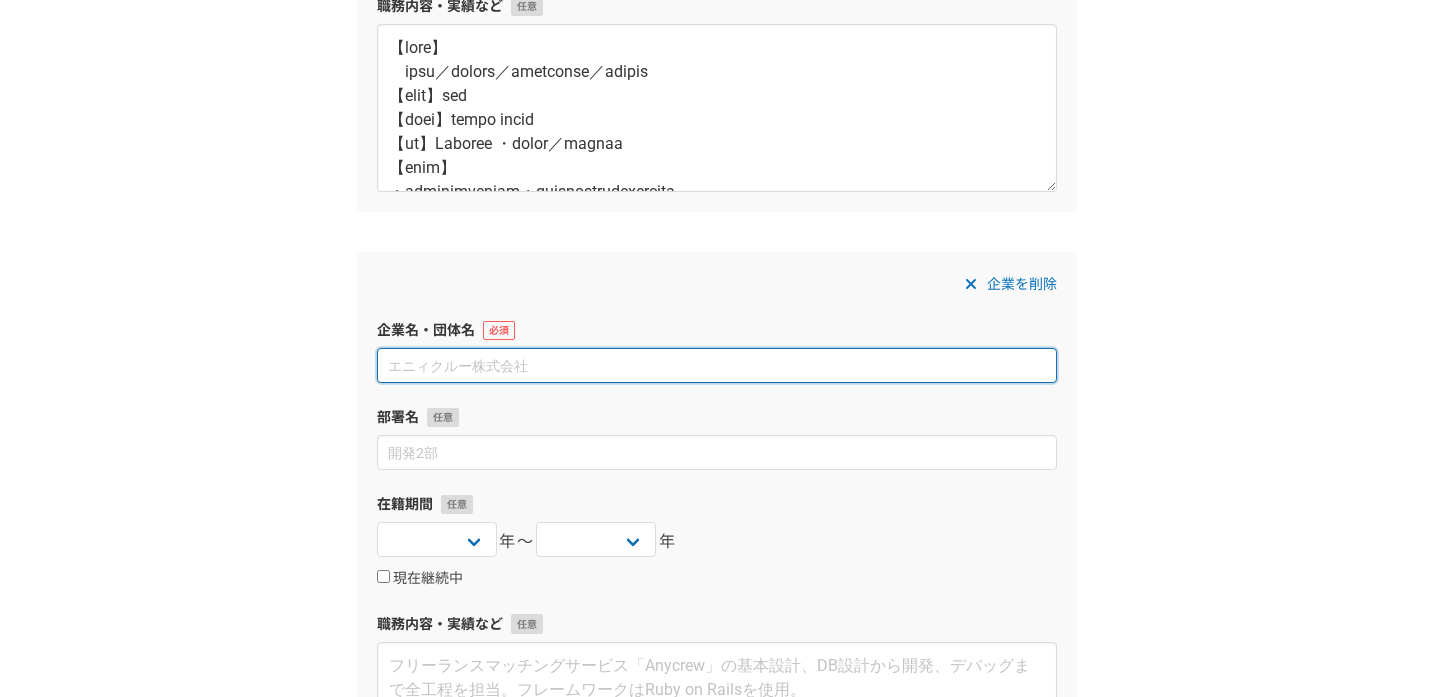 scroll, scrollTop: 1086, scrollLeft: 0, axis: vertical 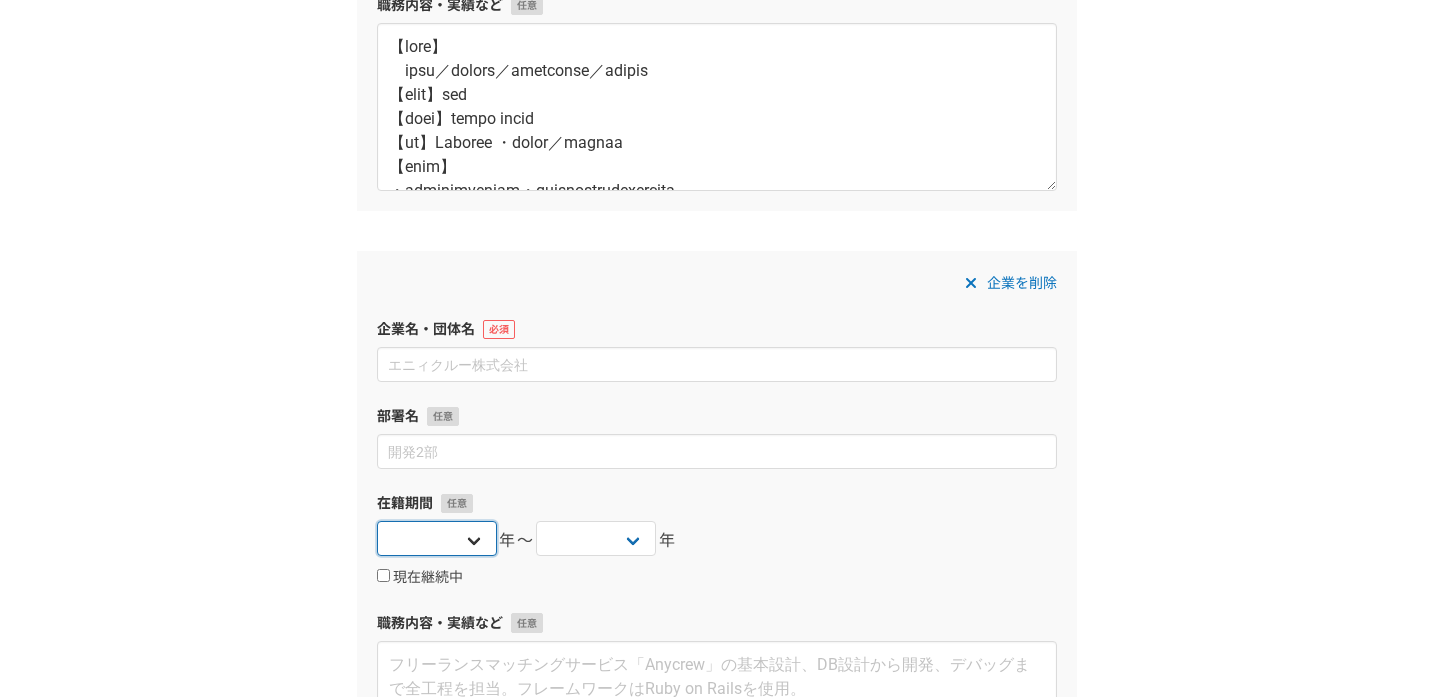 click on "2025 2024 2023 2022 2021 2020 2019 2018 2017 2016 2015 2014 2013 2012 2011 2010 2009 2008 2007 2006 2005 2004 2003 2002 2001 2000 1999 1998 1997 1996 1995 1994 1993 1992 1991 1990 1989 1988 1987 1986 1985 1984 1983 1982 1981 1980 1979 1978 1977 1976" at bounding box center [437, 538] 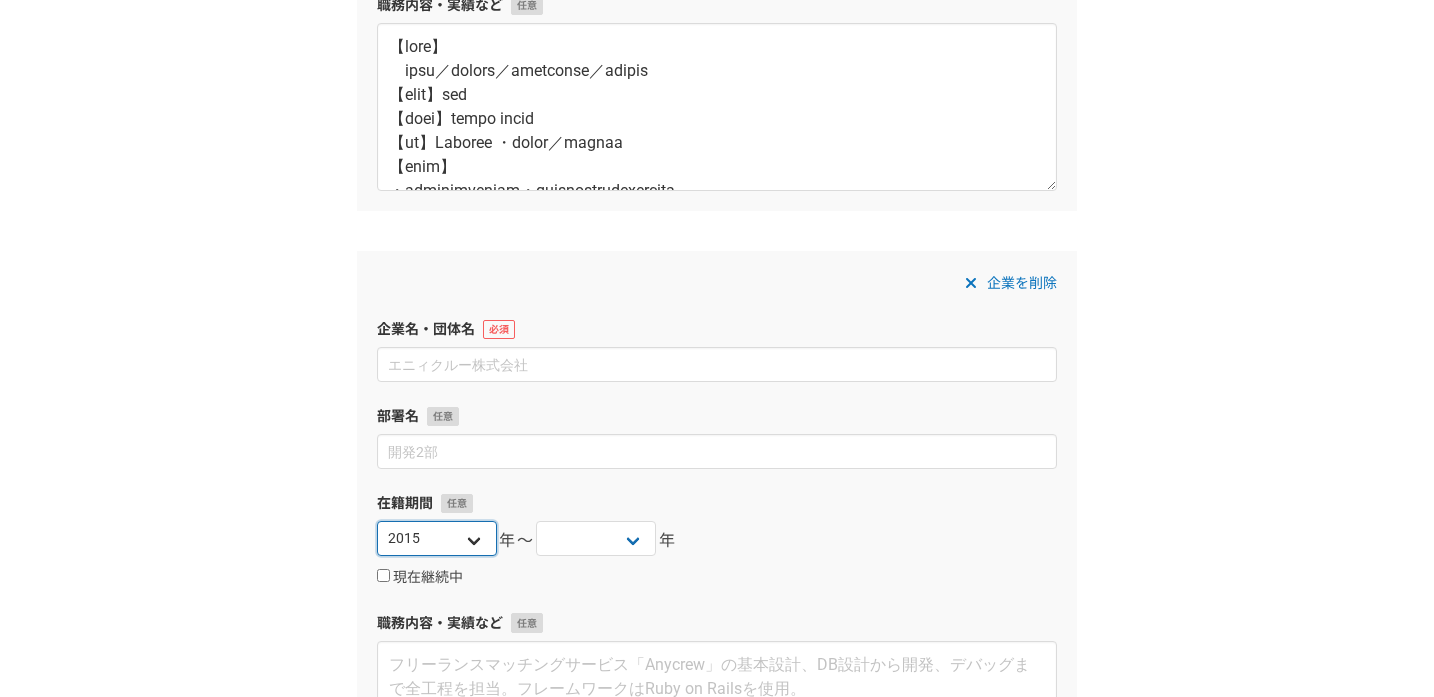 click on "2025 2024 2023 2022 2021 2020 2019 2018 2017 2016 2015 2014 2013 2012 2011 2010 2009 2008 2007 2006 2005 2004 2003 2002 2001 2000 1999 1998 1997 1996 1995 1994 1993 1992 1991 1990 1989 1988 1987 1986 1985 1984 1983 1982 1981 1980 1979 1978 1977 1976" at bounding box center (437, 538) 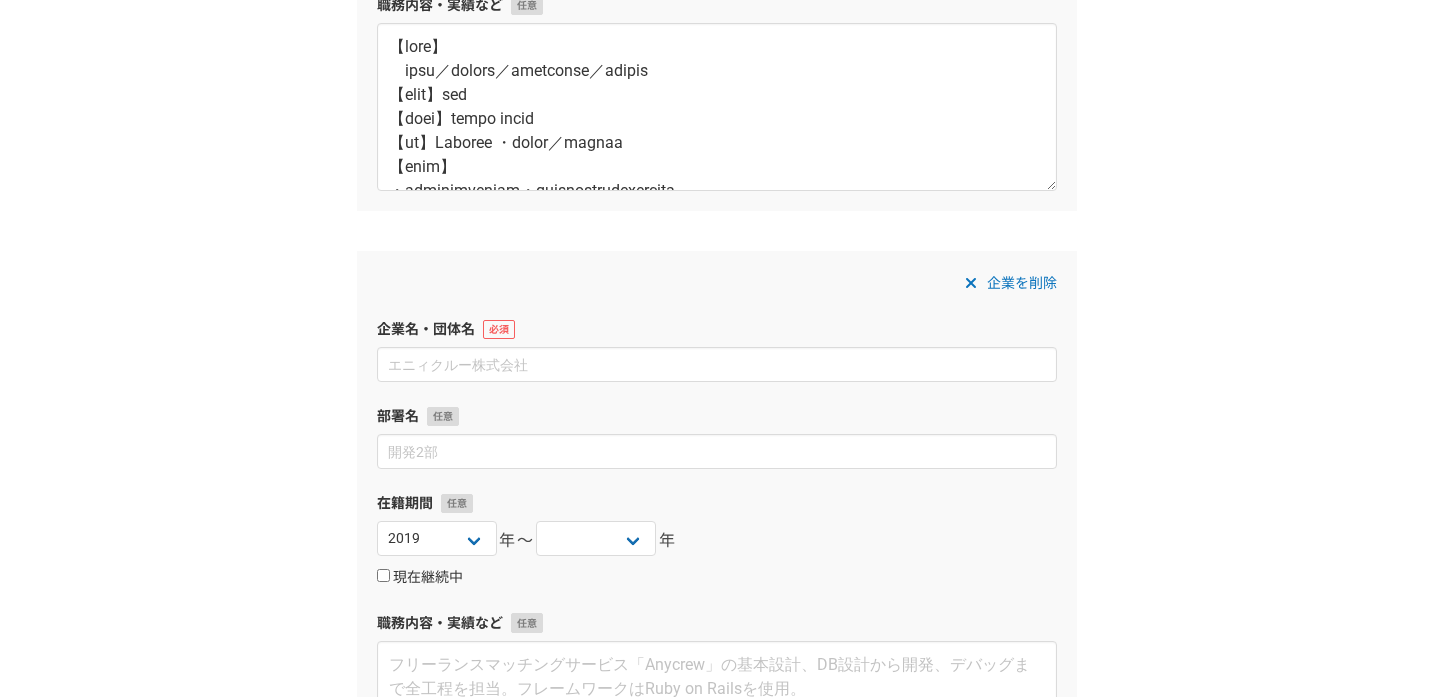 click on "現在継続中" at bounding box center [383, 575] 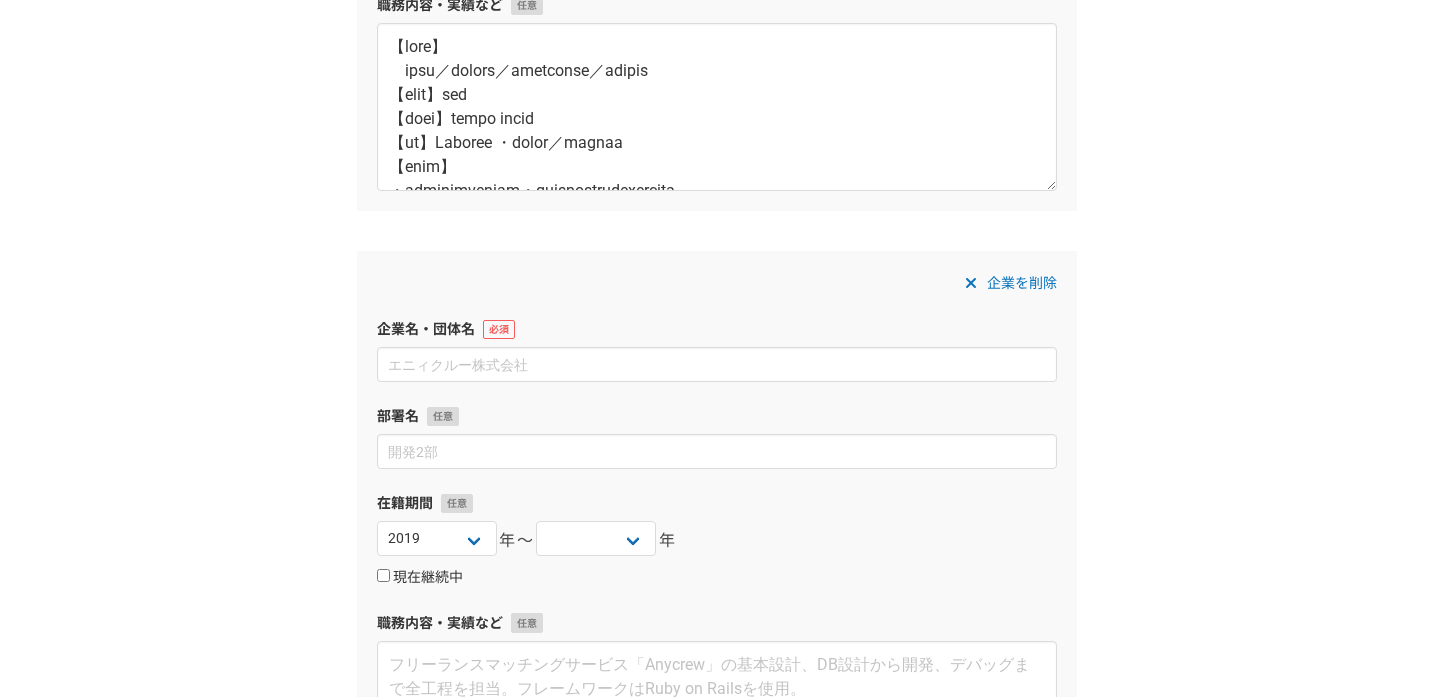 checkbox on "true" 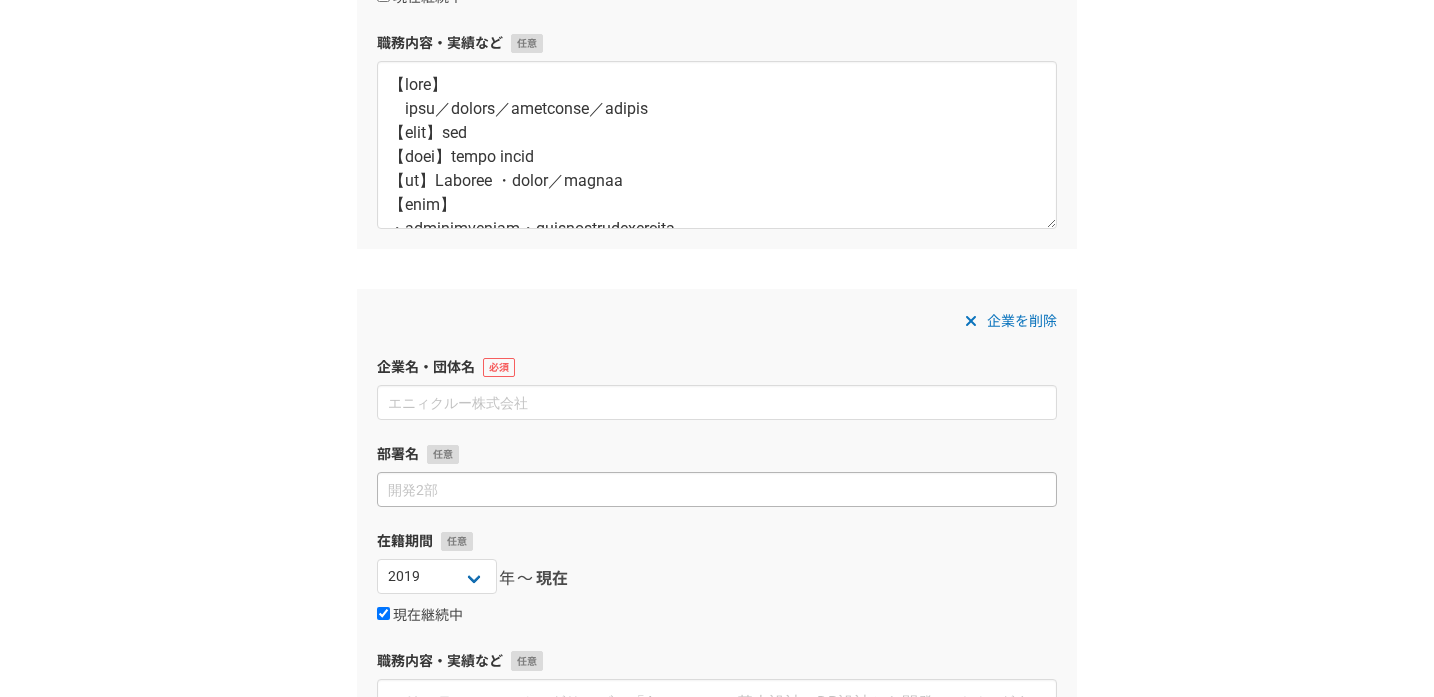 scroll, scrollTop: 1052, scrollLeft: 0, axis: vertical 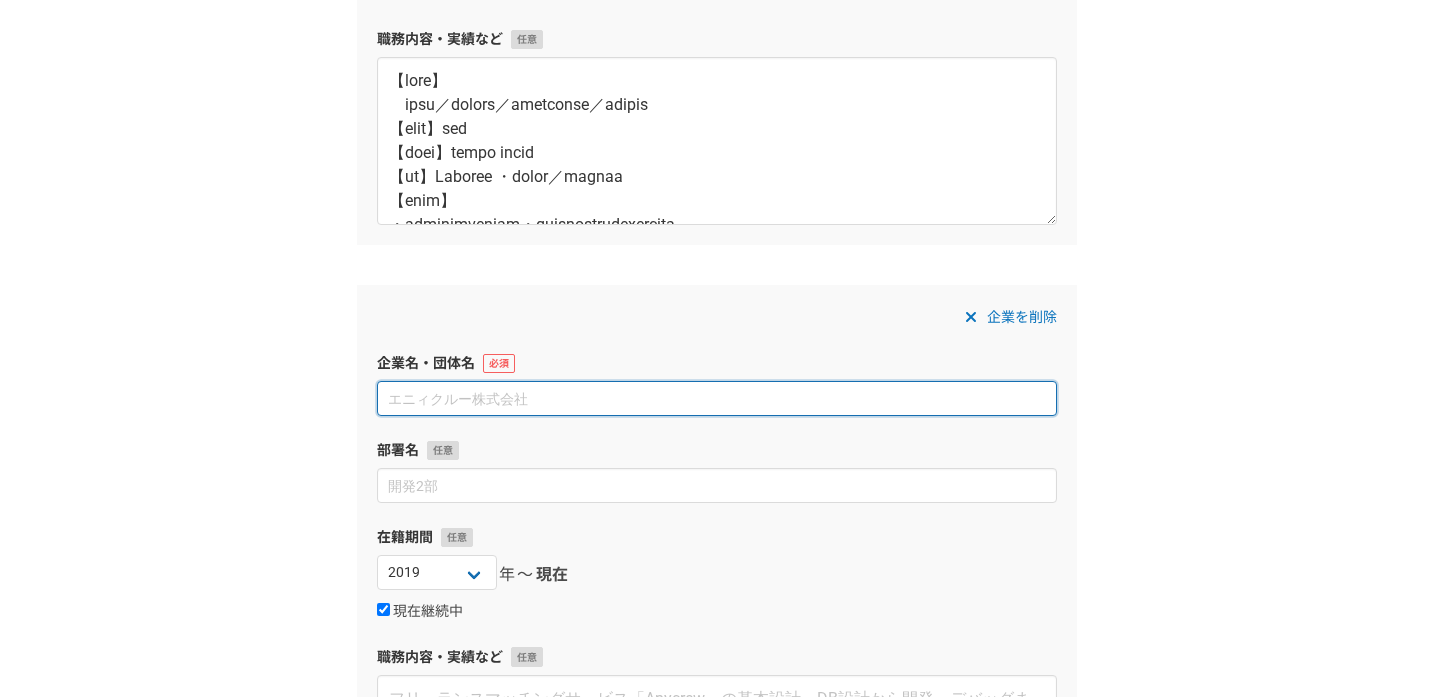 click at bounding box center [717, 398] 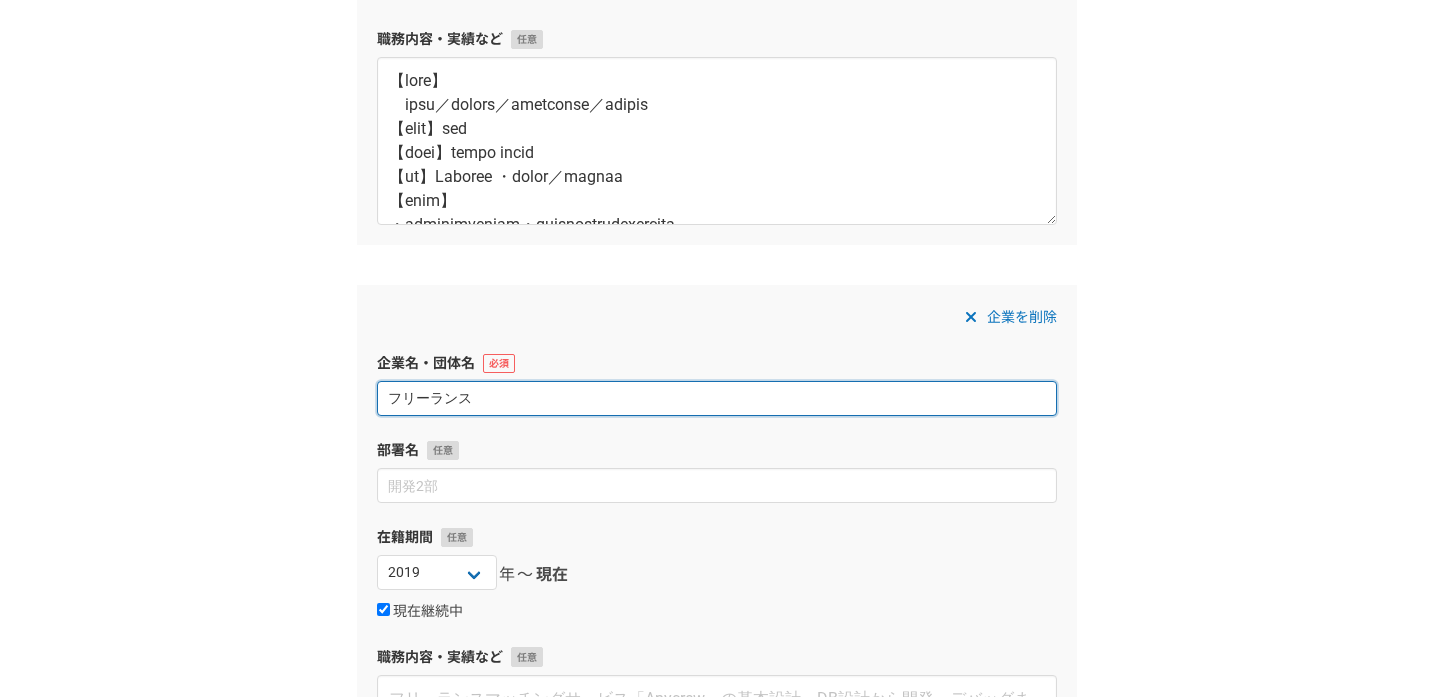 type on "フリーランス" 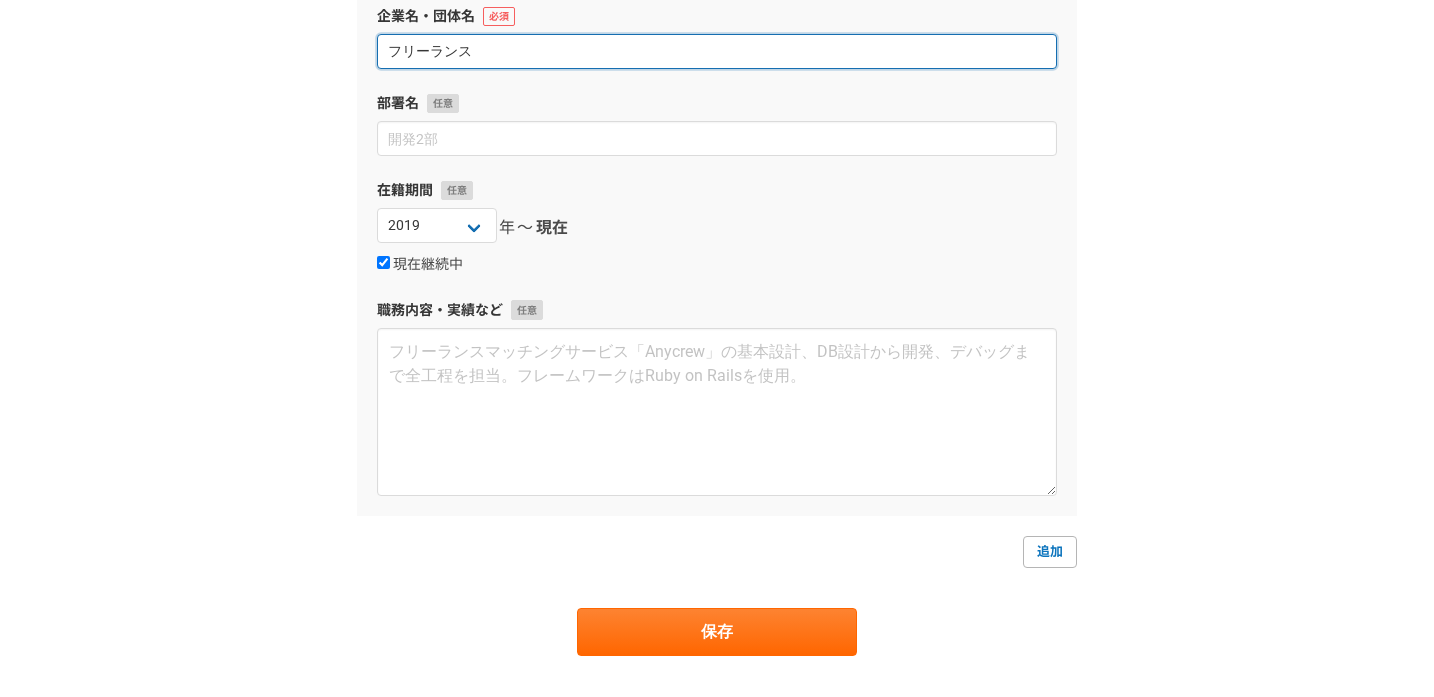 scroll, scrollTop: 1403, scrollLeft: 0, axis: vertical 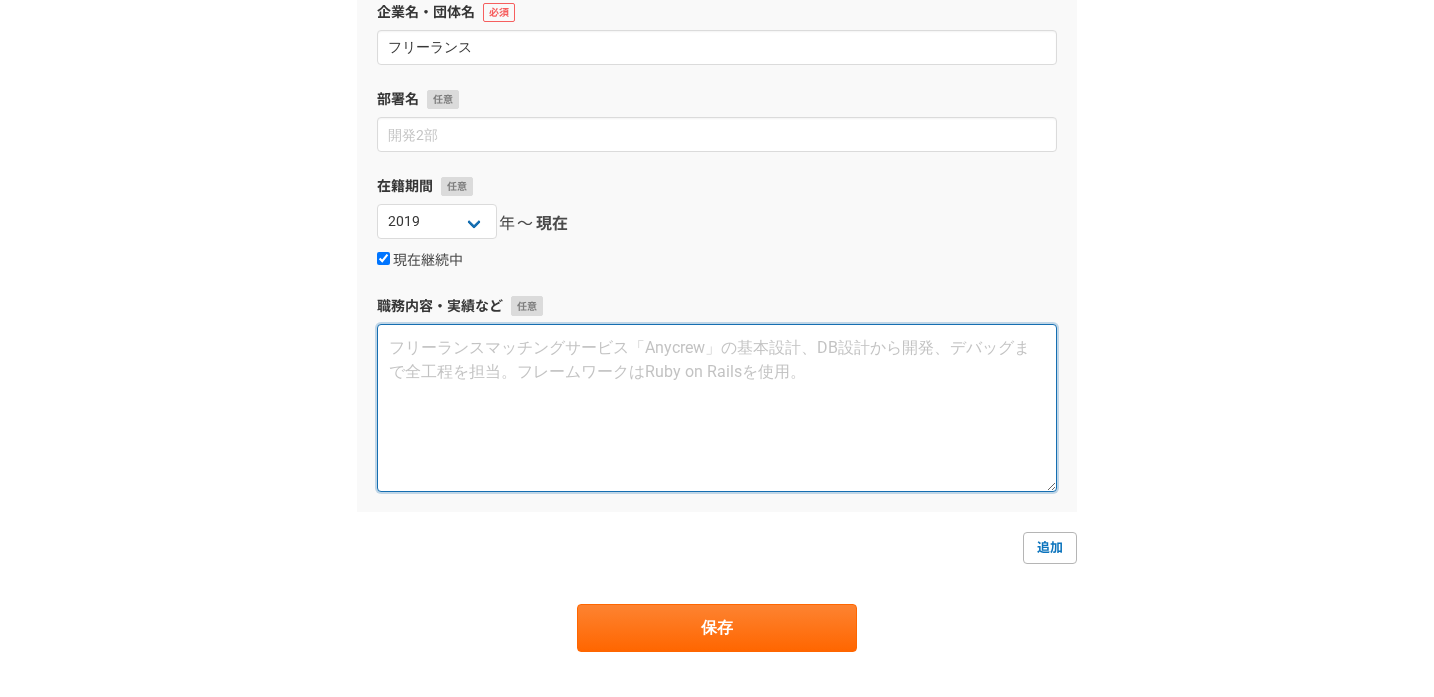 click at bounding box center [717, 408] 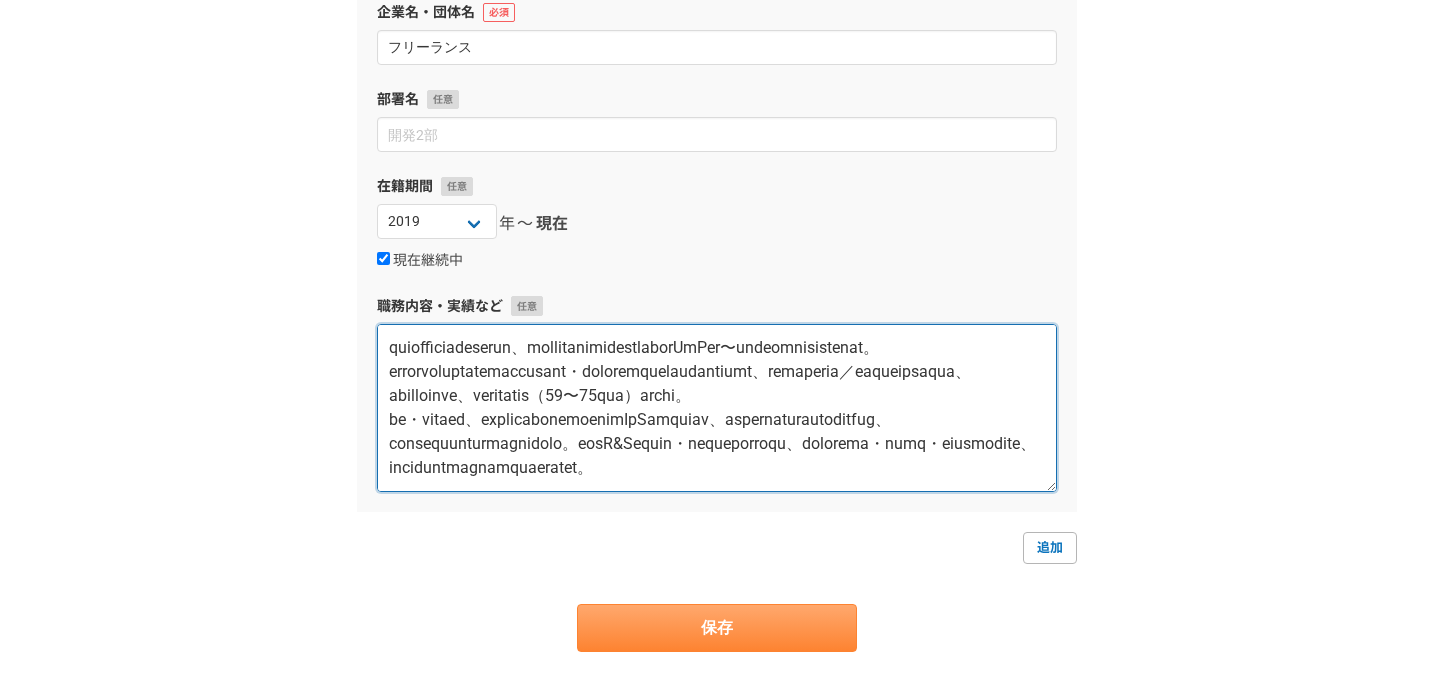 scroll, scrollTop: 408, scrollLeft: 0, axis: vertical 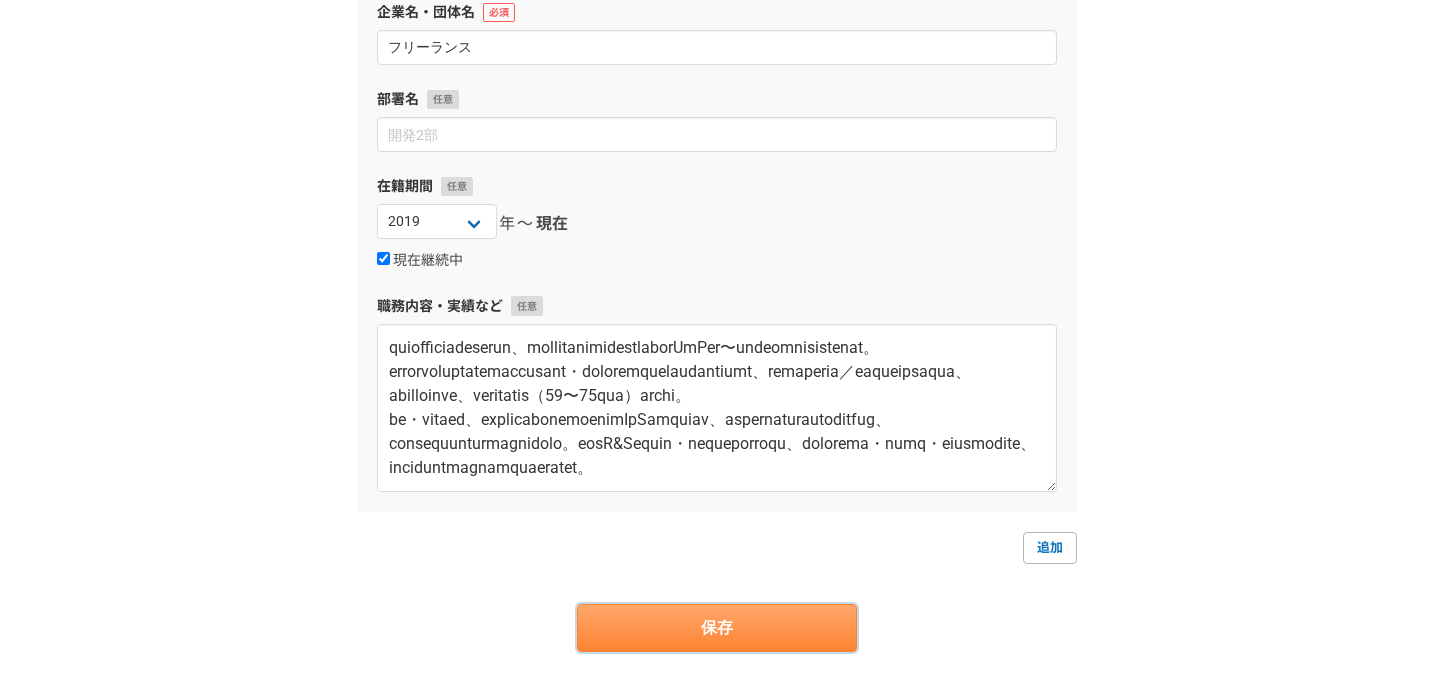 click on "保存" at bounding box center (717, 628) 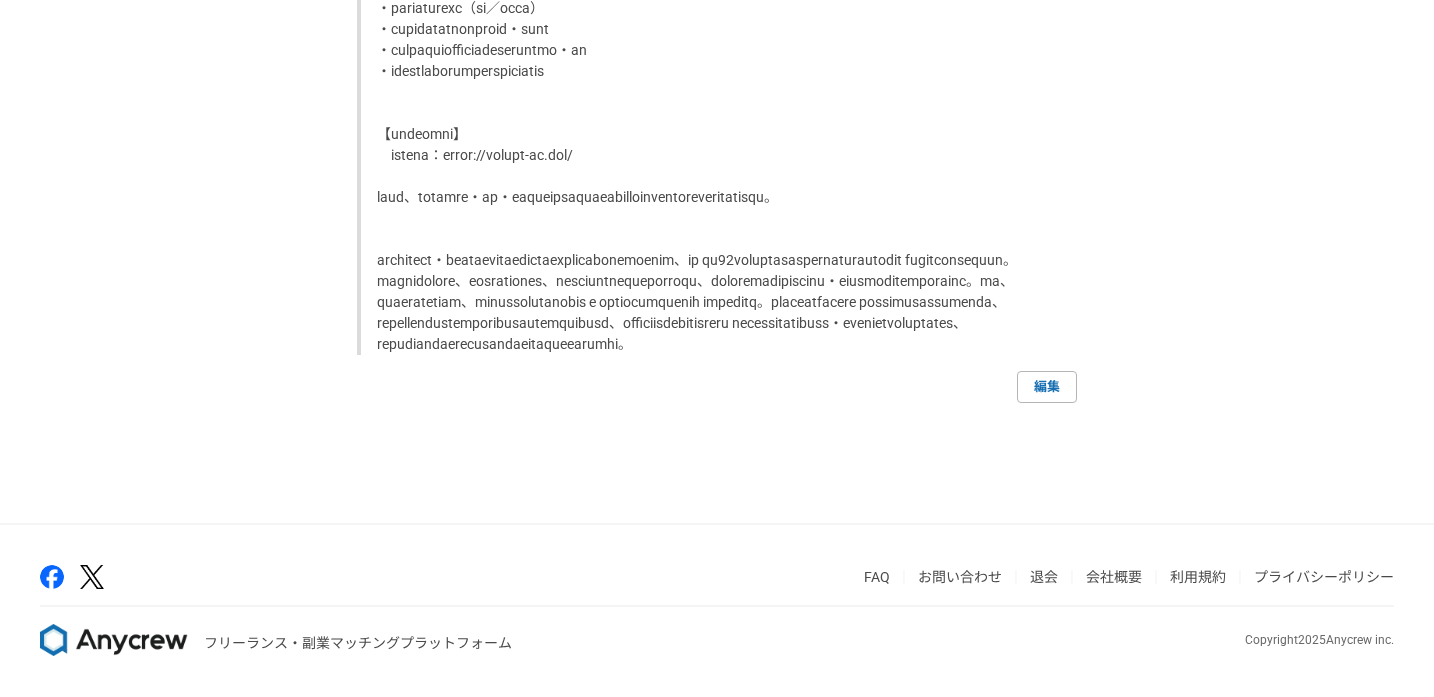 scroll, scrollTop: 3150, scrollLeft: 0, axis: vertical 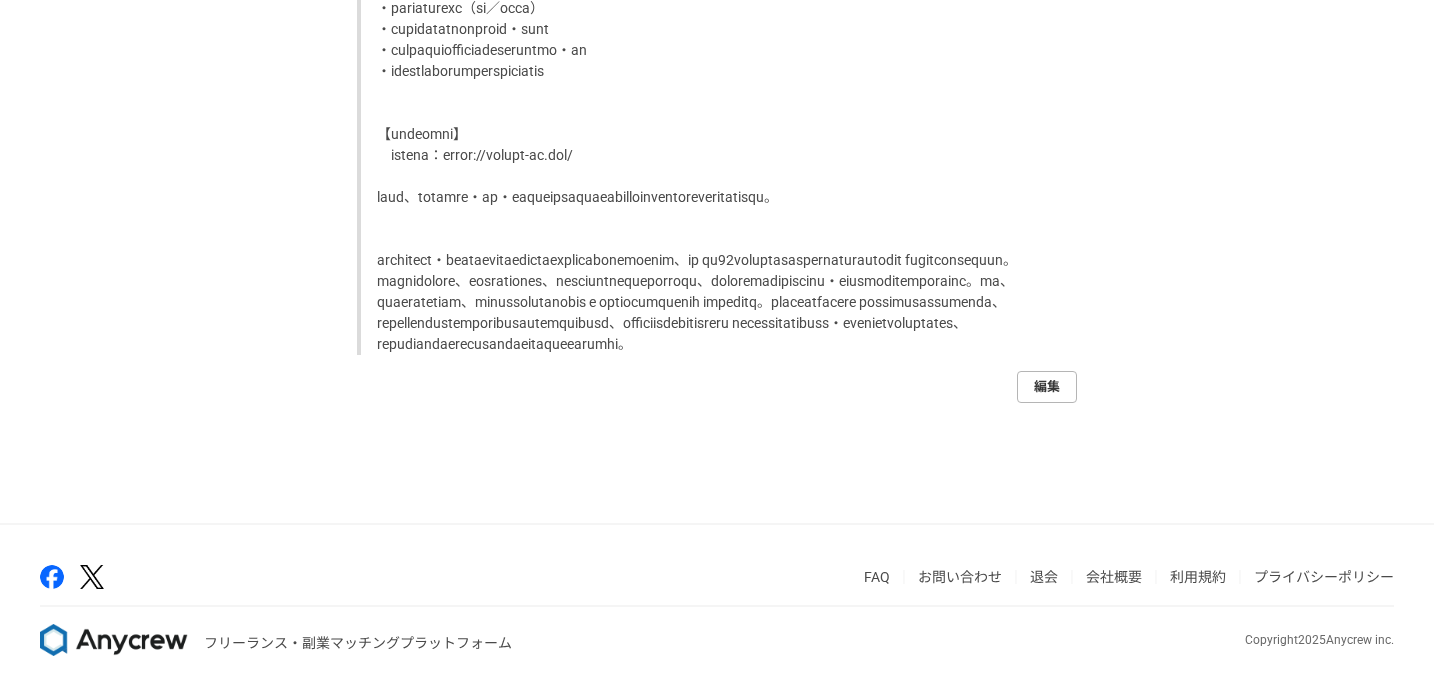 click on "編集" at bounding box center (1047, 387) 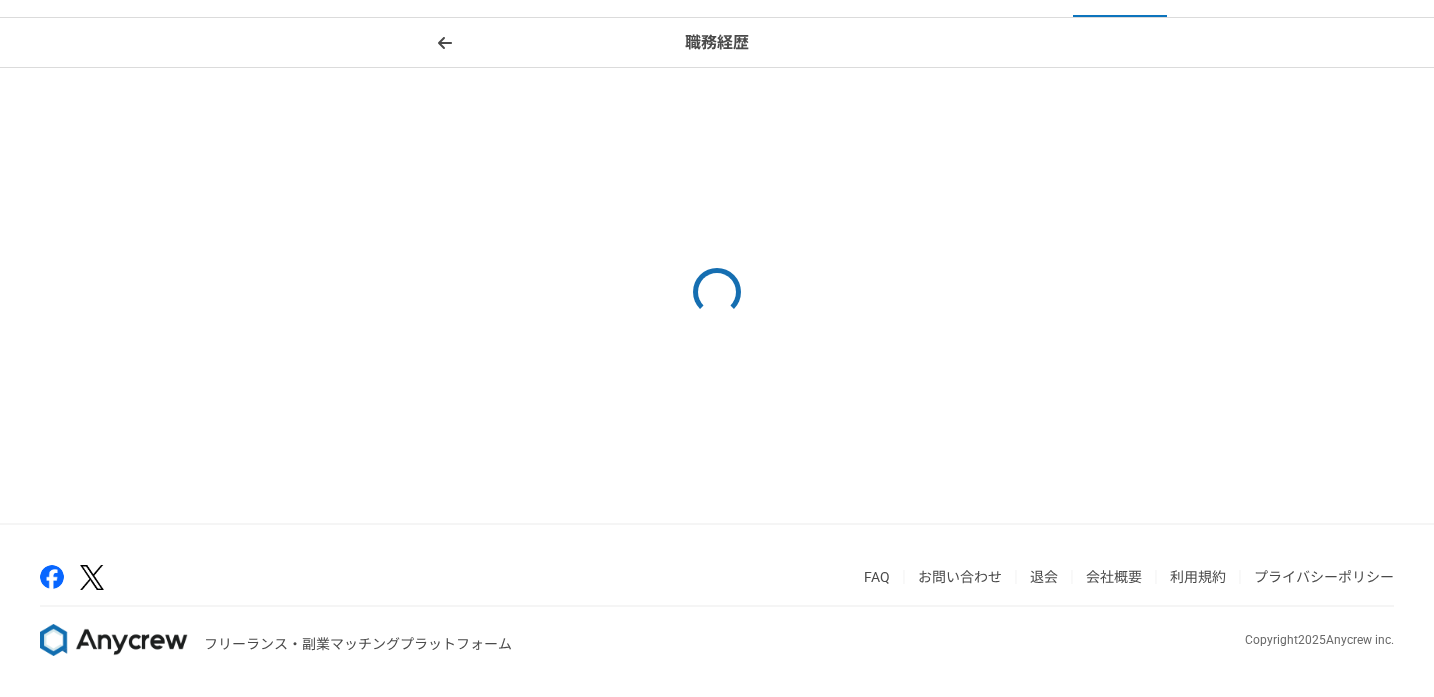scroll, scrollTop: 0, scrollLeft: 0, axis: both 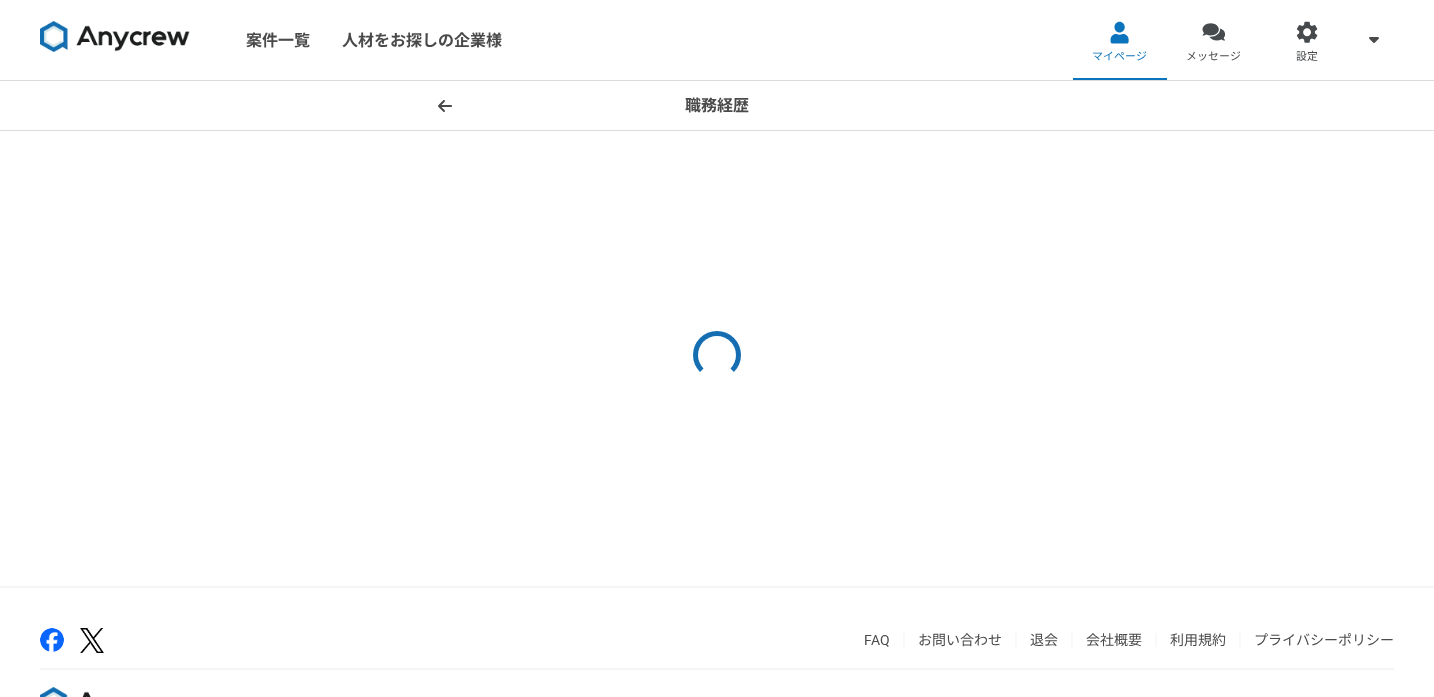 select on "2019" 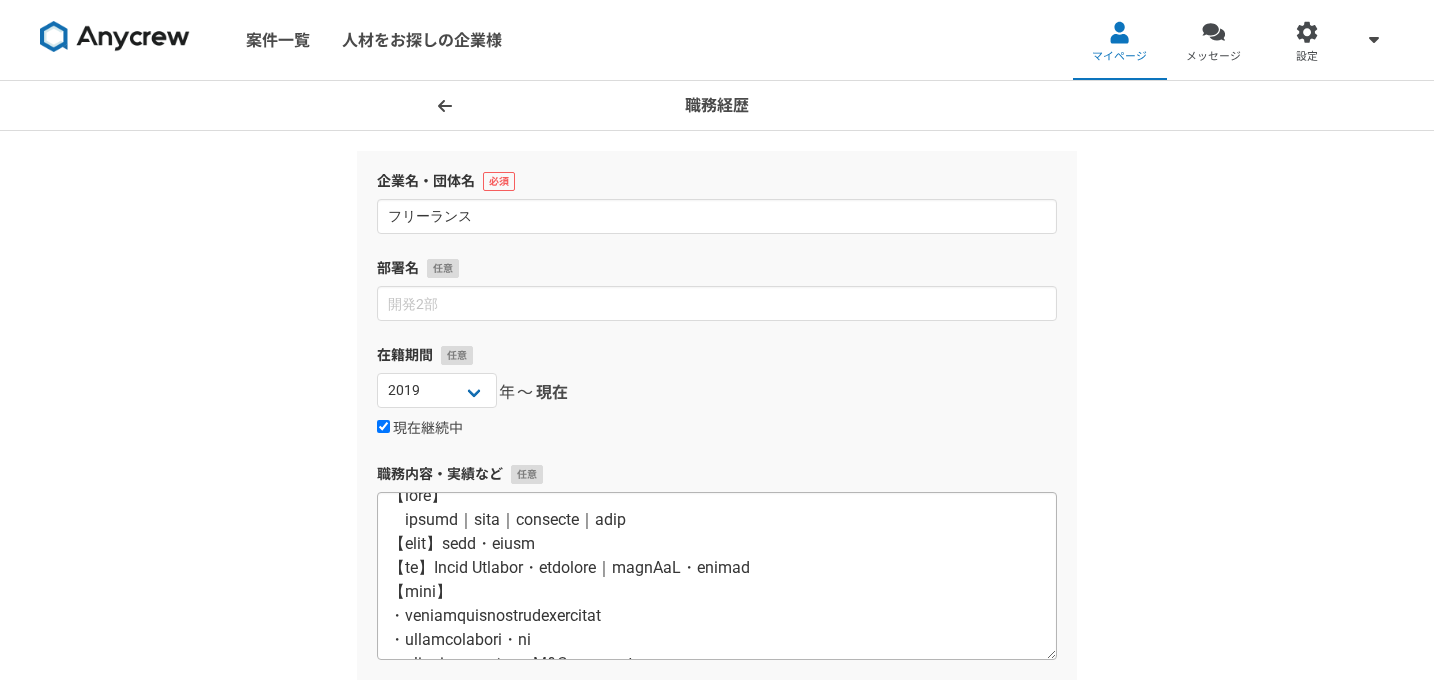 scroll, scrollTop: 59, scrollLeft: 0, axis: vertical 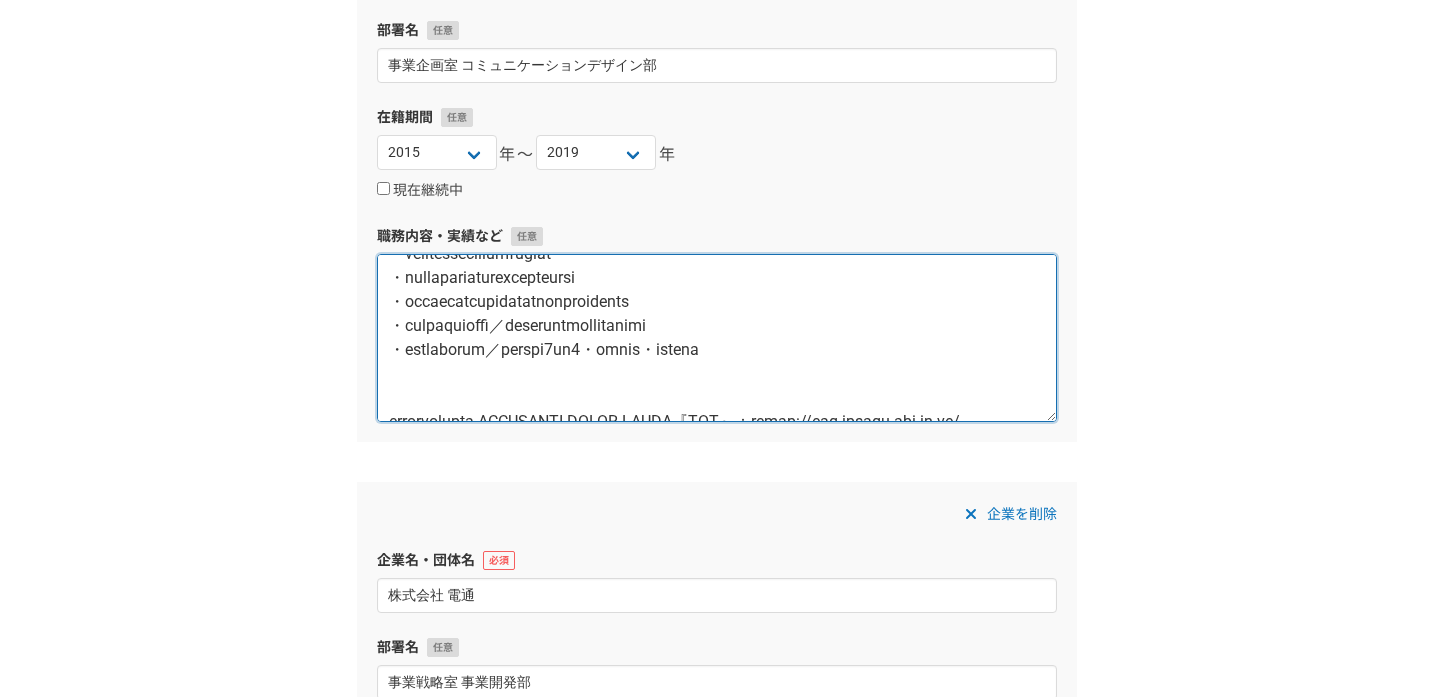 drag, startPoint x: 391, startPoint y: 350, endPoint x: 830, endPoint y: 393, distance: 441.1009 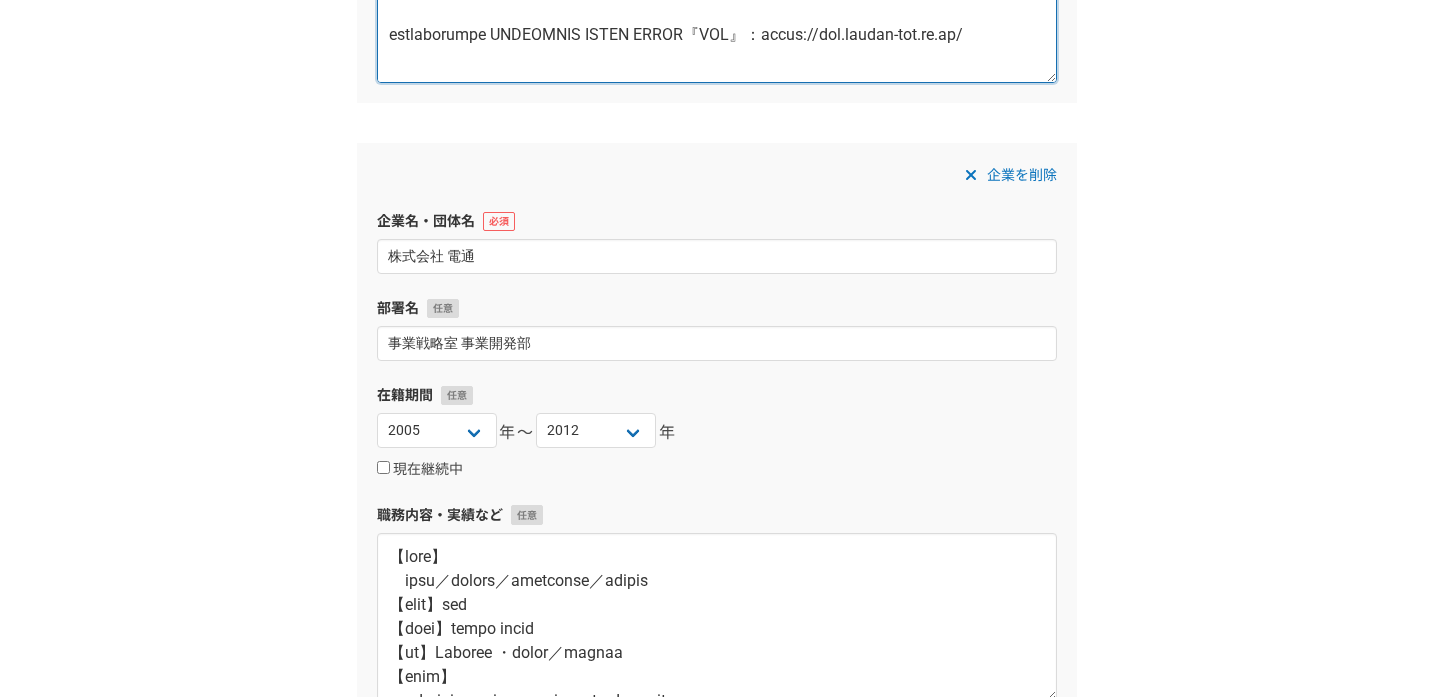 scroll, scrollTop: 1550, scrollLeft: 0, axis: vertical 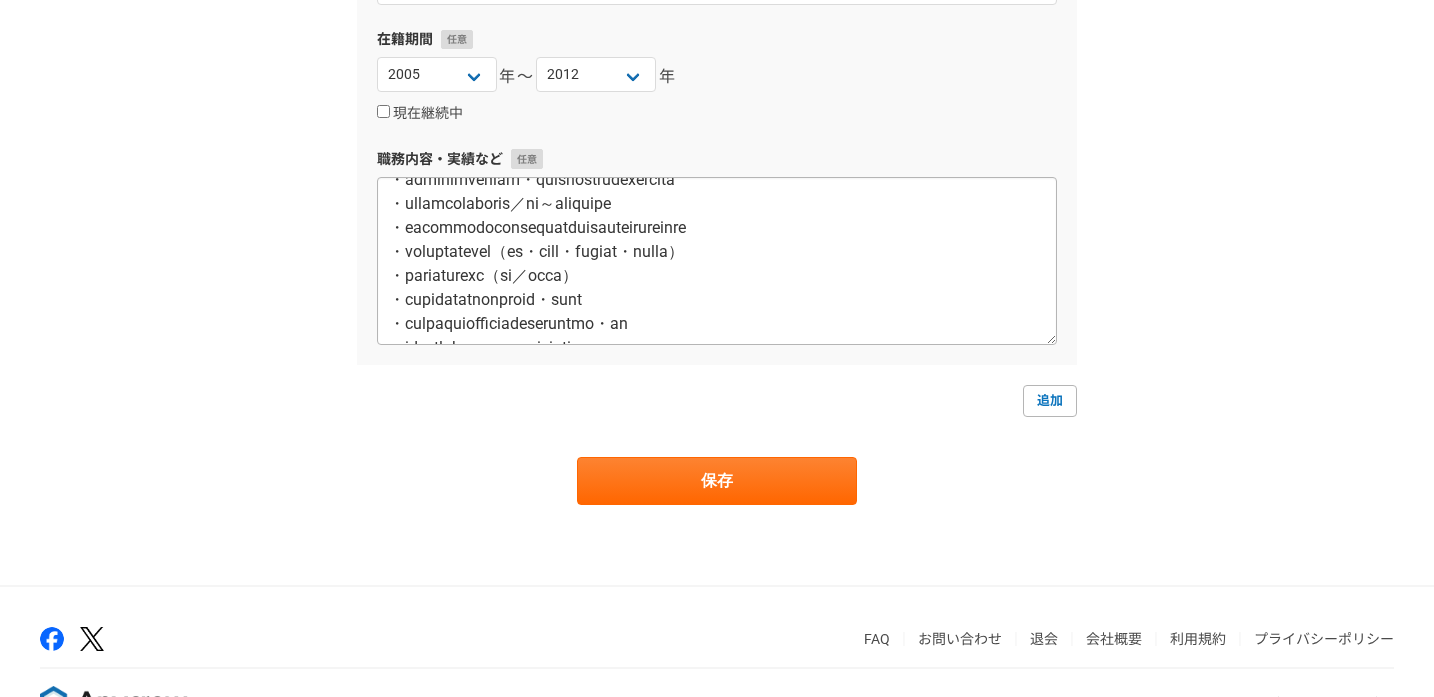 type on "【事業領域】
セールスプロモーション／新規事業開発
【雇用形態】正社員
【所属部署】事業企画室 コミュニケーションデザイン部
【職種】Product Manager・プロダクトマネージャー／ブランド戦略推進
【業務内容】
・経営直下の事業推進チームの立ち上げ
・新規事業の企画・戦略立案／初期段階での方針素案の作成
・経営層／他部署マネジメント層との連携・調整
・コーポレートコミュニケーション戦略の立案と実行
・ブランド戦略に基づくデザインポリシーの策定
・エグゼクティブボードとの定期的なディスカッション
・ステークホルダーとの交渉や開発メンバーのチームビルディング
・デザイナーのマネジメント／クリエイティブスタッフのディレクション
電通プロモーションプラス PROMOTION TREND MEDIA『BAE』：https://www.dentsu-pmp.co.jp/
現電通プロモーションプラス（当時の電通テック）のブランドマネジメントとして、プロモーションメディア「BAE」のコンセプトメイクを担当。オンラインプレゼンスなコンテンツの企画・取材・編集とクリエイティブ領域全般にわたって効果的な情報発信基盤を整備し、企業価値向上のためのコーポレートコミュニケーション戦略に従事。また、新規事業立ち上げにおいて経営戦略上の優先度をふまえたロードマップ設計と、多職種を横断するプロジェクトチーム、開発メンバーのディレクションを主導。ステージゲート型の評価プロセス導入により、失敗許容性の高い事業開発体制を実装し、社内外の約10〜15名のエキスパートやプロフェッショナルチームのマネジメントを担当しながら、プロジェクト特性に応じた人材のマッチングとチームデザインを設計。部門横断的な連携を促進し、メンバーの専門性を活かしたチームビルディングを推進。
..." 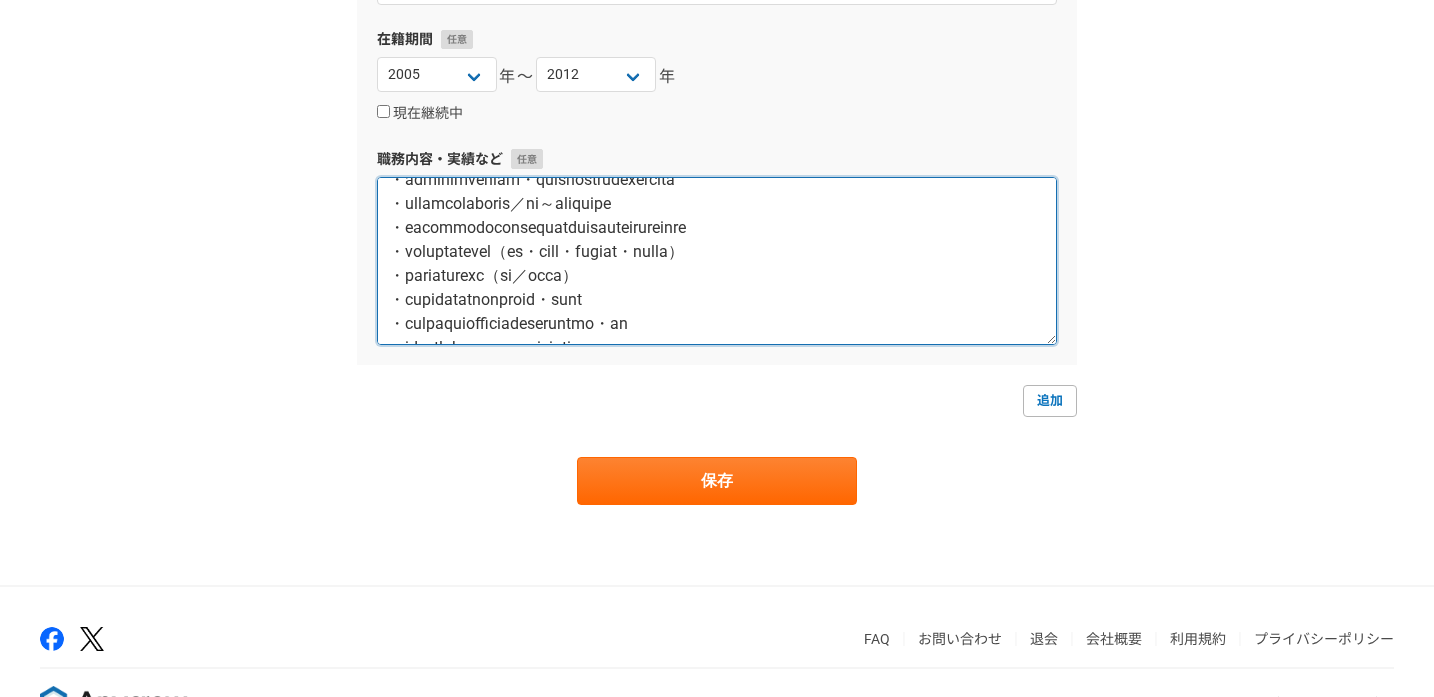 drag, startPoint x: 388, startPoint y: 250, endPoint x: 748, endPoint y: 269, distance: 360.50104 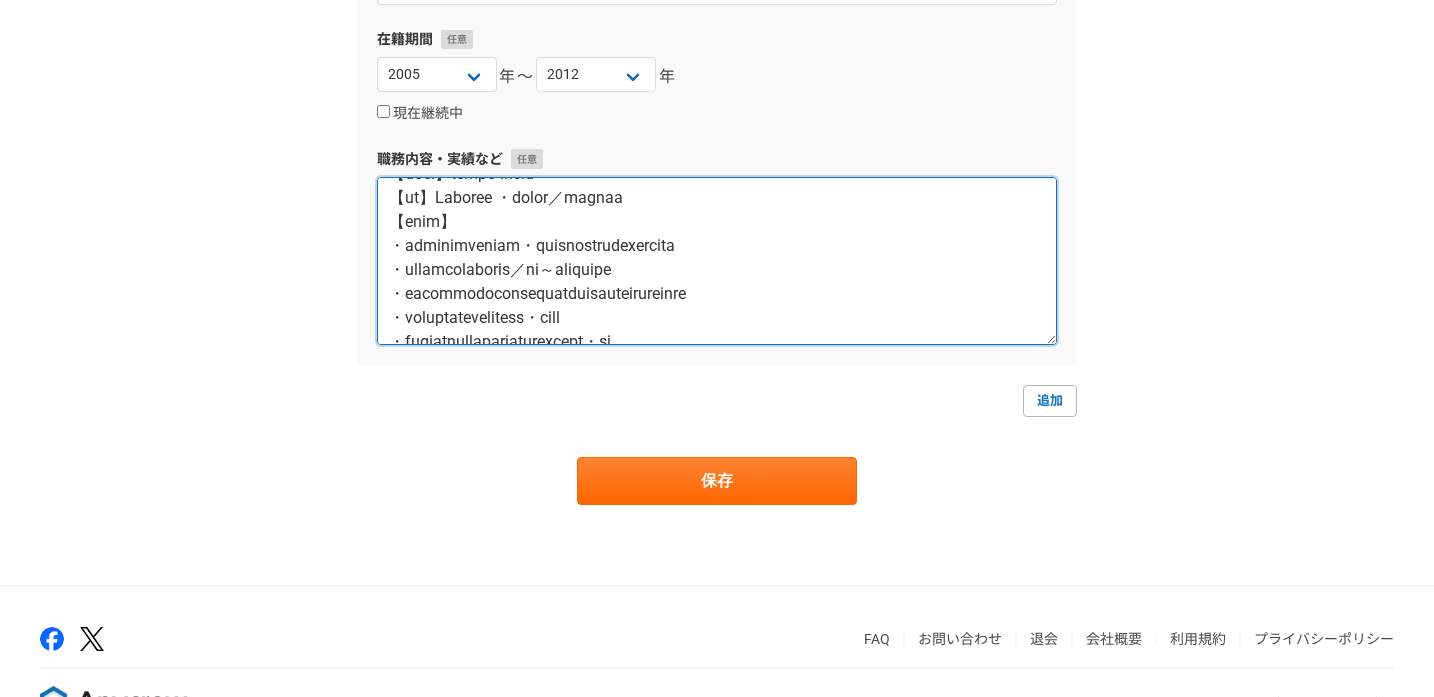 scroll, scrollTop: 145, scrollLeft: 0, axis: vertical 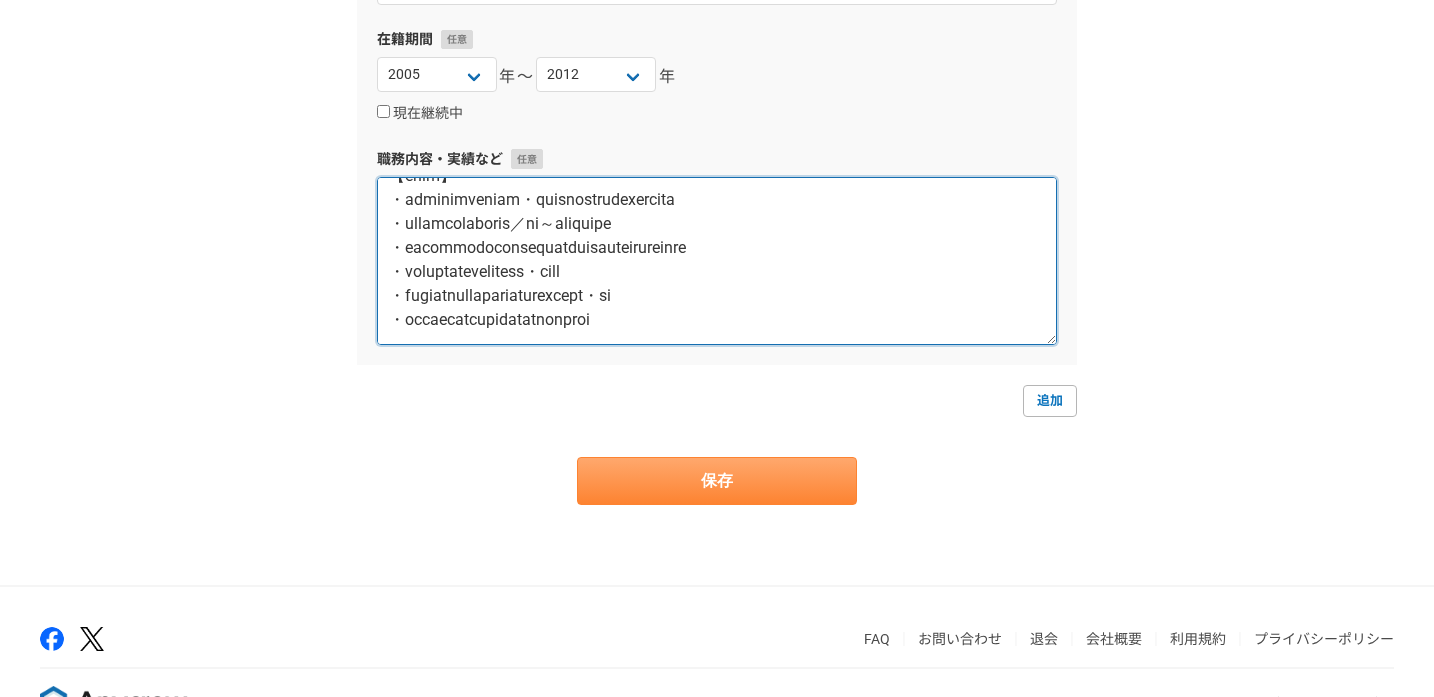 type on "【事業領域】
広告開発／顧客体験設計／統合マーケティング／事業開発支援
【雇用形態】正社員
【所属部署】事業戦略室 事業開発部
【職種】Planner ・プランナー／統合戦略推進
【業務内容】
・クライアント企業の経営課題・マーケティング課題に対する上流工程設計
・クリエイティブ戦略設計と実践／戦略～実行までのリード
・全体のコミュニケーションプランに沿ったクリエイティブ制作ディレクション
・プロジェクトメンバーのマネジメント・育成指導
・社内外の様々なステークホルダーとのアライアンス構築・連携
・パートナー企業とのリレーションシップマネジメント
【担当したメディア】
ウェブ電通報：https://dentsu-ho.com/
電通報は、マーケティング・経営・コミュニケーションに関する先進の知見や潮流などを発信するビジネス情報サイトです。
クライアントの経営・マーケティング課題に対する上流工程からのソリューション設計に従事し、主に 総額10億円規模の統合マーケティング戦略やブランド構築案件 におけるプランナーとして活動。コミュニケーション戦略、クリエイティブ方針策定、メディアミックス設計までを一貫して担当し、企業の事業課題を解決に導くブランド・マーケティング戦略を立案してきました。また、クライアントと密に連携し、全社的なブランド刷新プロジェクト や 新規市場への参入プロジェクト などにも深く関与。プロダクトローンチに向けた 統合コミュニケーションプランの策定、デジタルマーケティング市場の拡大に応じた新規ソリューション開発など、コミュニケーションデザイン領域における 戦略構築からクリエイティブ開発・運用までのプロセスを一貫して主導し、マーケティングソリューションに関わる複数のプロジェクトを完遂しました。
..." 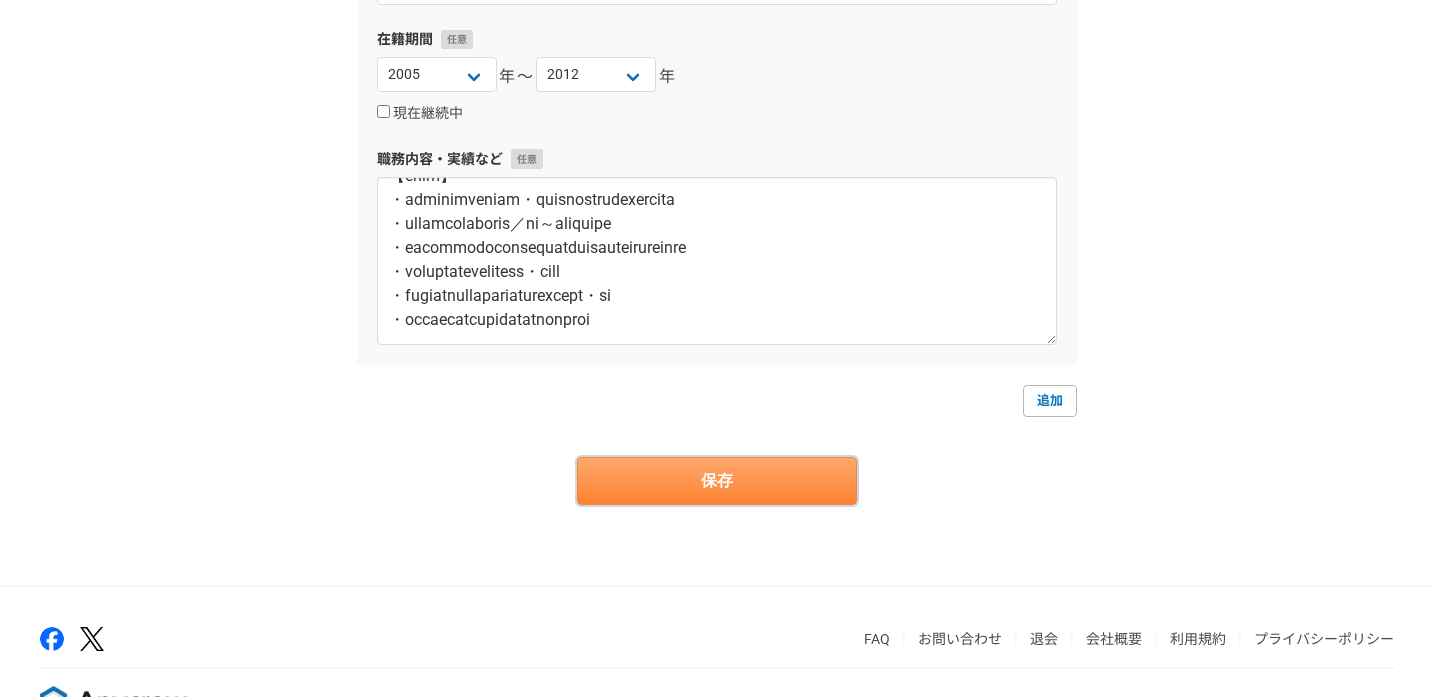 click on "保存" at bounding box center [717, 481] 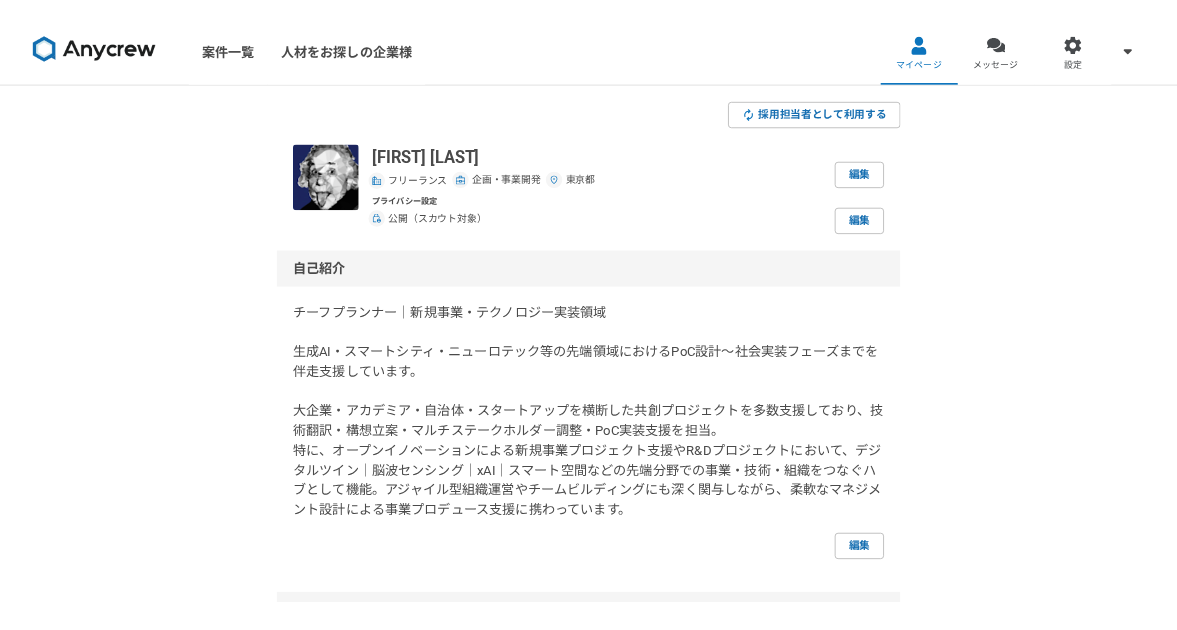 scroll, scrollTop: 0, scrollLeft: 0, axis: both 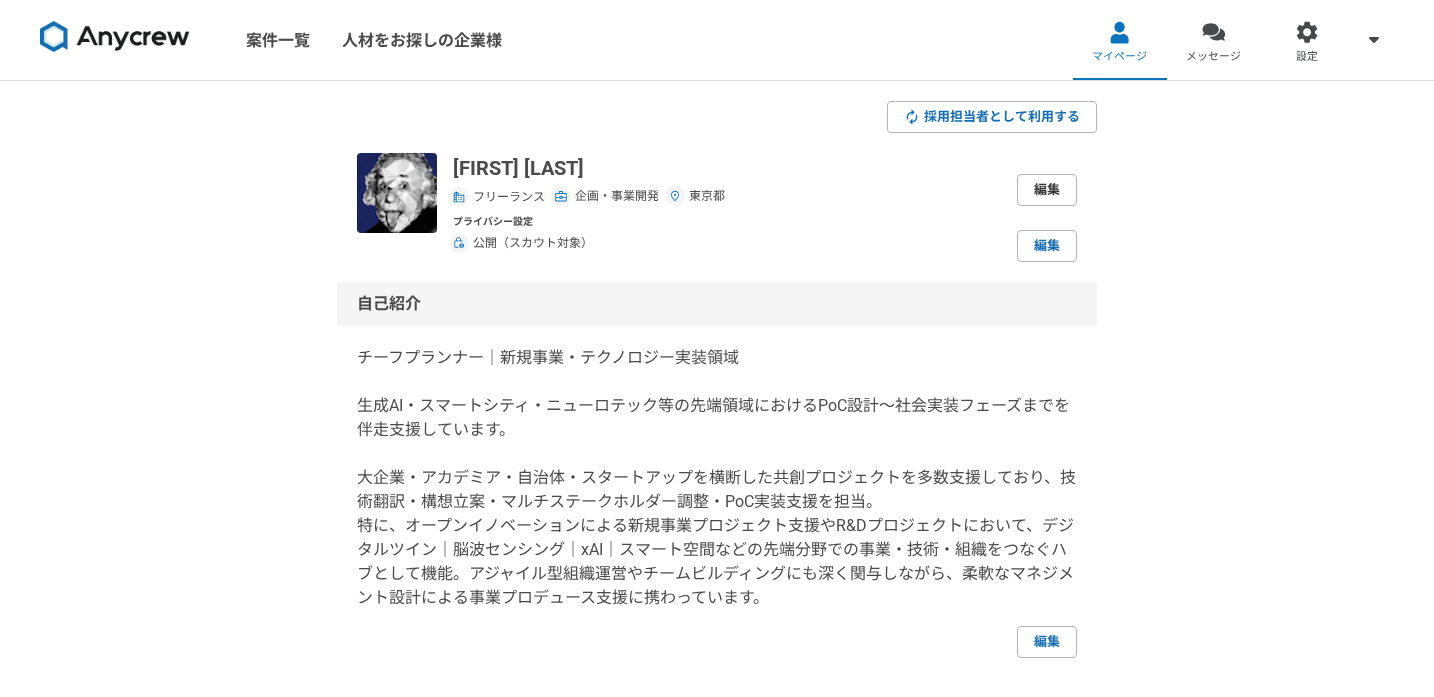 click on "編集" at bounding box center [1047, 190] 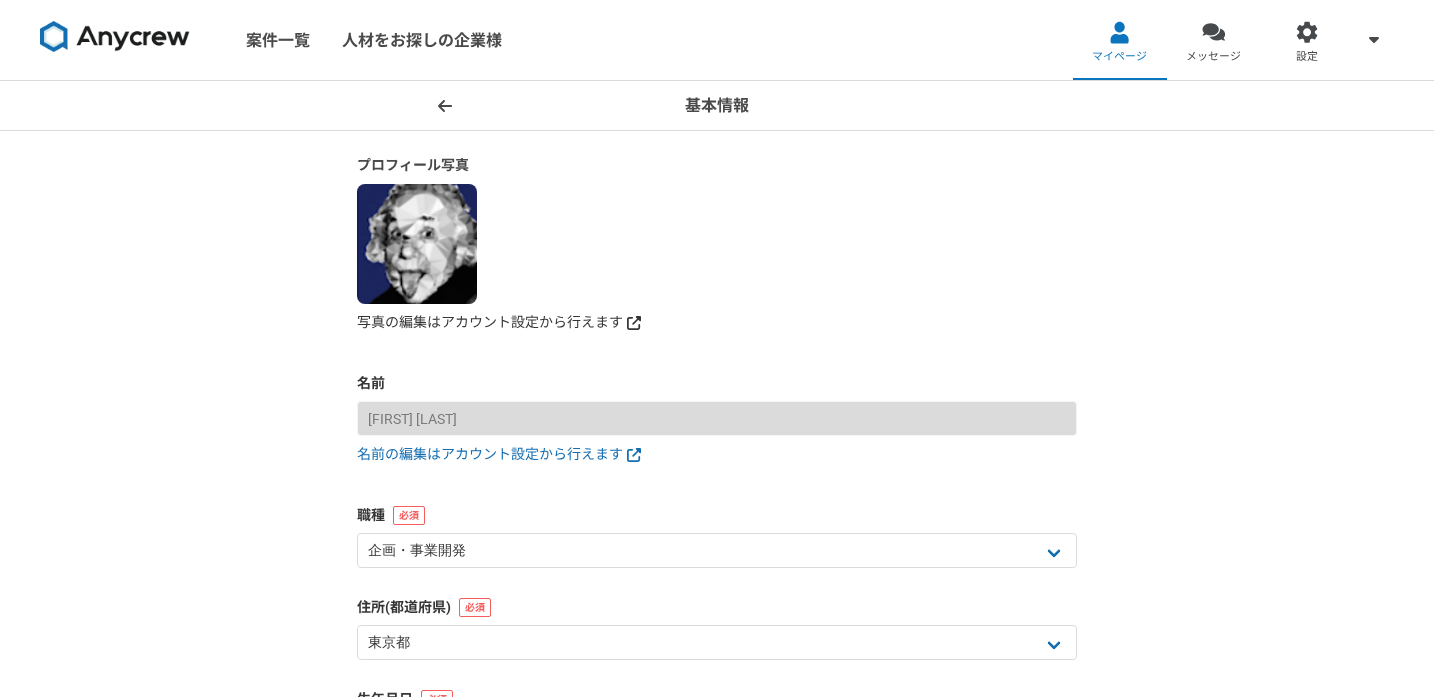 click on "写真の編集はアカウント設定から行えます" at bounding box center [717, 322] 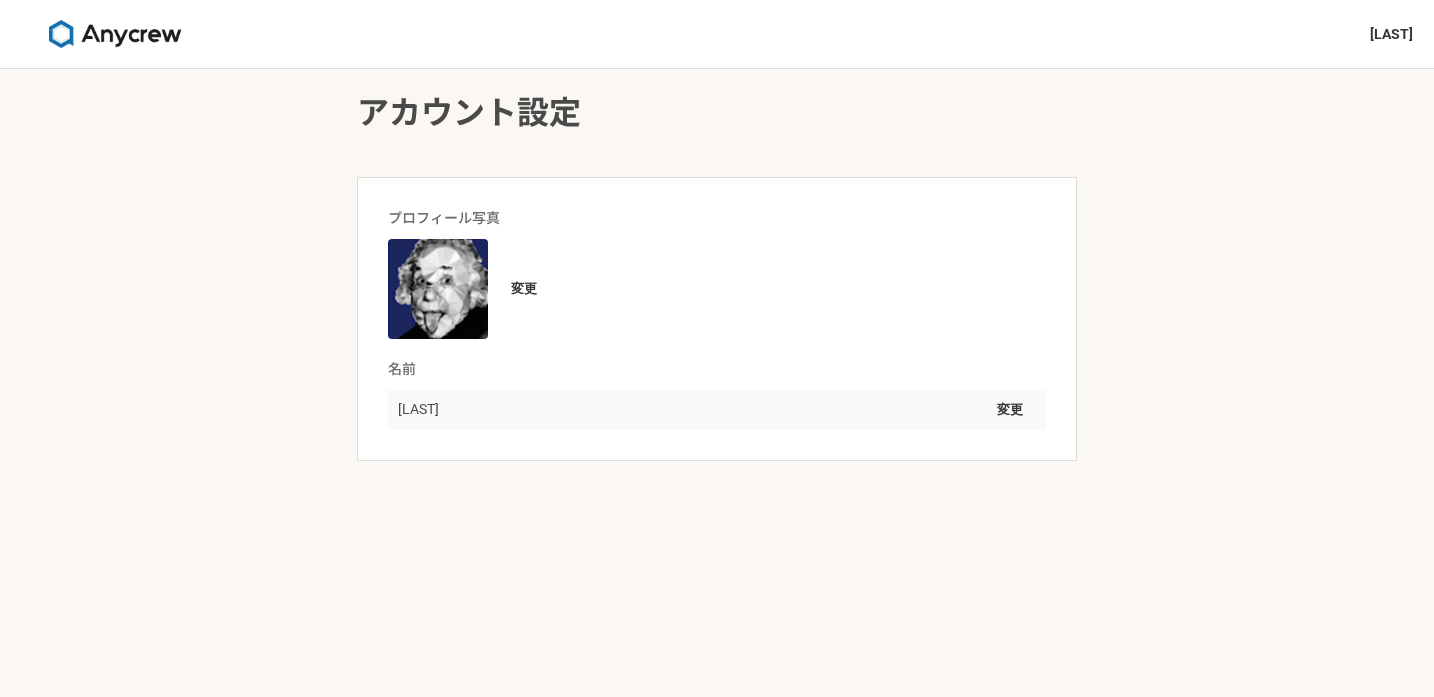 scroll, scrollTop: 0, scrollLeft: 0, axis: both 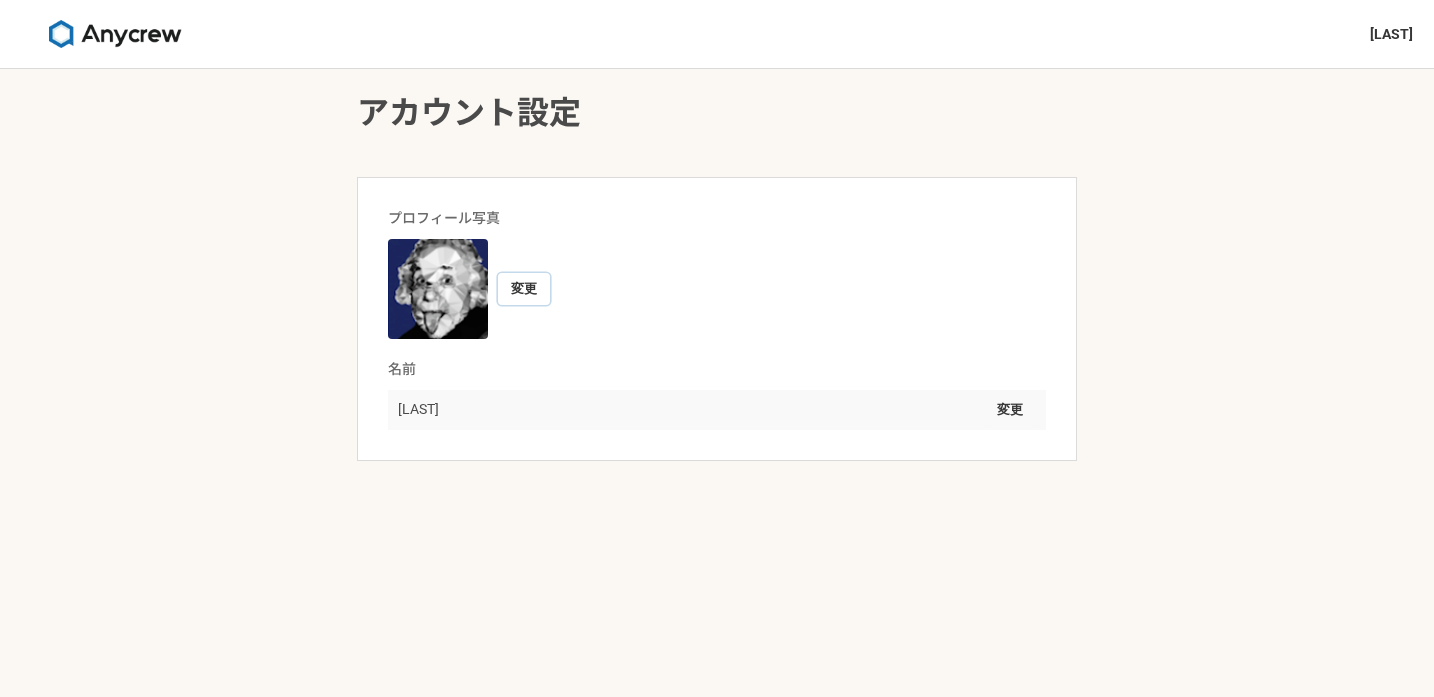 click on "変更" at bounding box center (524, 289) 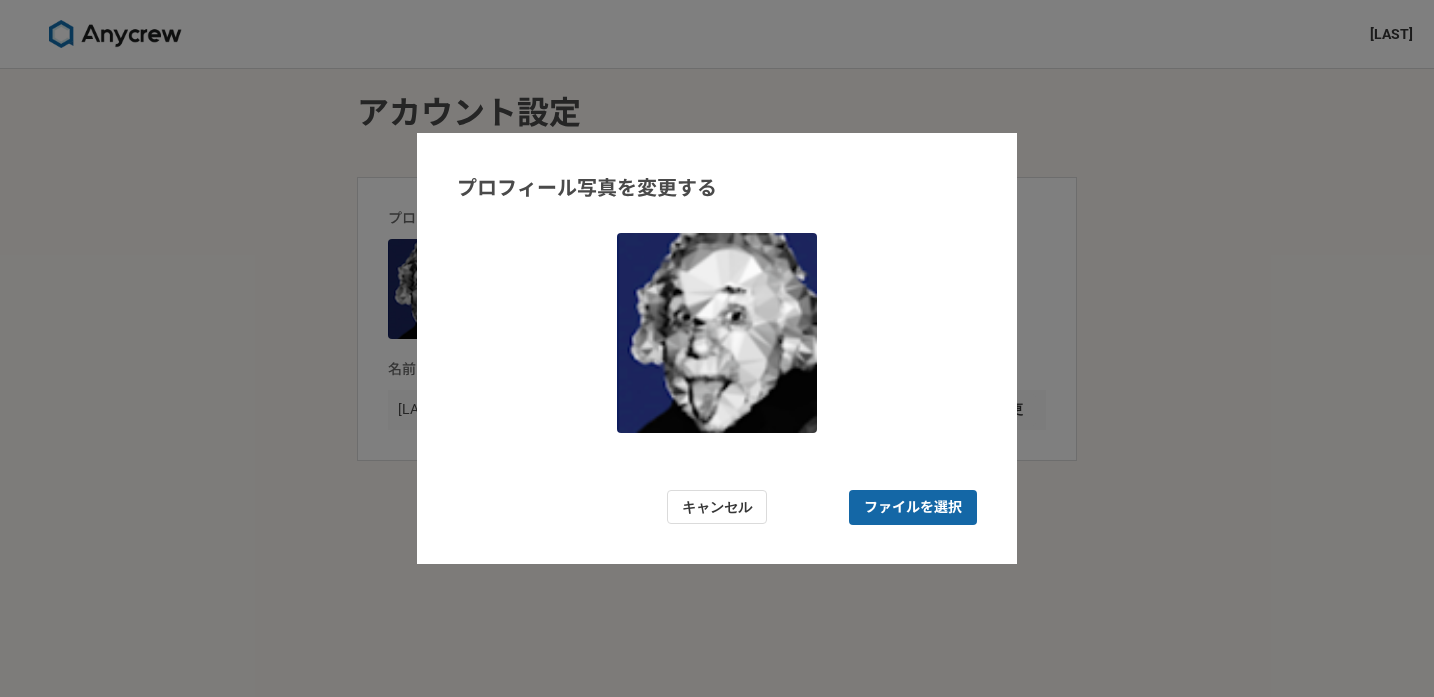 click on "ファイルを選択" at bounding box center [913, 507] 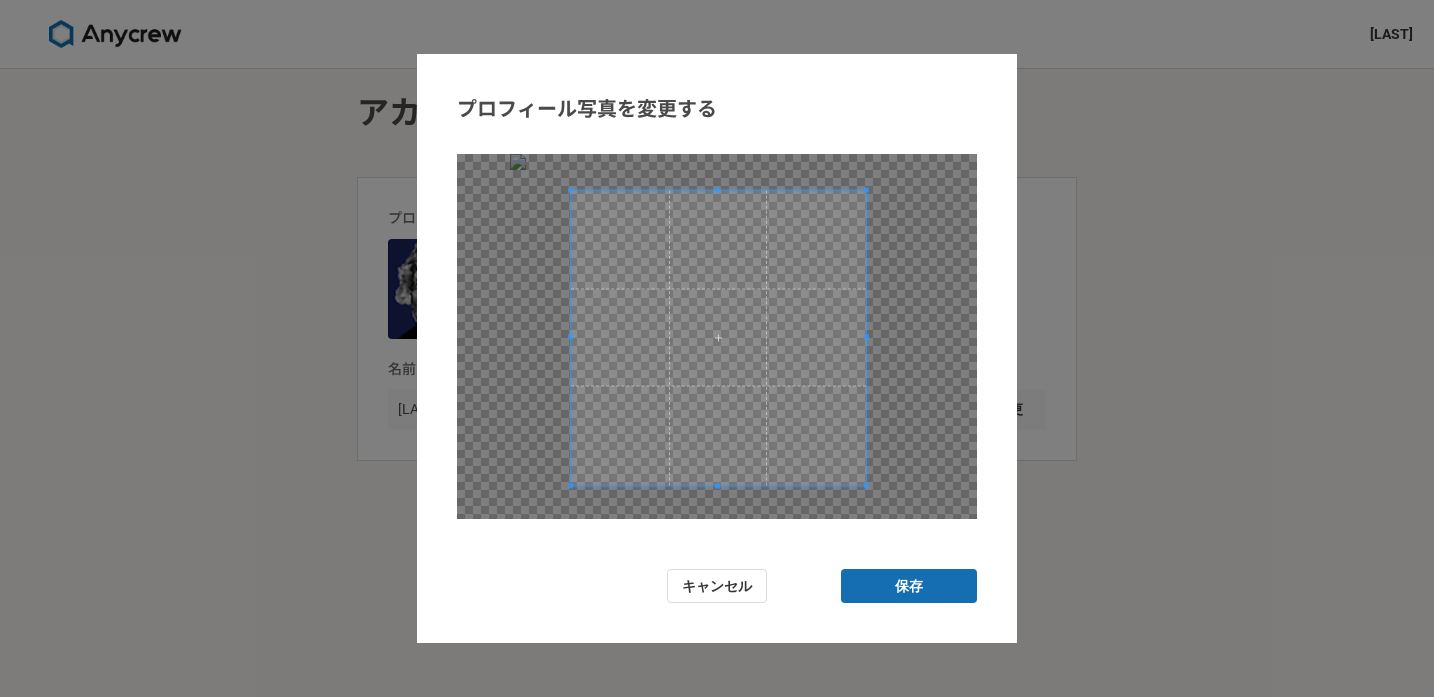 click at bounding box center (866, 485) 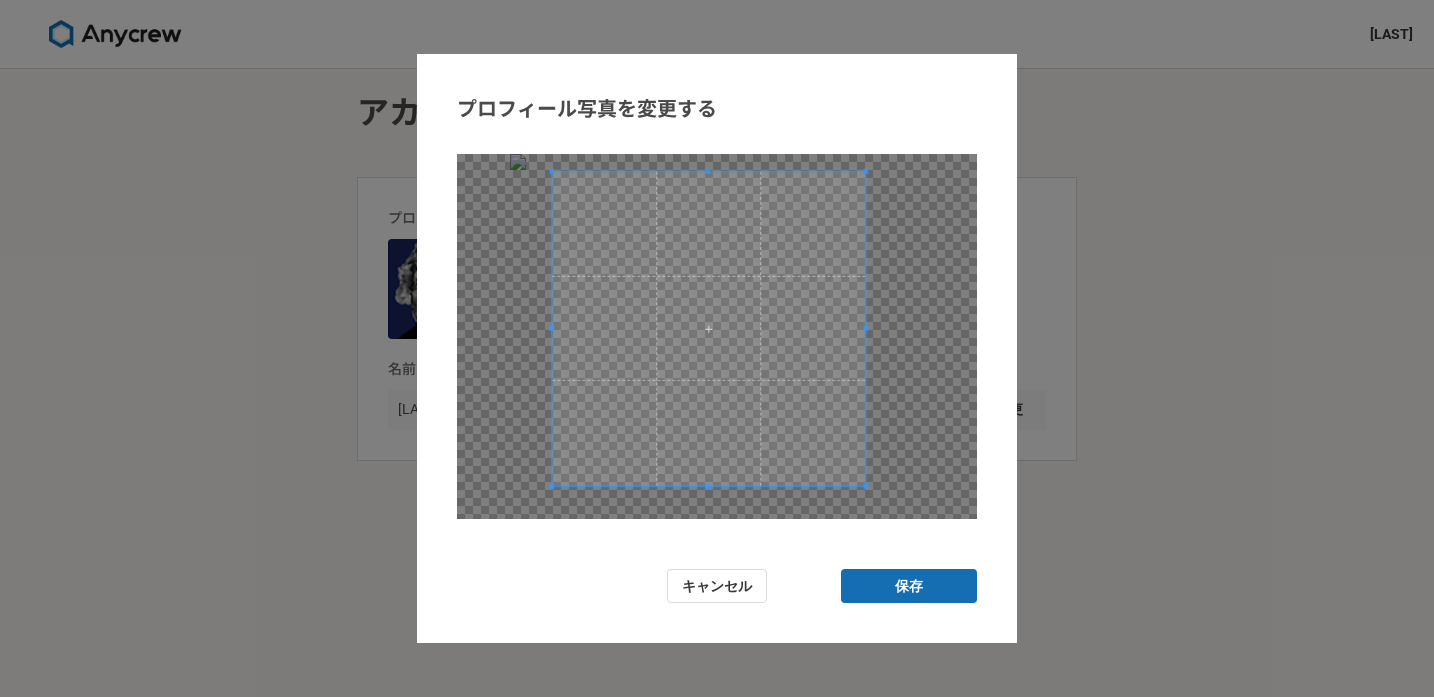 click at bounding box center [717, 336] 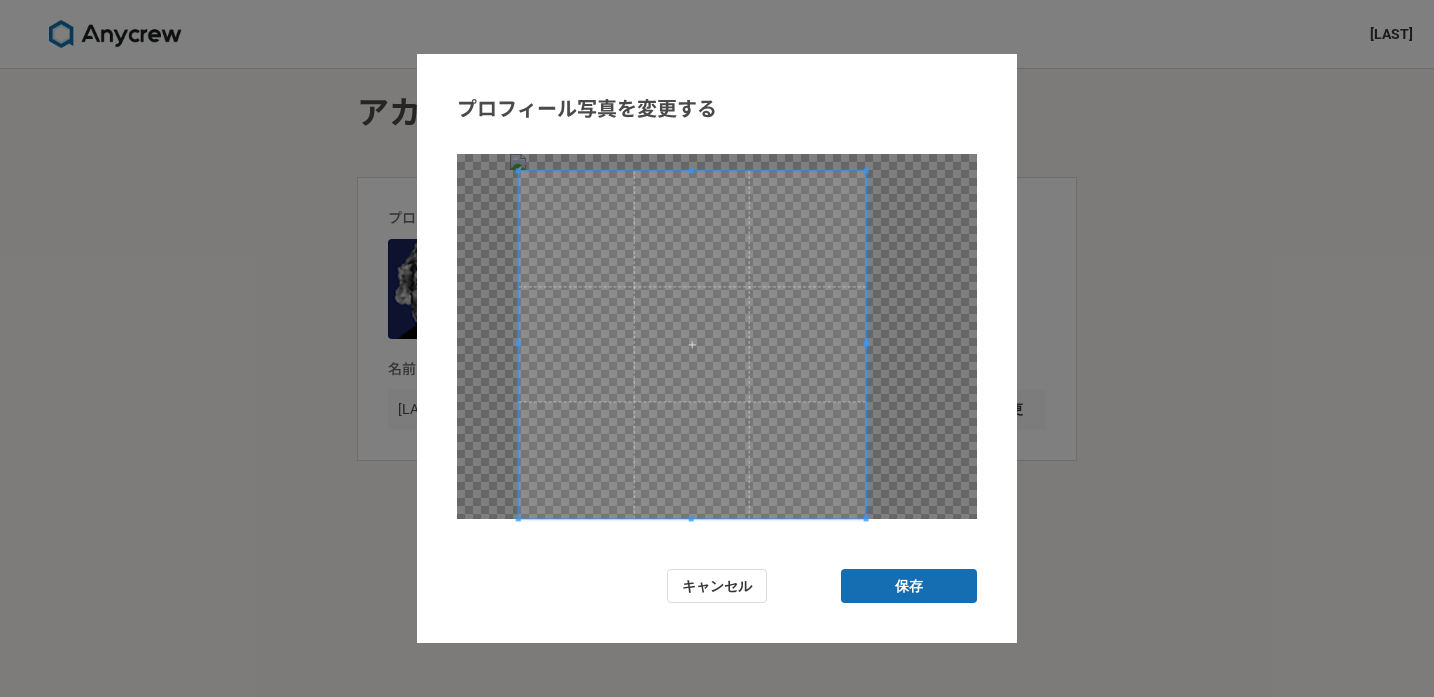 click at bounding box center (692, 345) 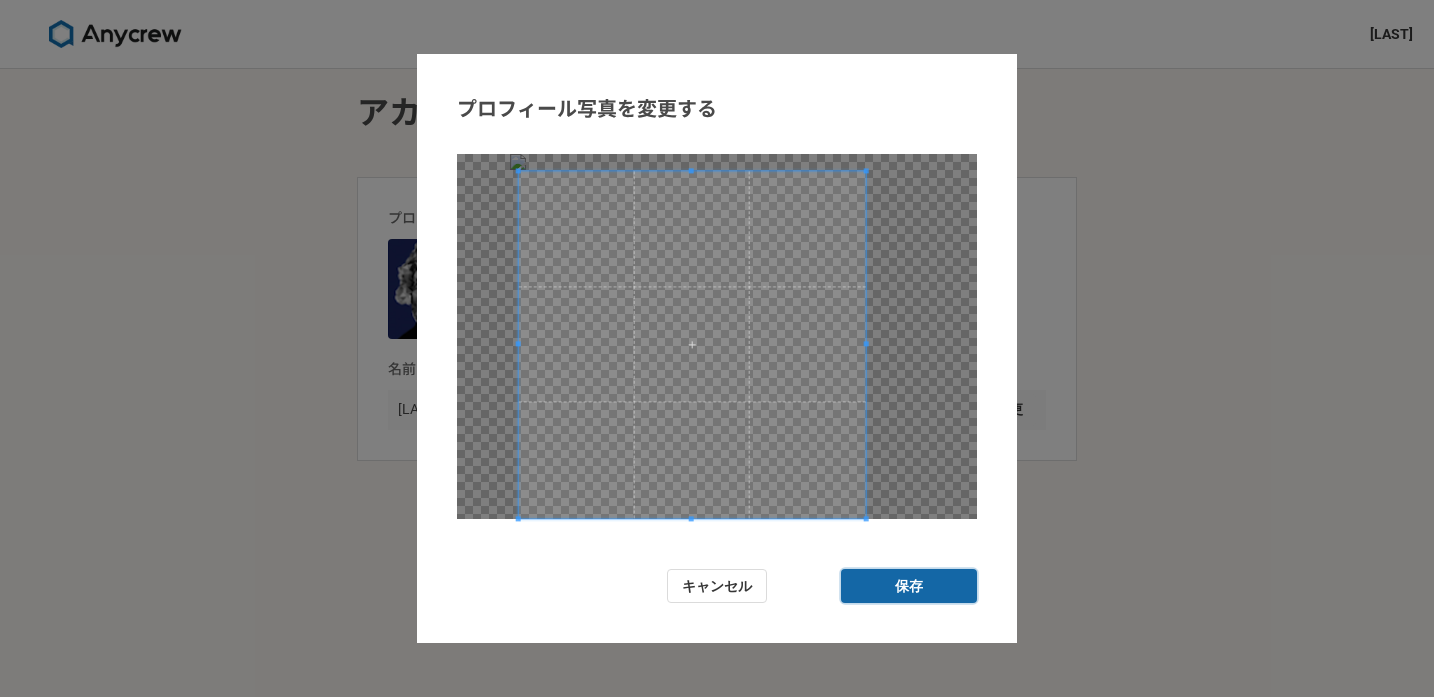 click on "保存" at bounding box center (909, 586) 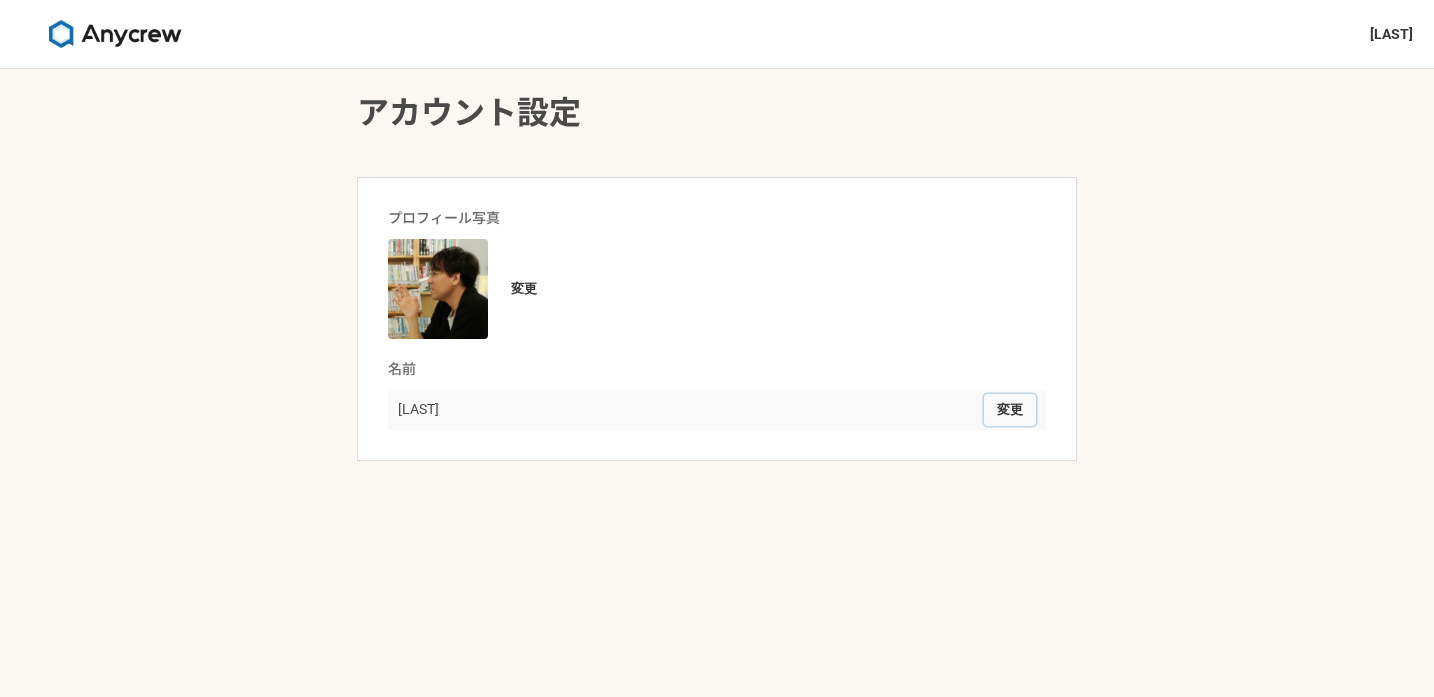 click on "変更" at bounding box center (1010, 410) 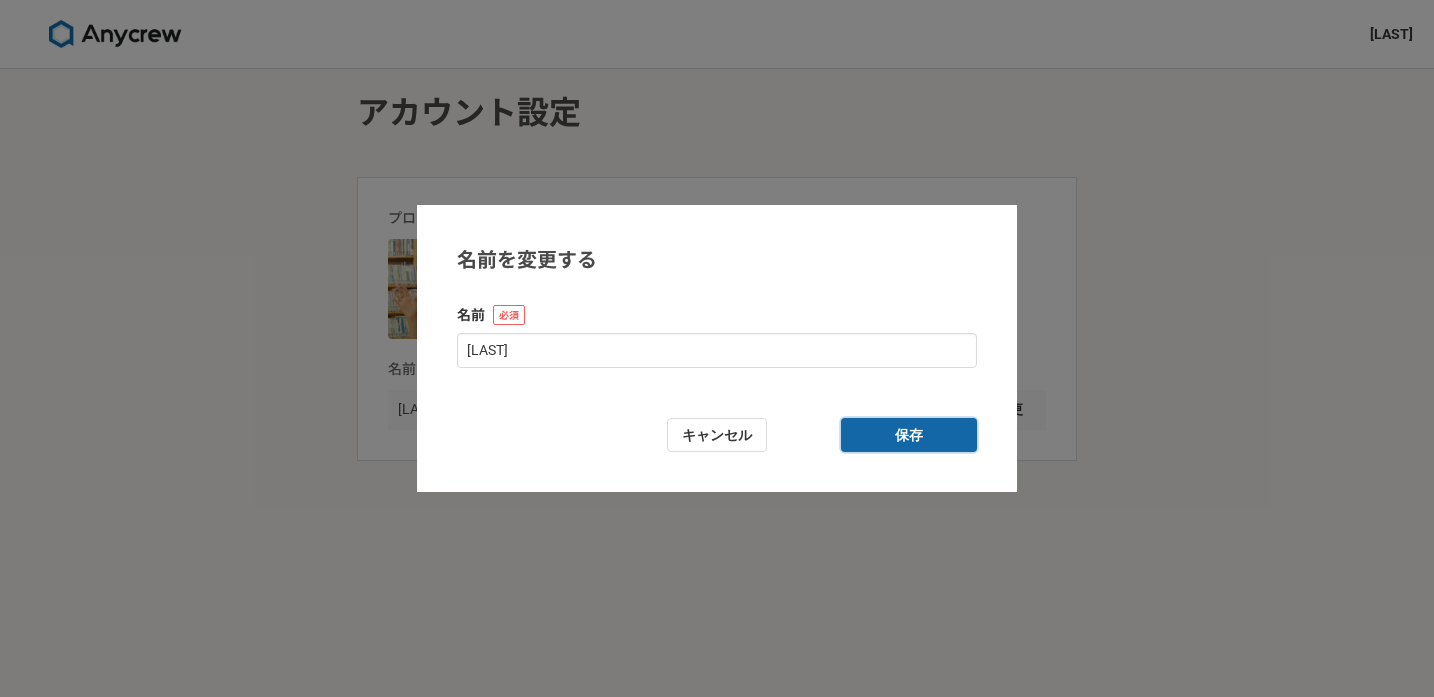 click on "保存" at bounding box center [909, 435] 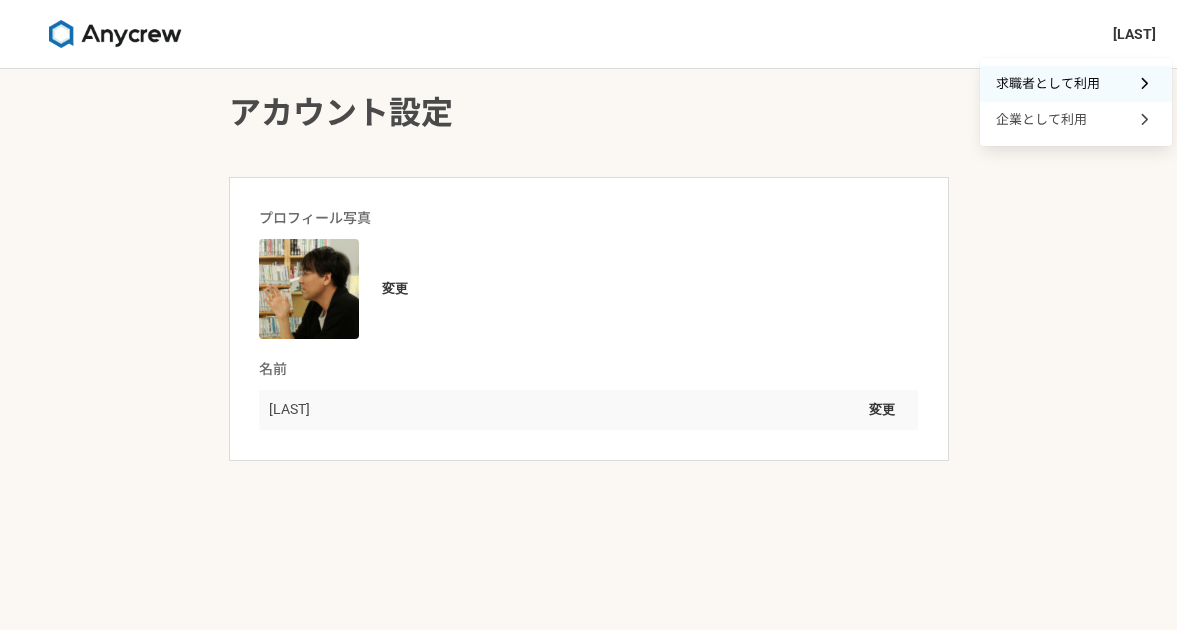 click on "求職者として利用" at bounding box center [1048, 83] 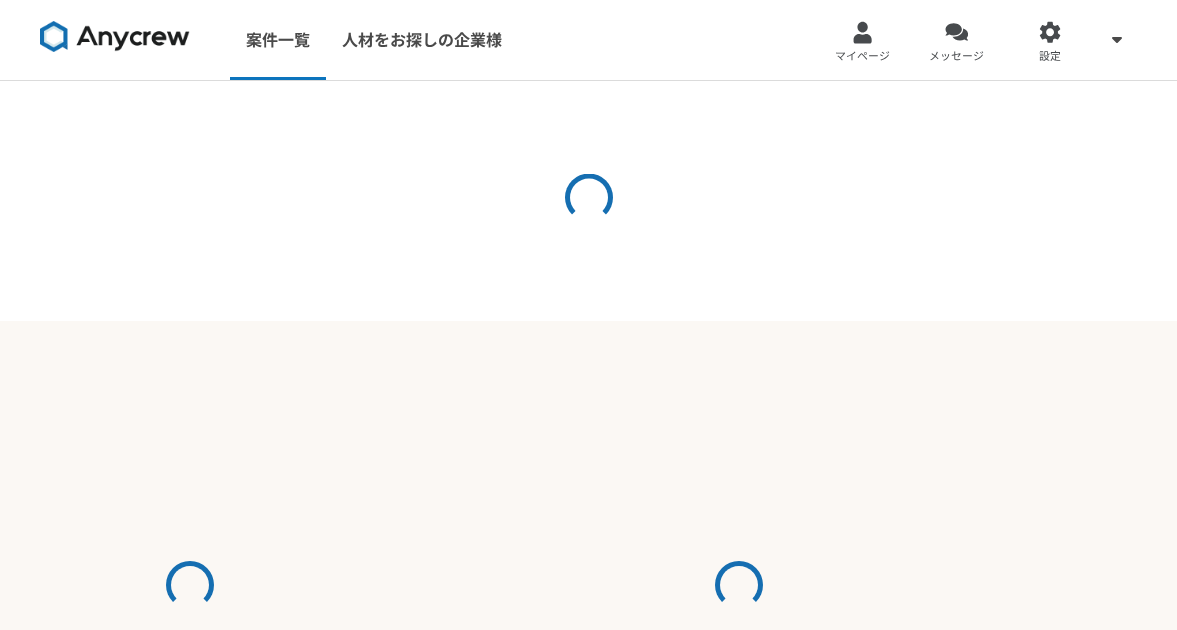 scroll, scrollTop: 0, scrollLeft: 0, axis: both 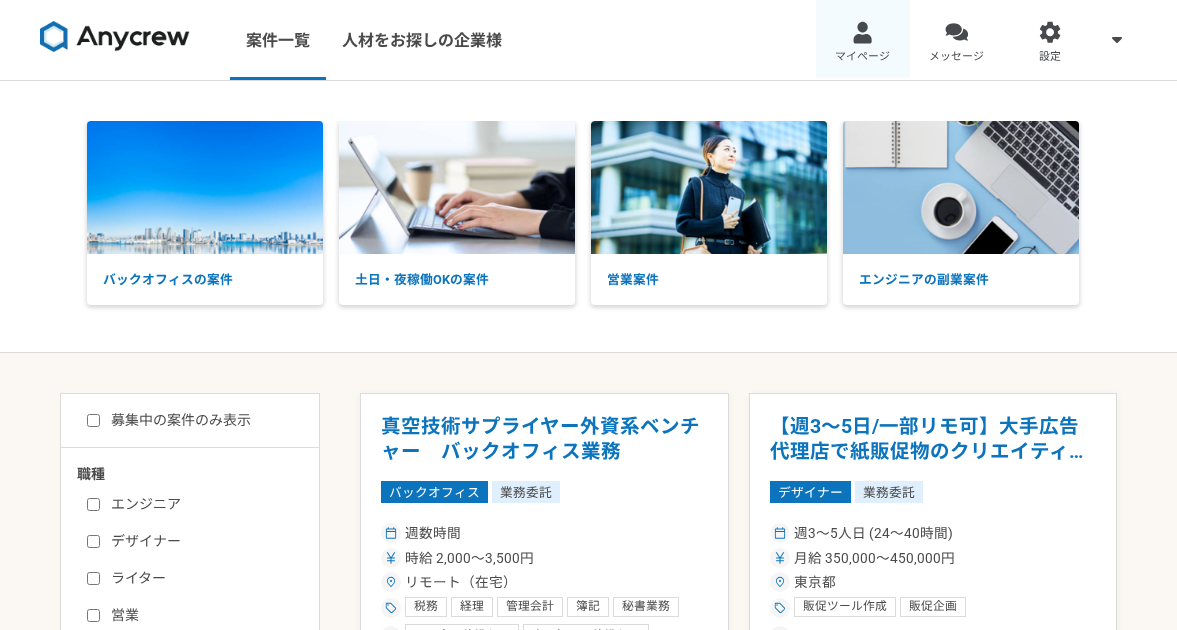 click at bounding box center [862, 32] 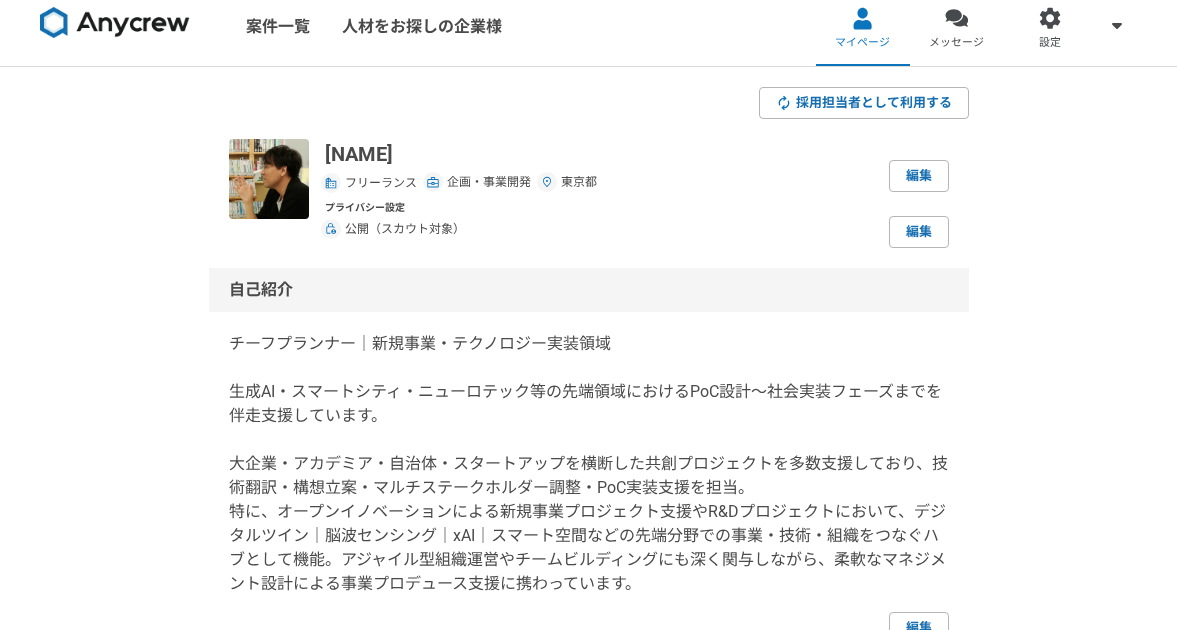 scroll, scrollTop: 0, scrollLeft: 0, axis: both 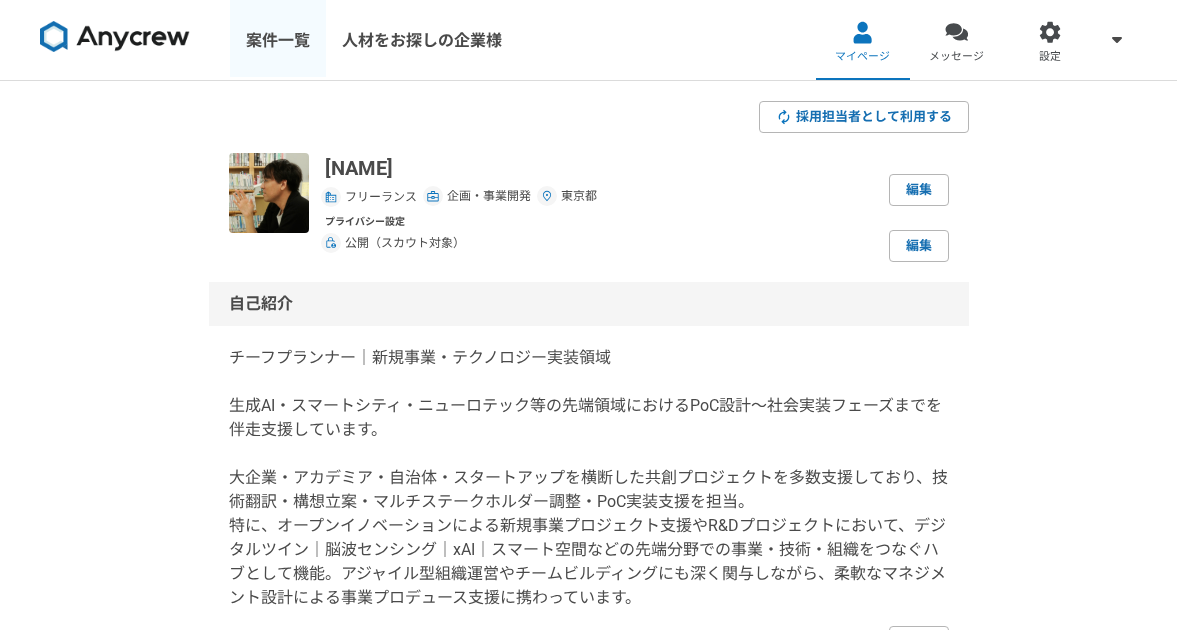 click on "案件一覧" at bounding box center (278, 40) 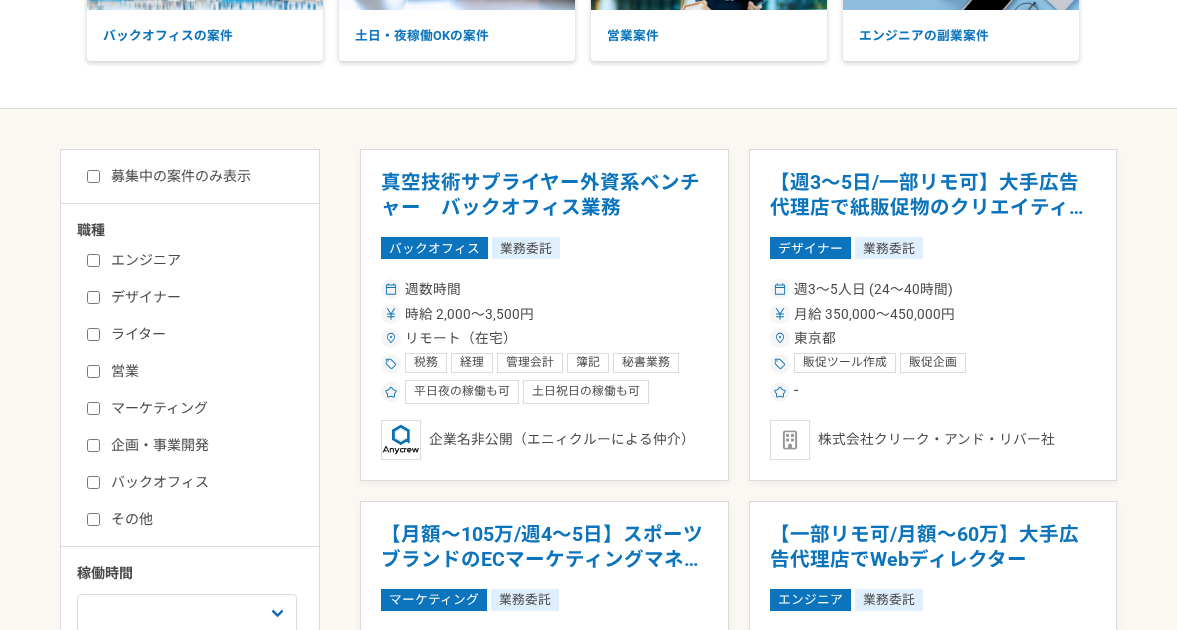scroll, scrollTop: 245, scrollLeft: 0, axis: vertical 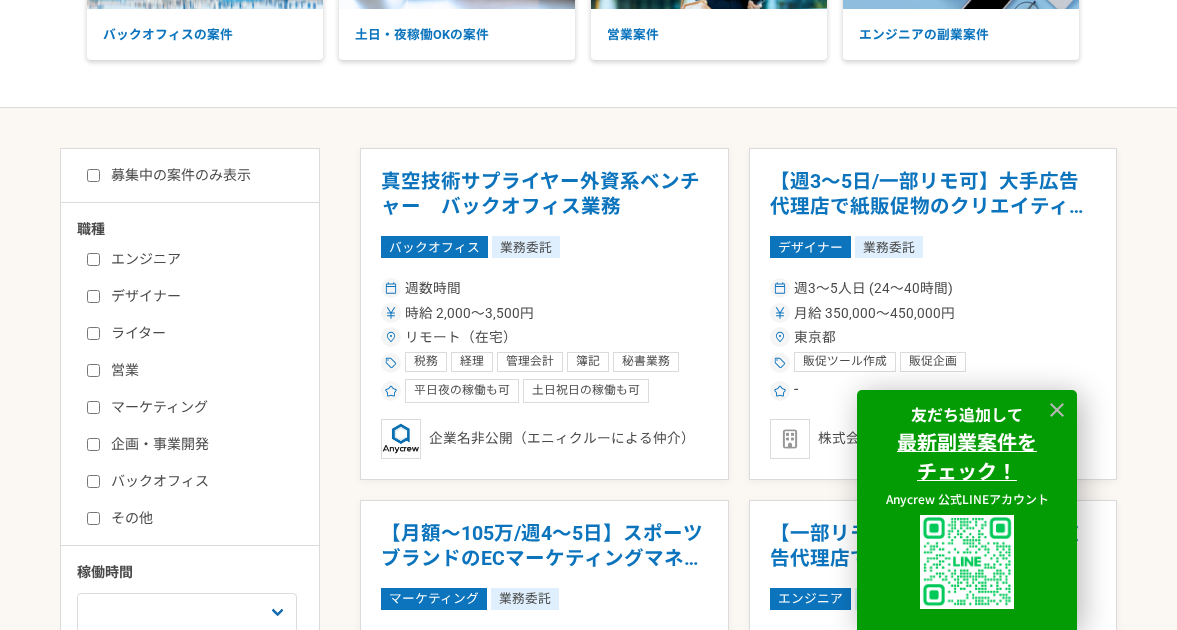 click on "企画・事業開発" at bounding box center [93, 444] 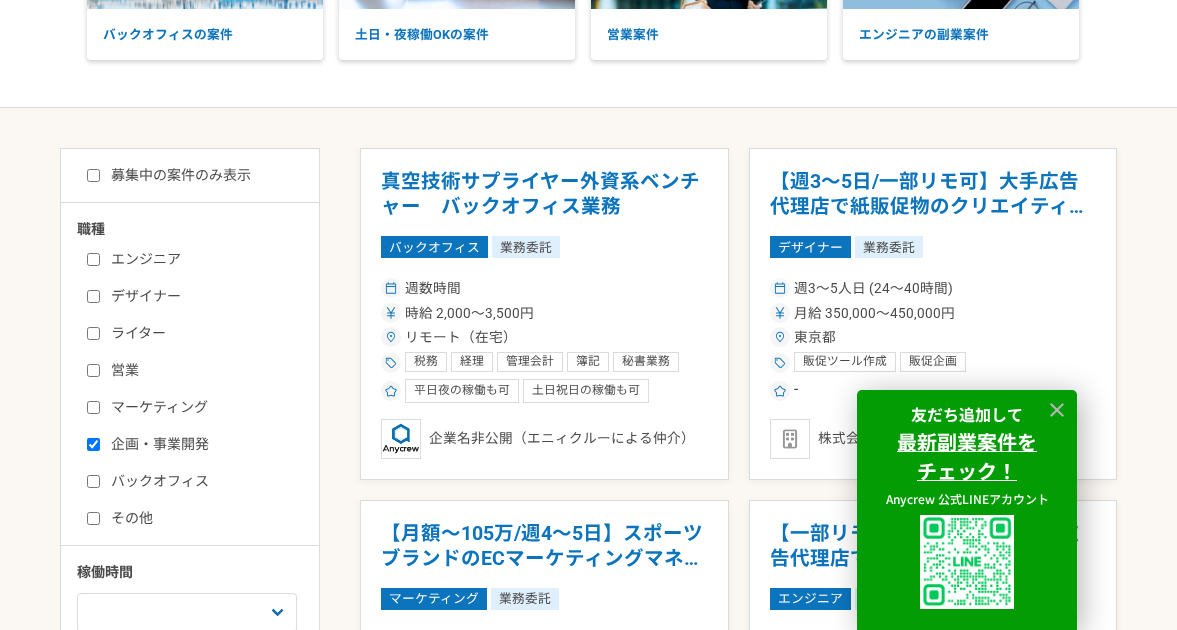 checkbox on "true" 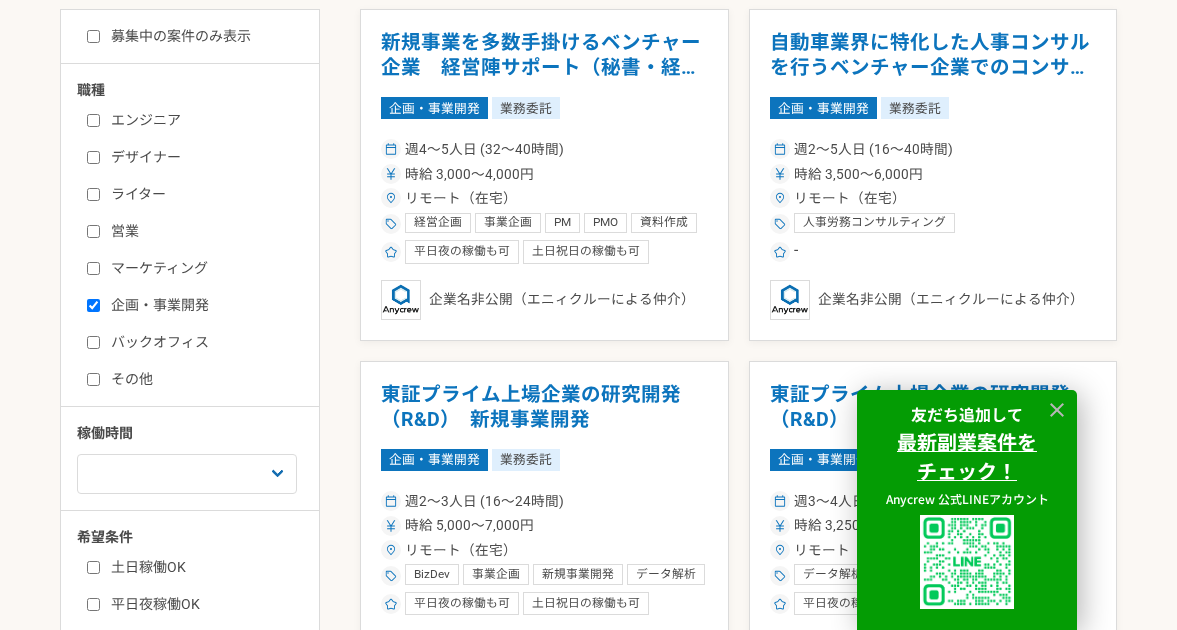 scroll, scrollTop: 522, scrollLeft: 0, axis: vertical 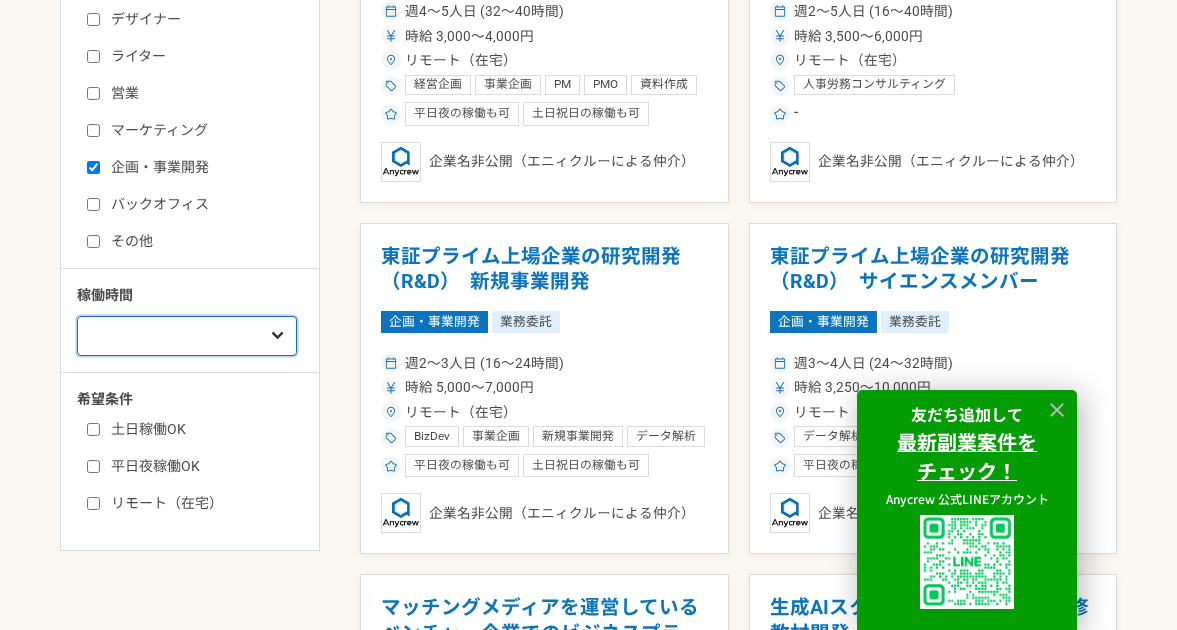 click on "週1人日（8時間）以下 週2人日（16時間）以下 週3人日（24時間）以下 週4人日（32時間）以下 週5人日（40時間）以下" at bounding box center (187, 336) 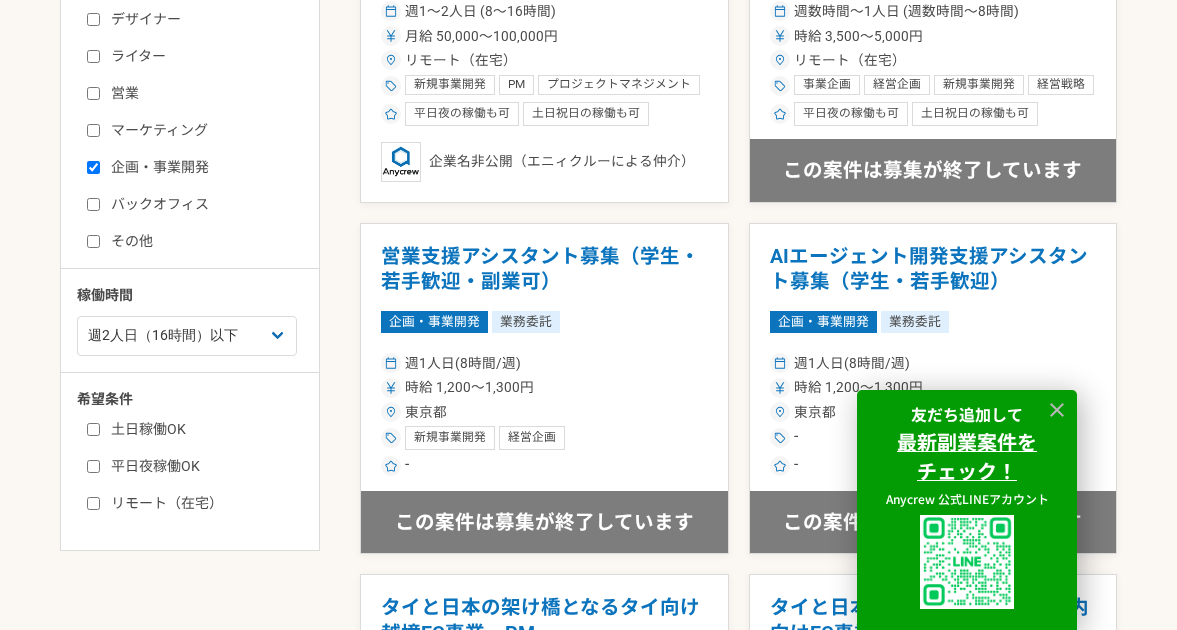 click on "土日稼働OK" at bounding box center [93, 429] 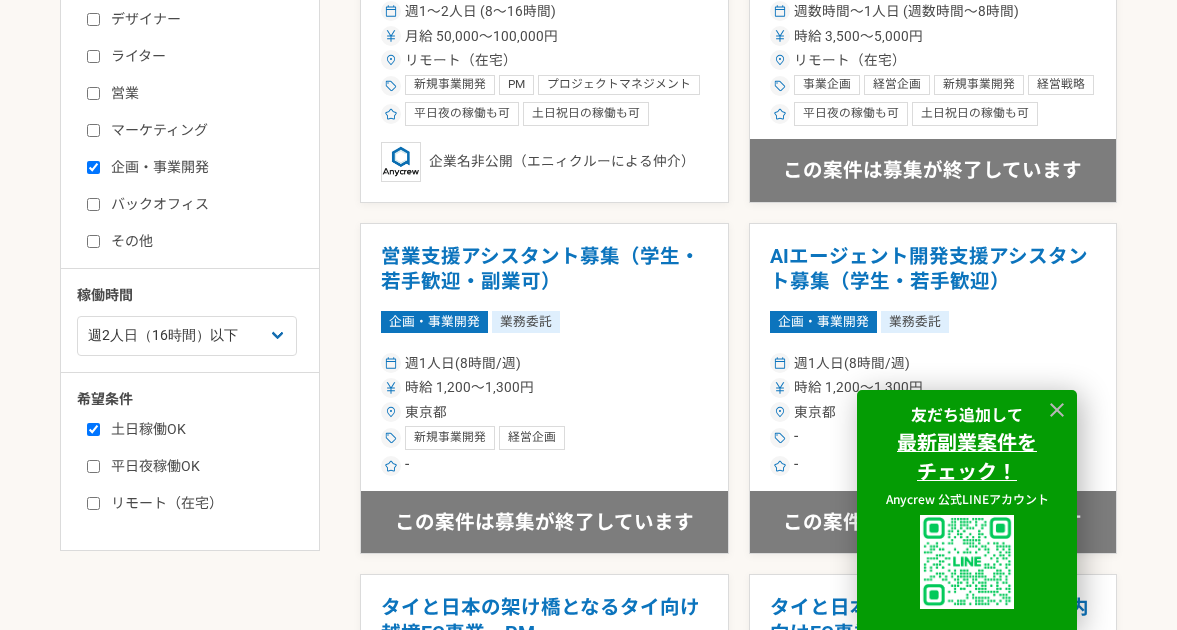 checkbox on "true" 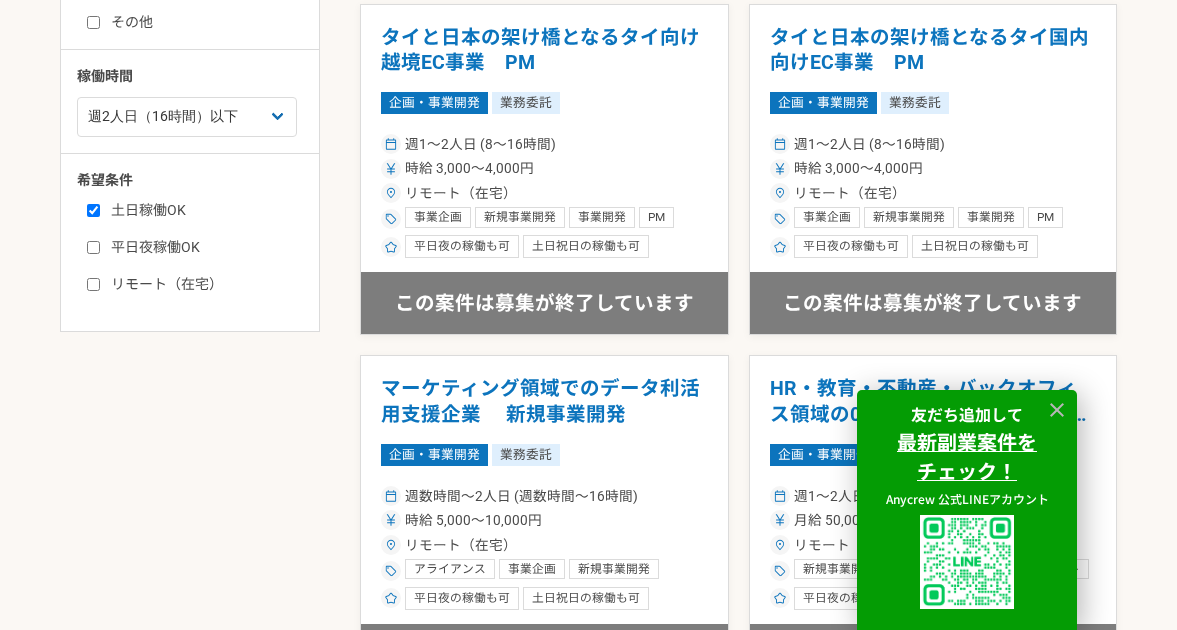 scroll, scrollTop: 743, scrollLeft: 0, axis: vertical 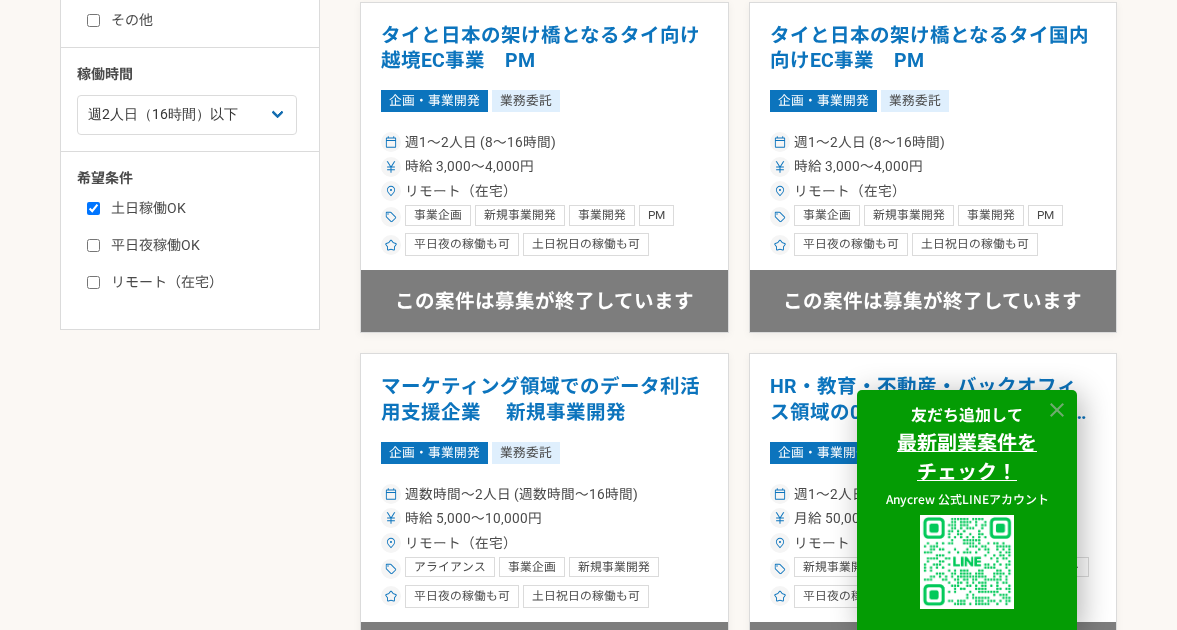 click 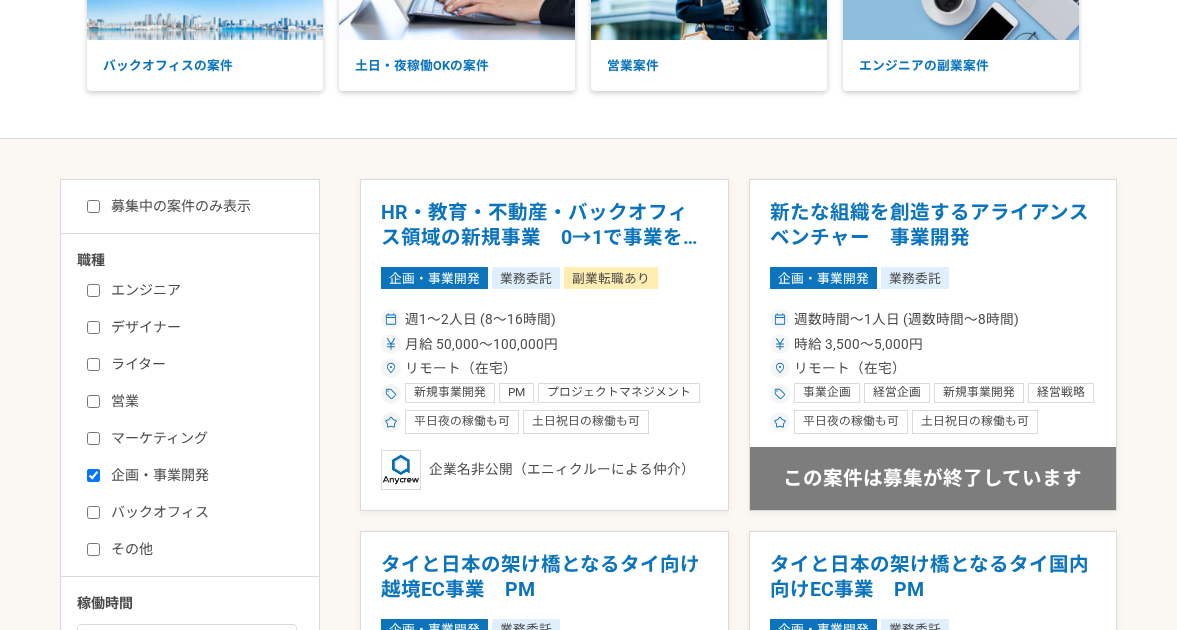 scroll, scrollTop: 213, scrollLeft: 0, axis: vertical 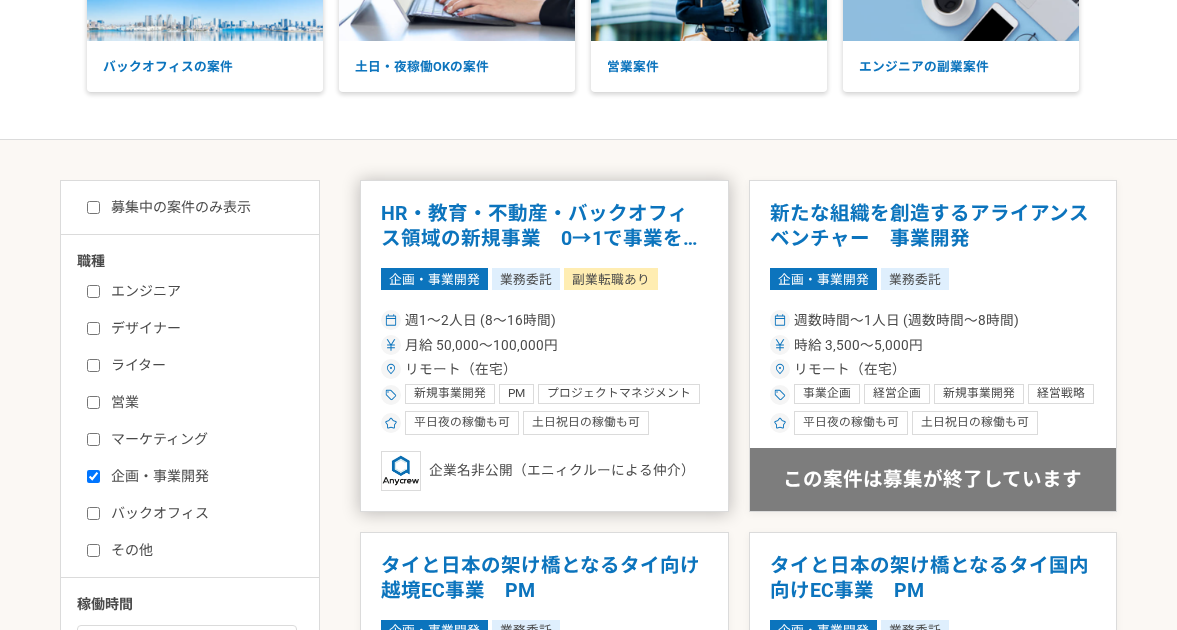 click on "HR・教育・不動産・バックオフィス領域の新規事業　0→1で事業を立ち上げたい方" at bounding box center [544, 226] 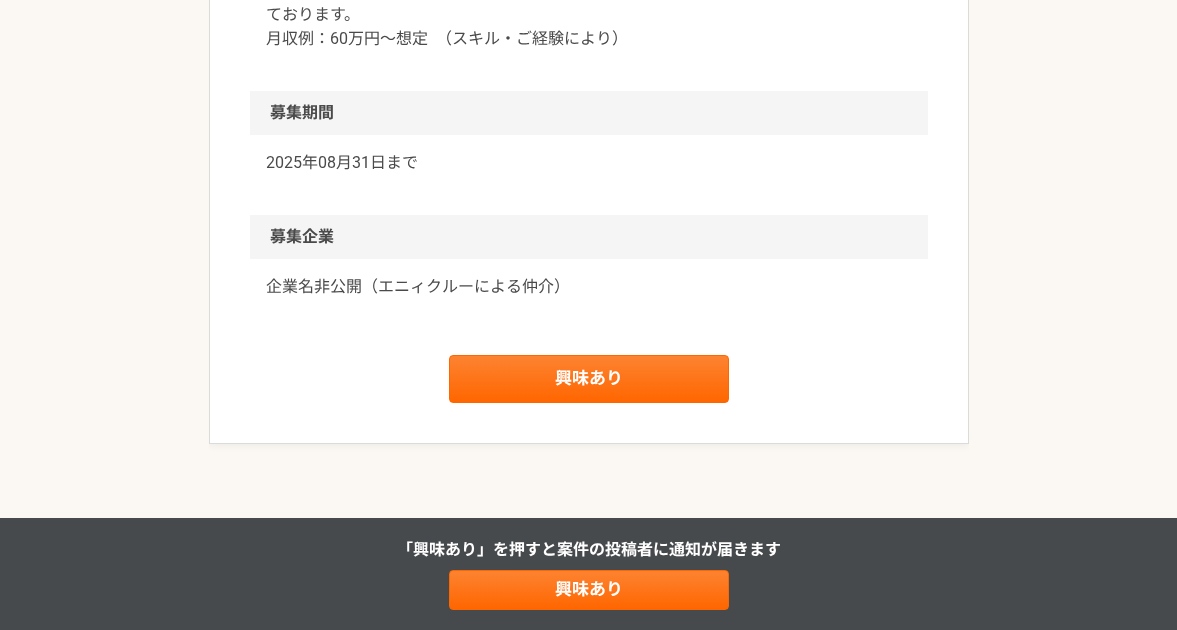 scroll, scrollTop: 3232, scrollLeft: 0, axis: vertical 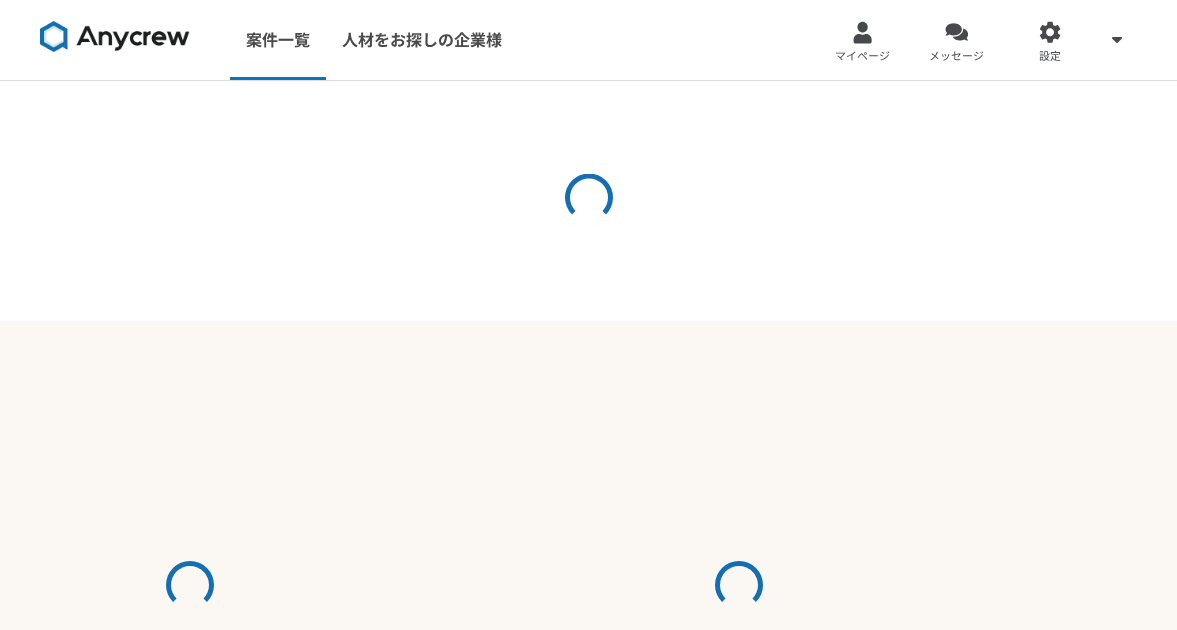 select on "2" 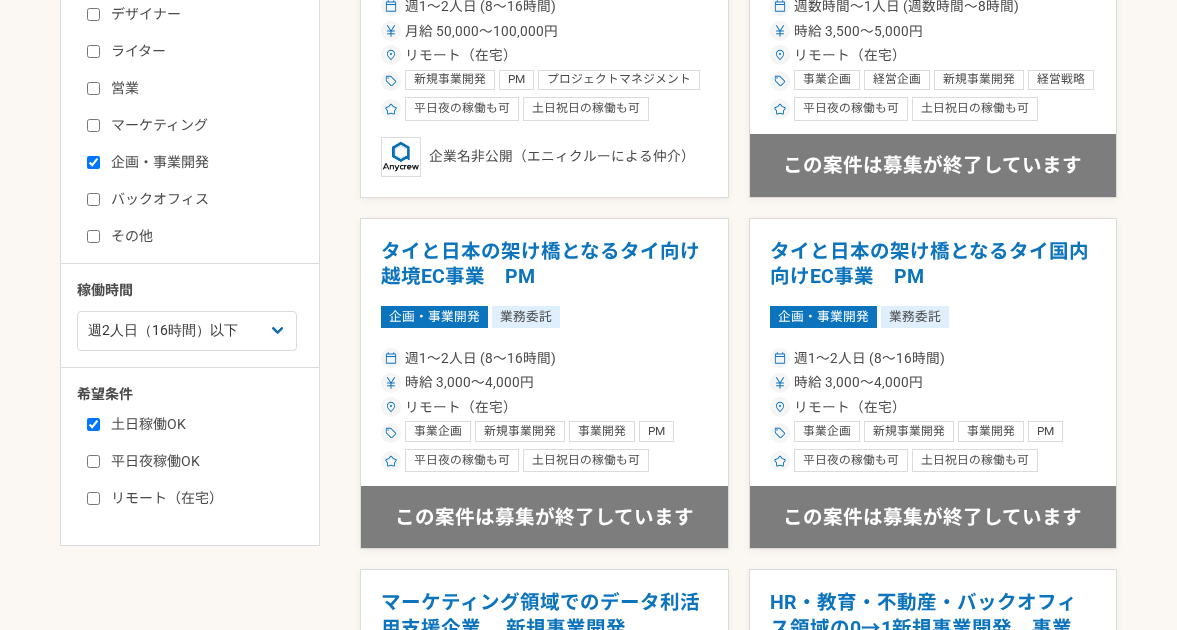 scroll, scrollTop: 0, scrollLeft: 0, axis: both 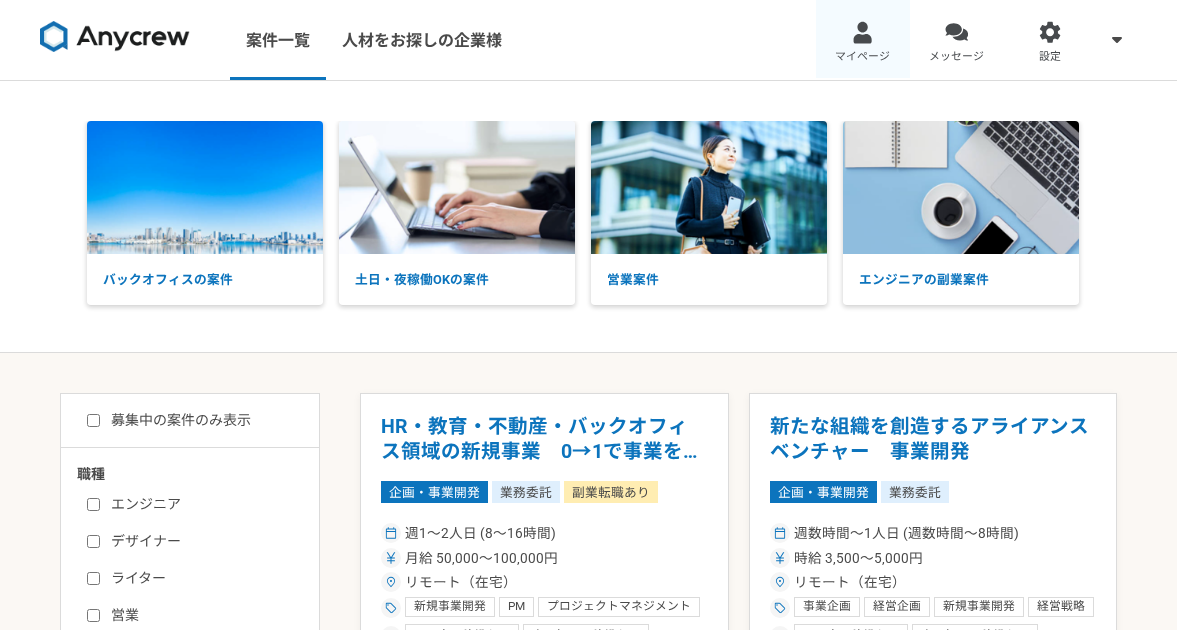 click at bounding box center (862, 32) 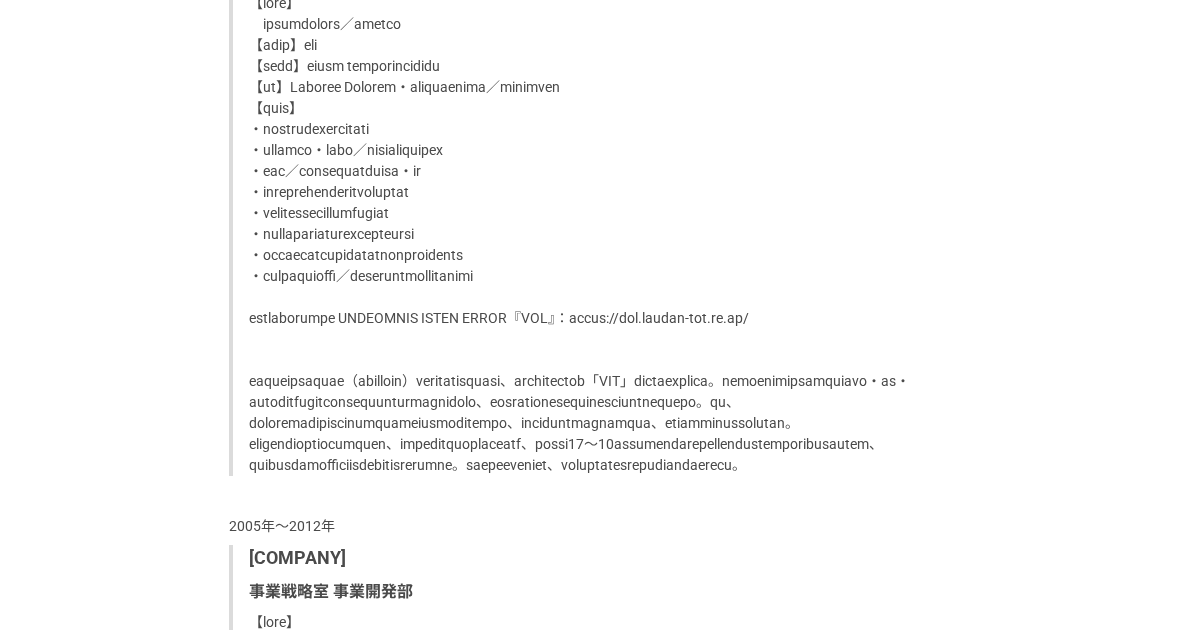 scroll, scrollTop: 2053, scrollLeft: 0, axis: vertical 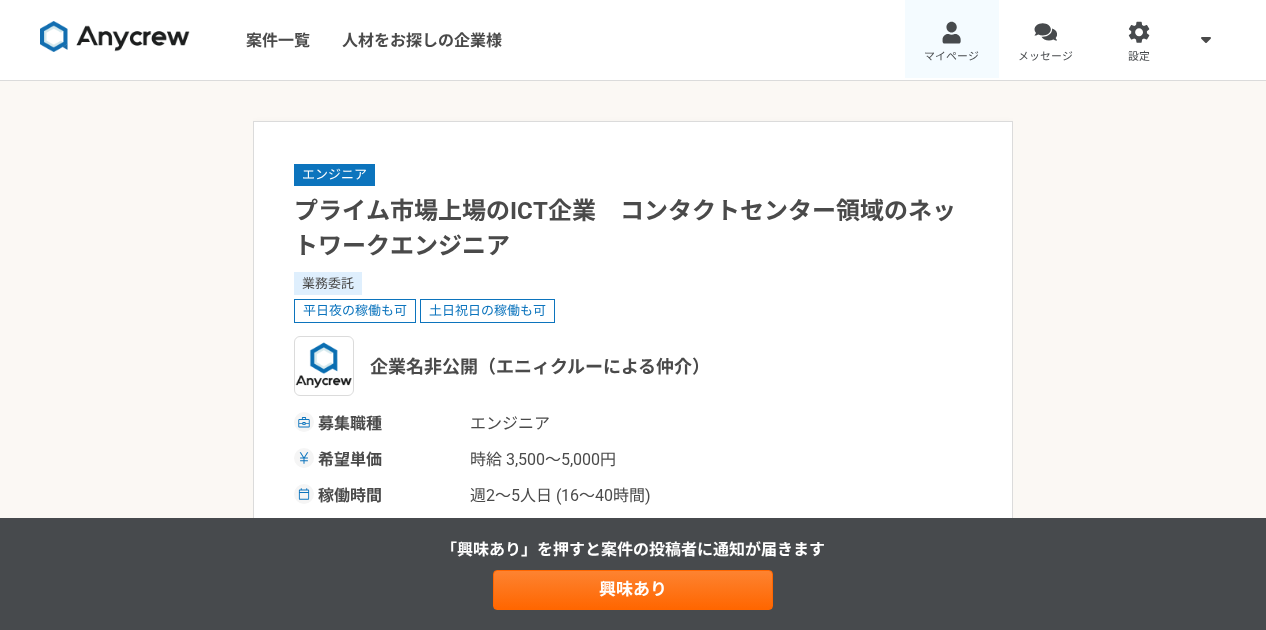 click at bounding box center [951, 32] 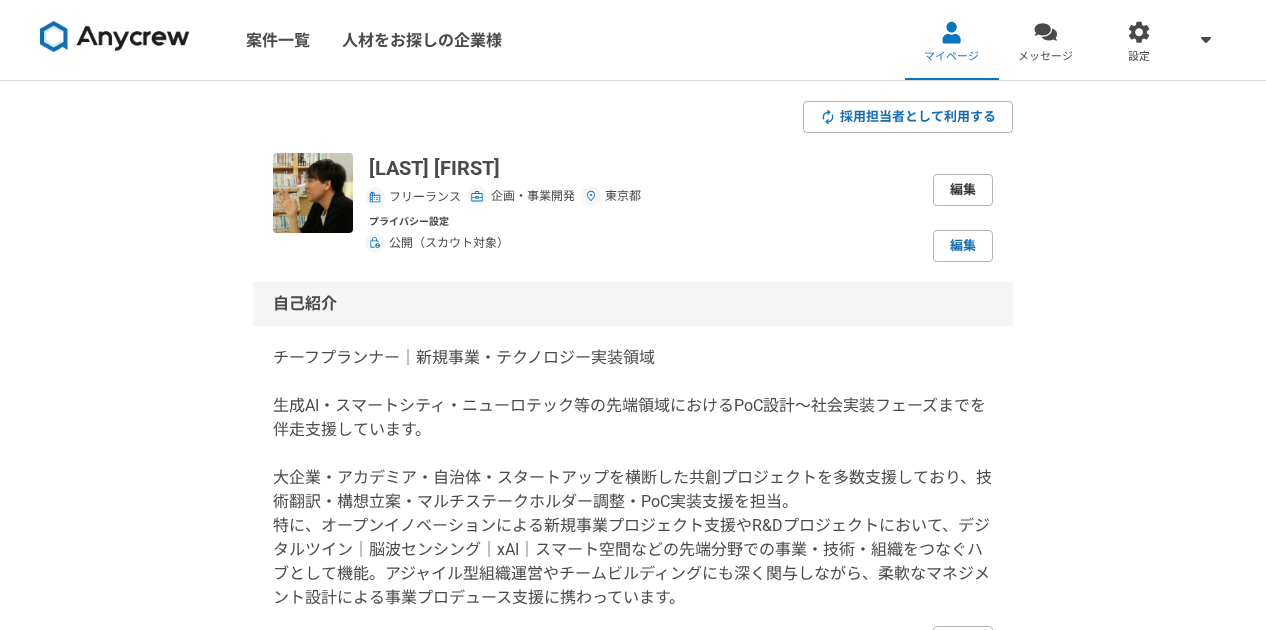 click on "編集" at bounding box center [963, 190] 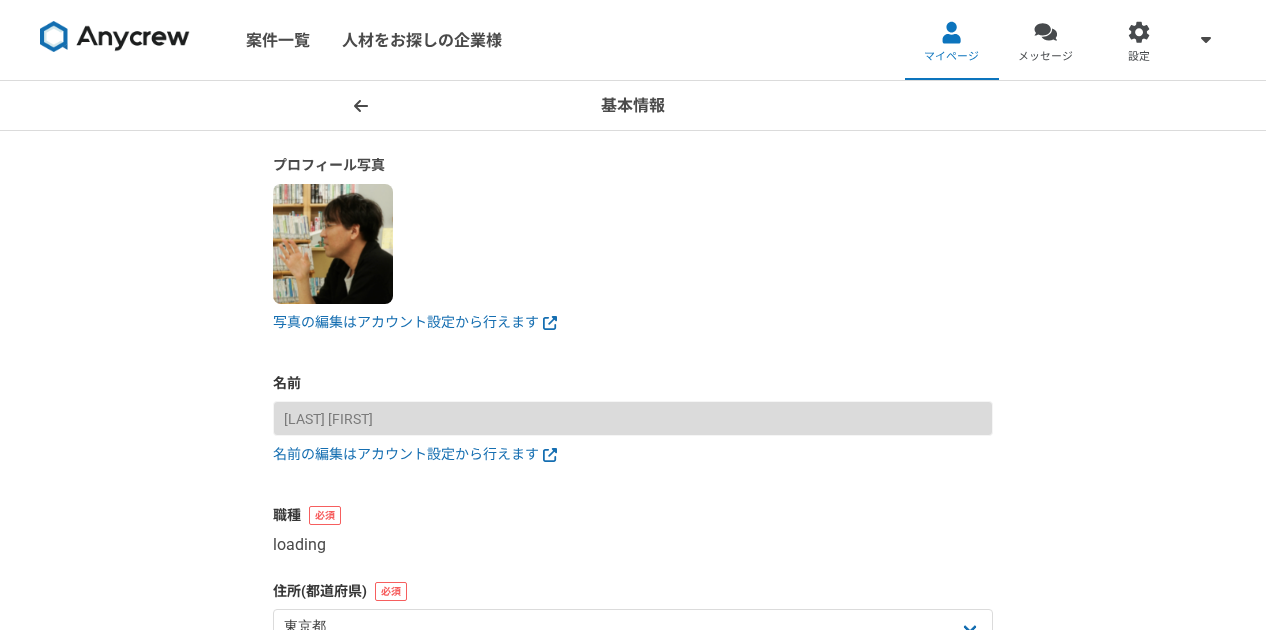 select on "6" 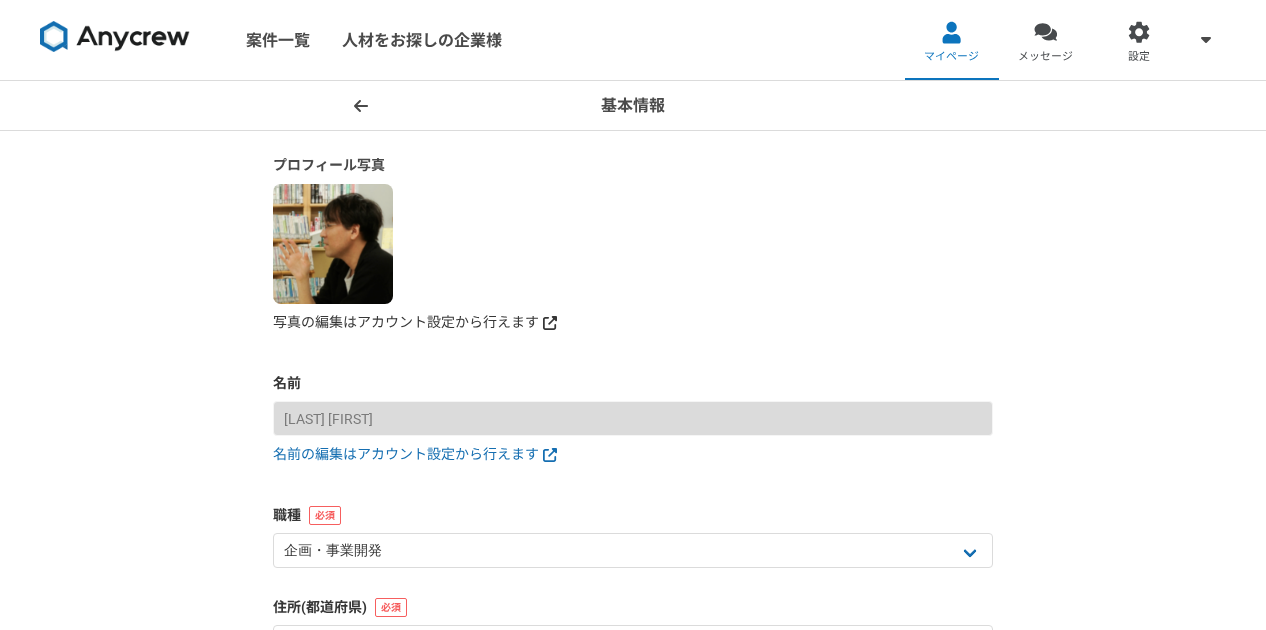 click on "写真の編集はアカウント設定から行えます" at bounding box center (633, 322) 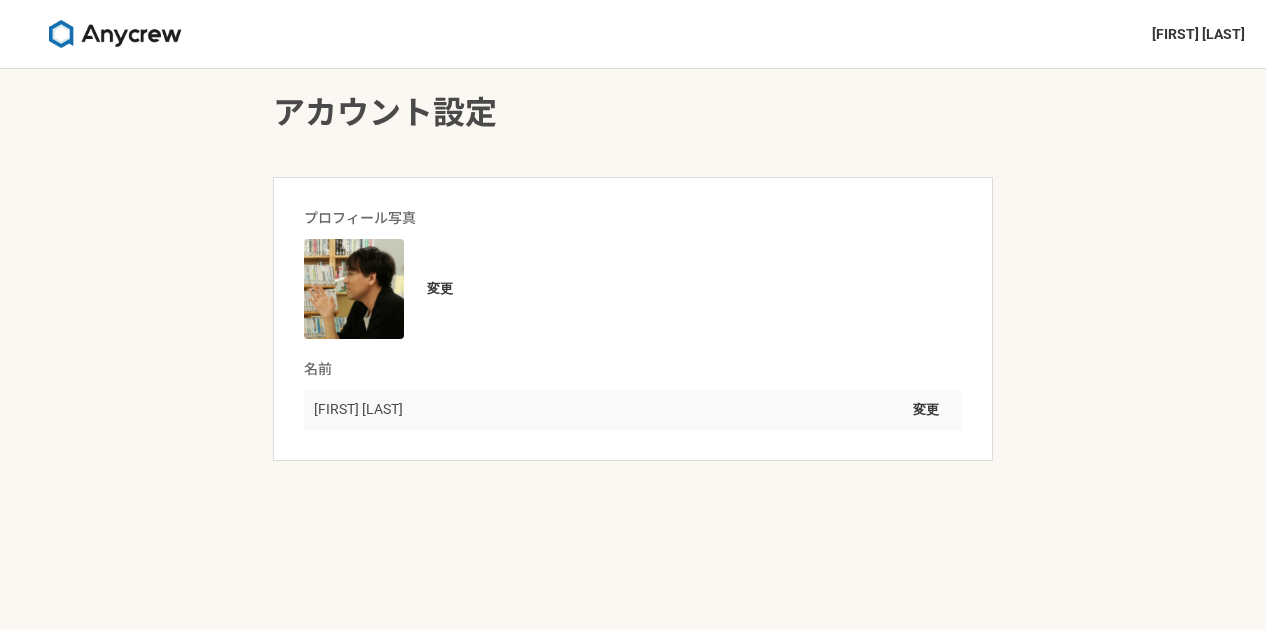 scroll, scrollTop: 0, scrollLeft: 0, axis: both 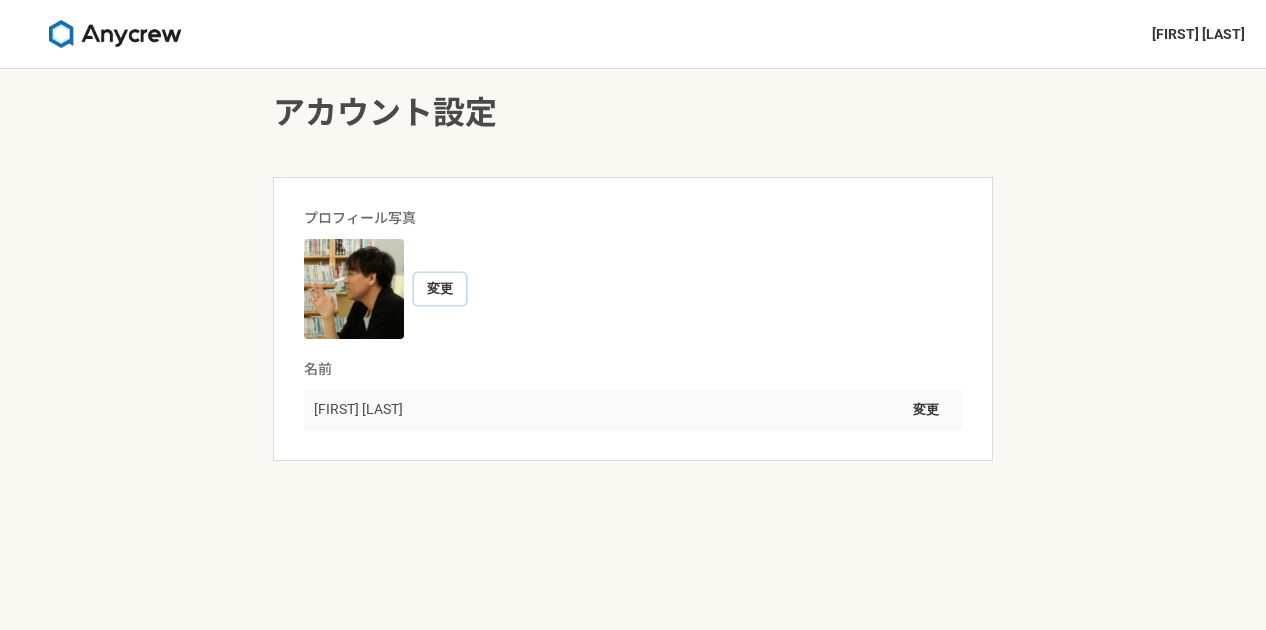 click on "変更" at bounding box center (440, 289) 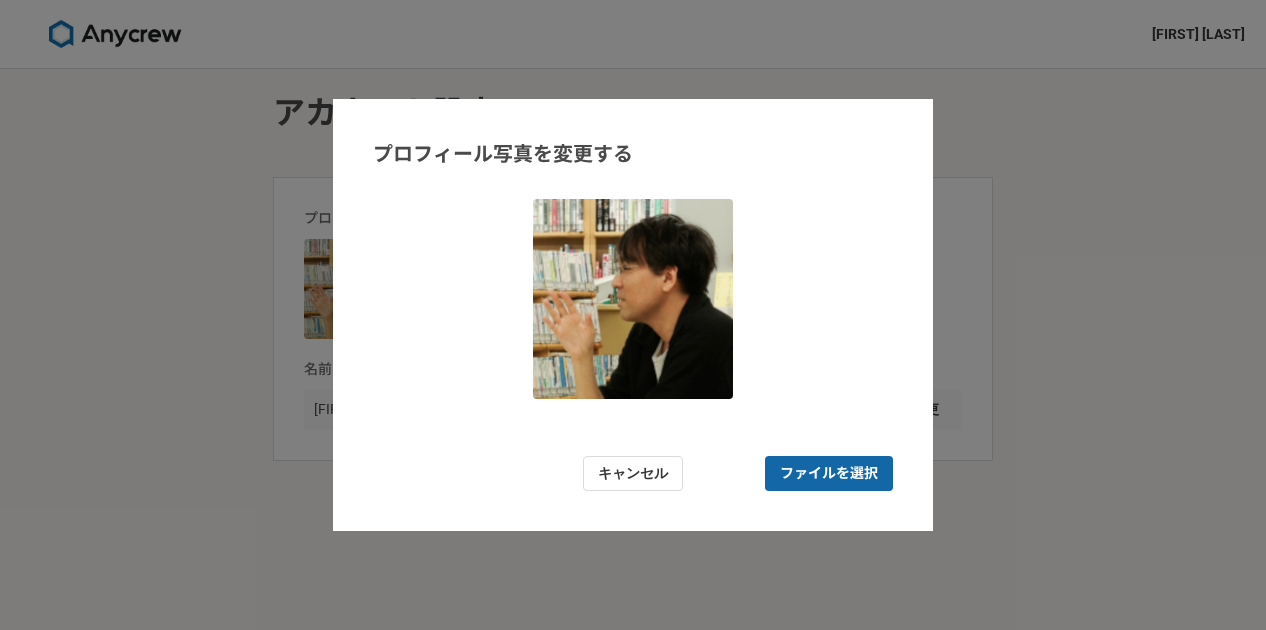 click on "ファイルを選択" at bounding box center [829, 473] 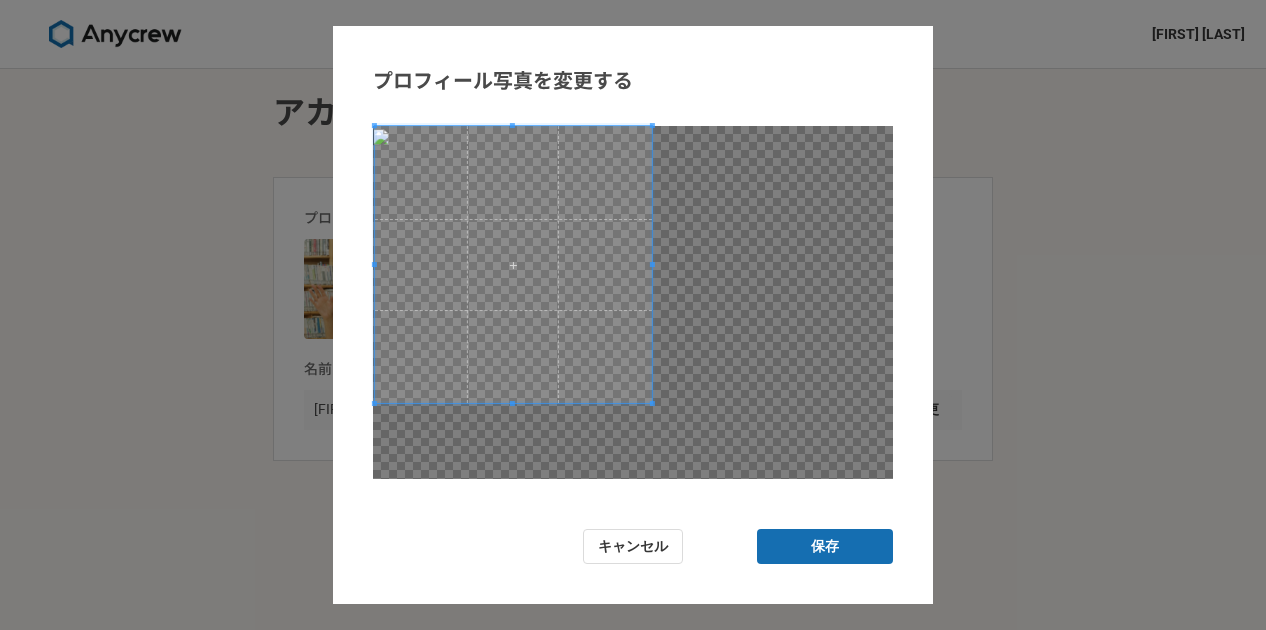 click at bounding box center [512, 264] 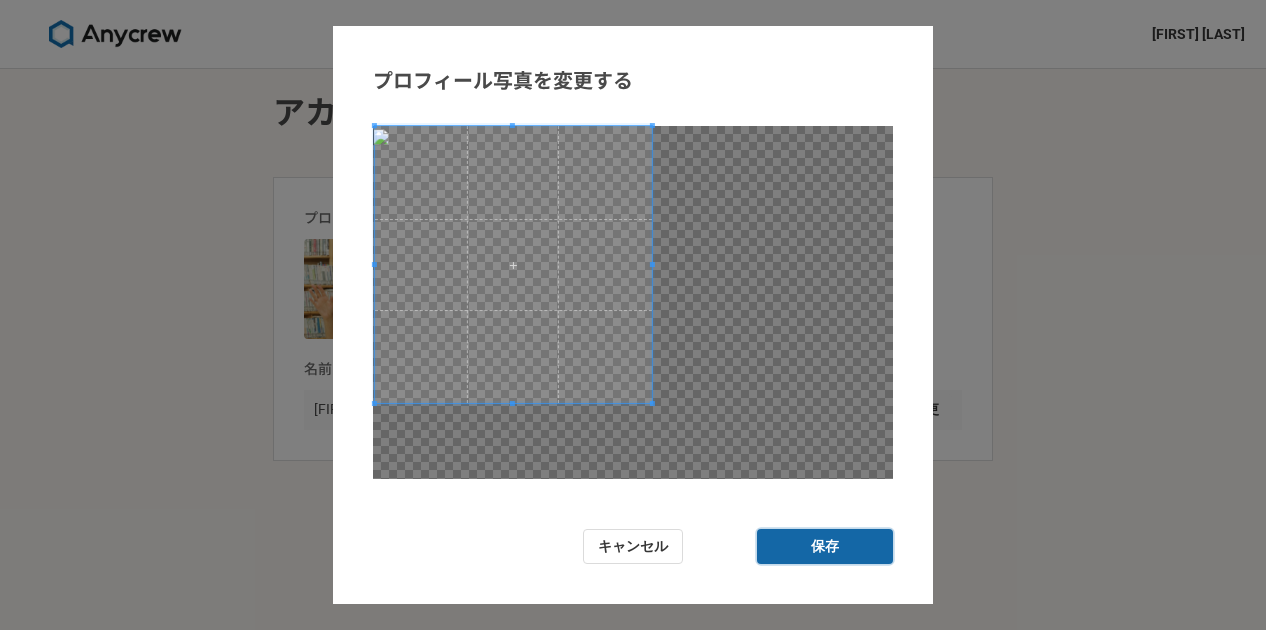 click on "保存" at bounding box center (825, 546) 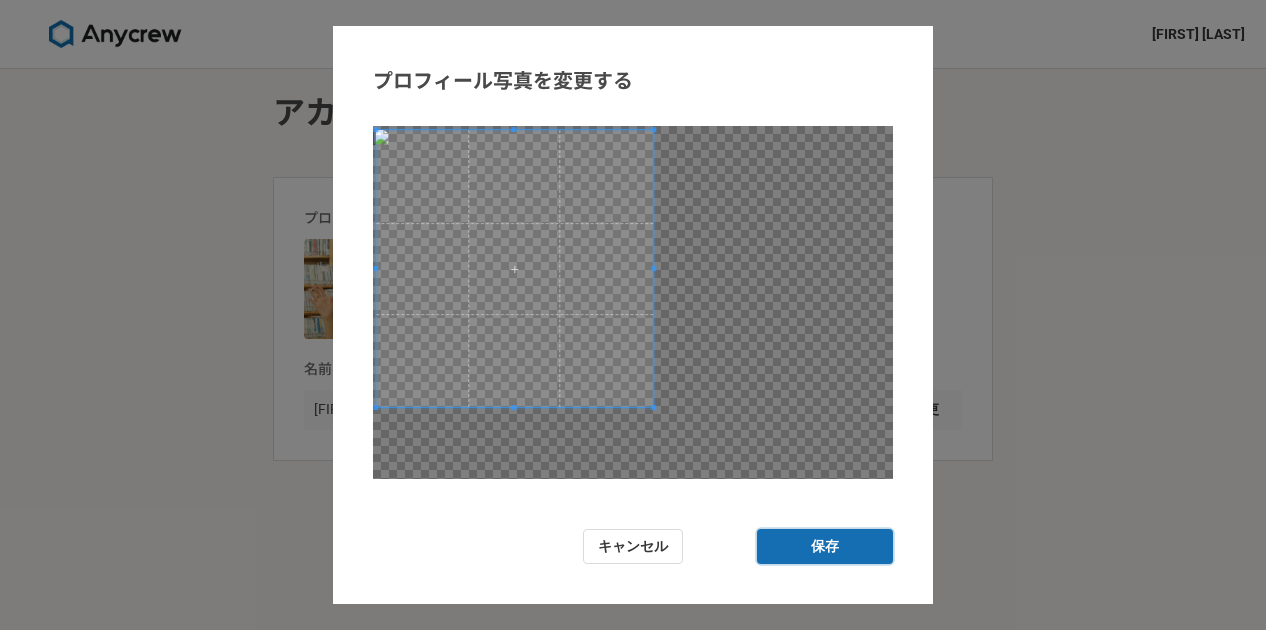 click at bounding box center [514, 268] 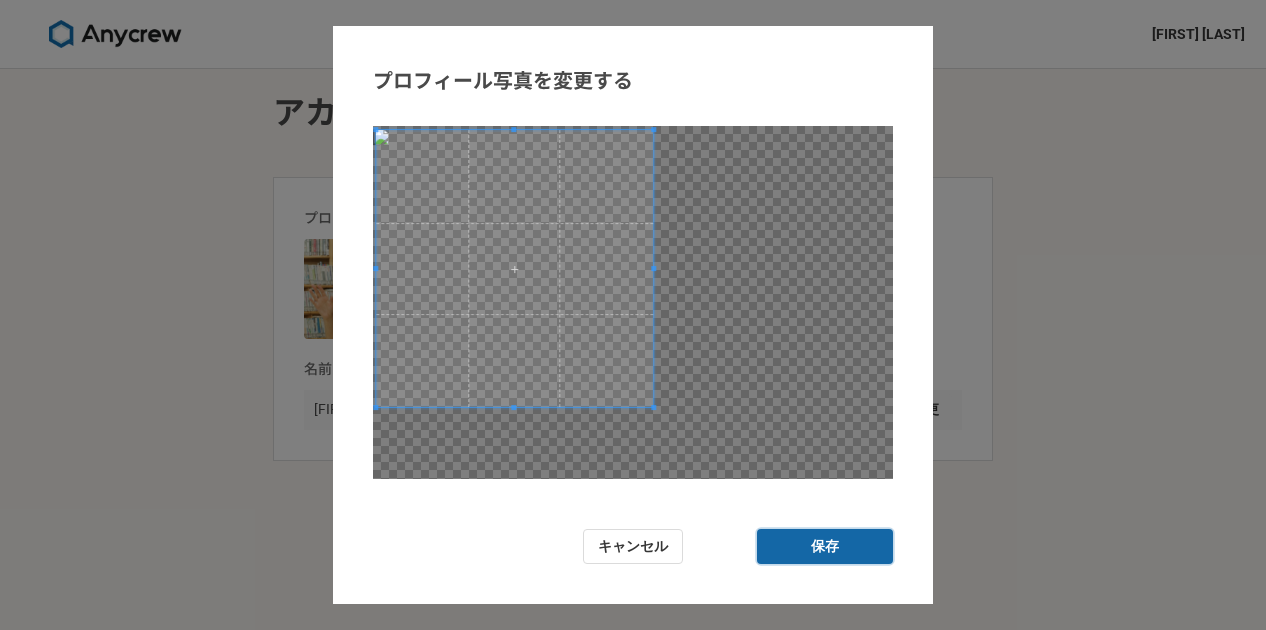 click on "保存" at bounding box center [825, 546] 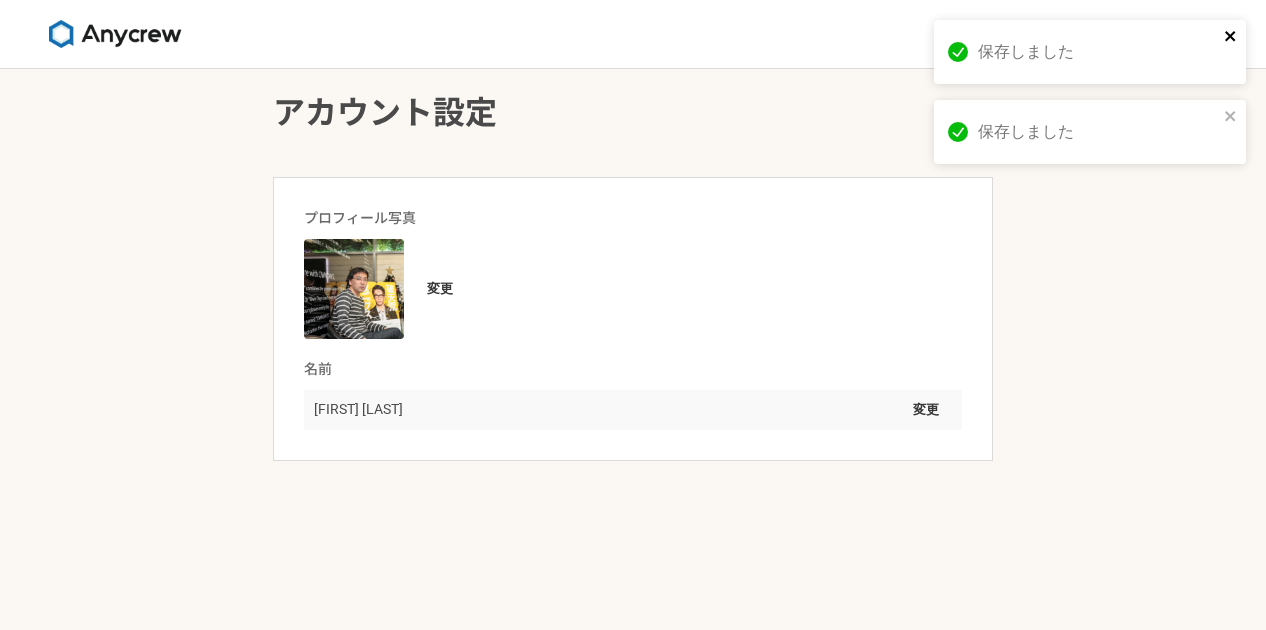 click 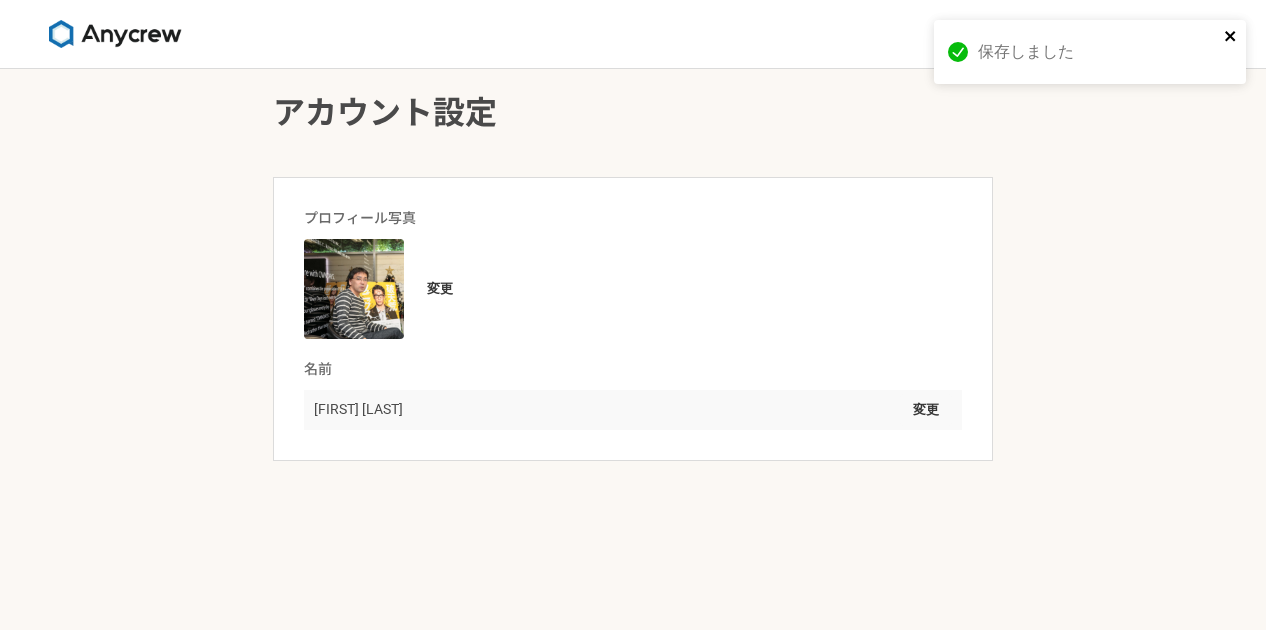 click 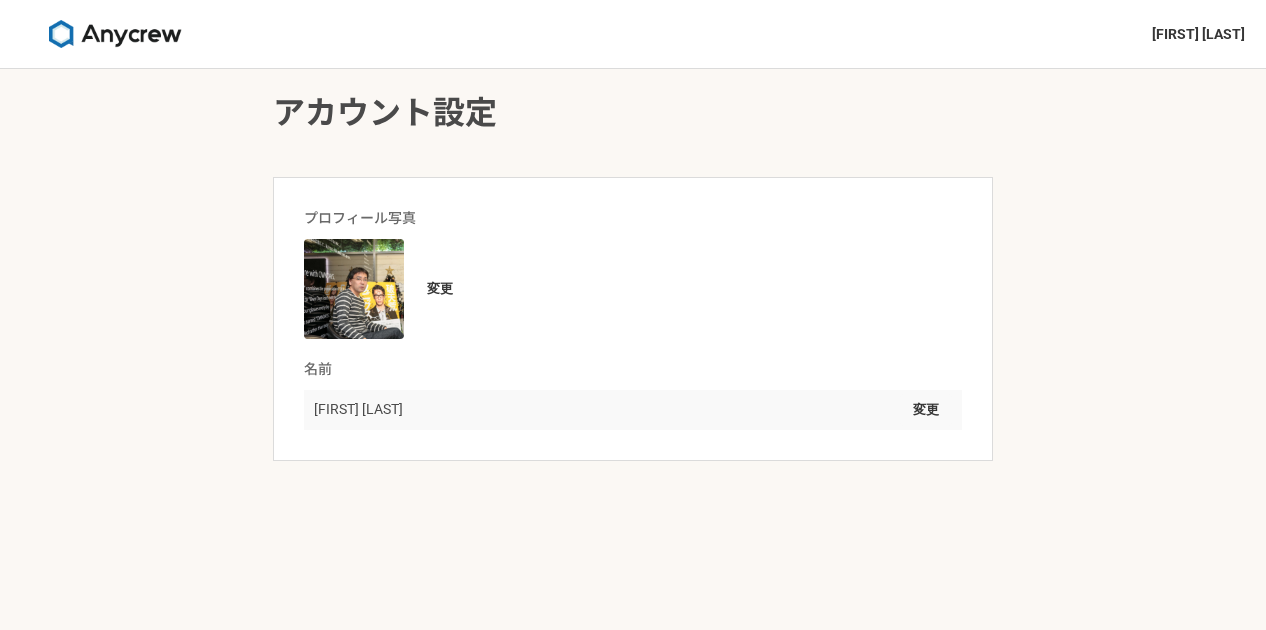 click at bounding box center [115, 34] 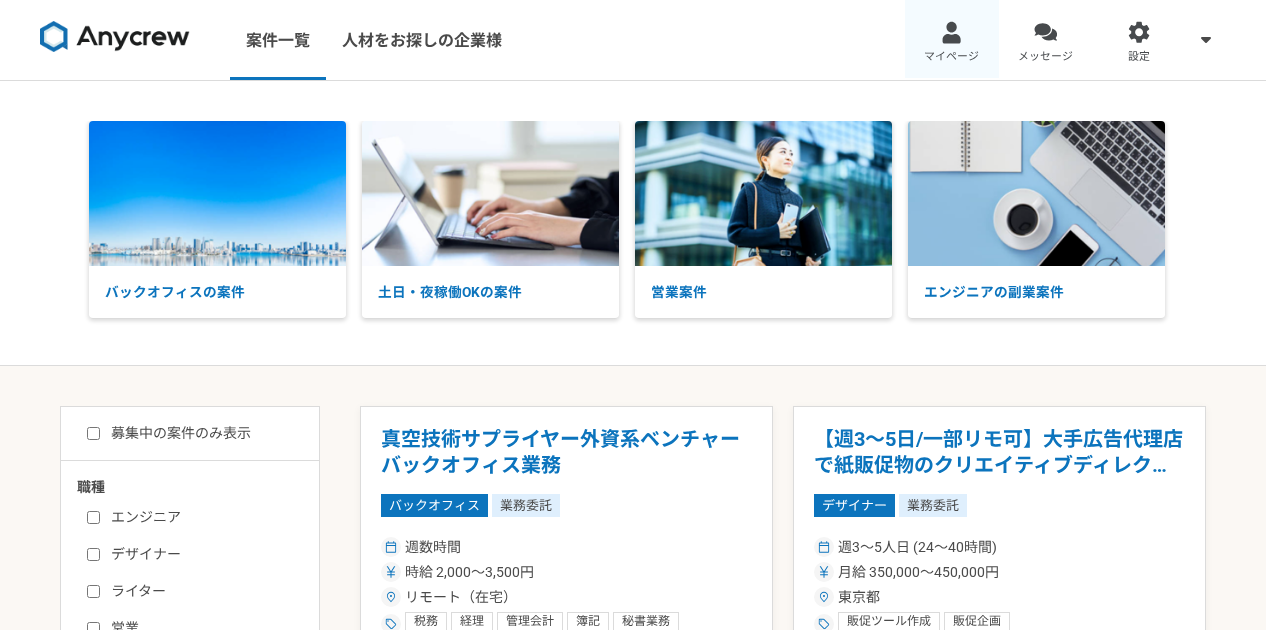 click at bounding box center [951, 32] 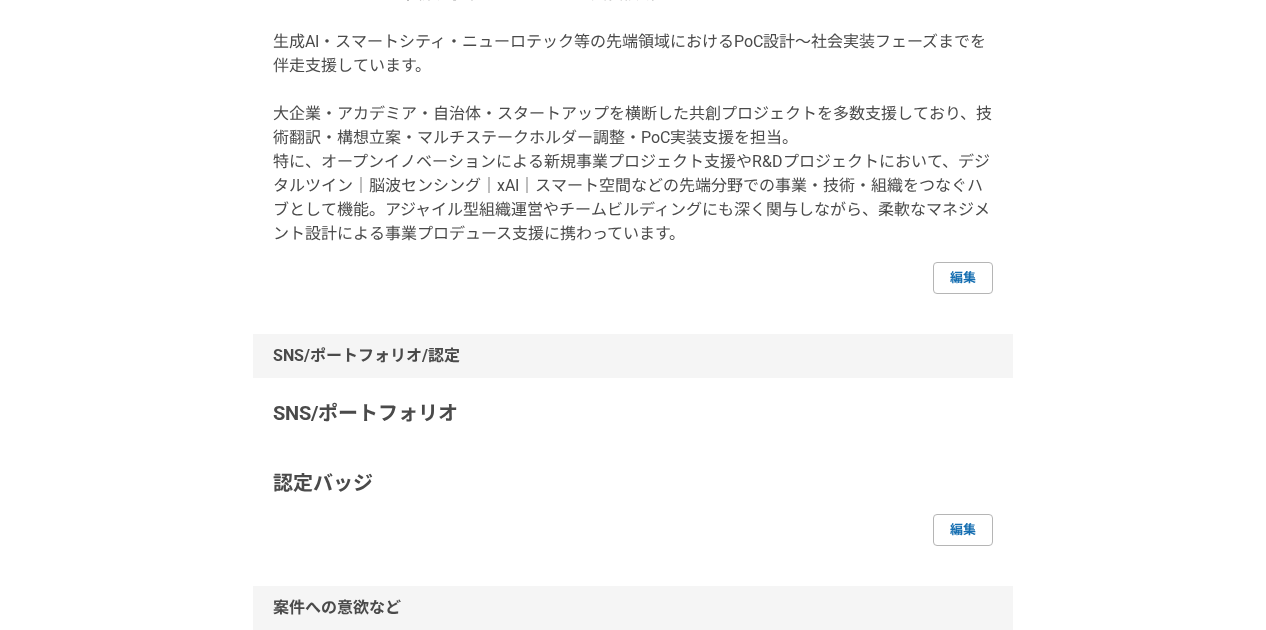 scroll, scrollTop: 0, scrollLeft: 0, axis: both 